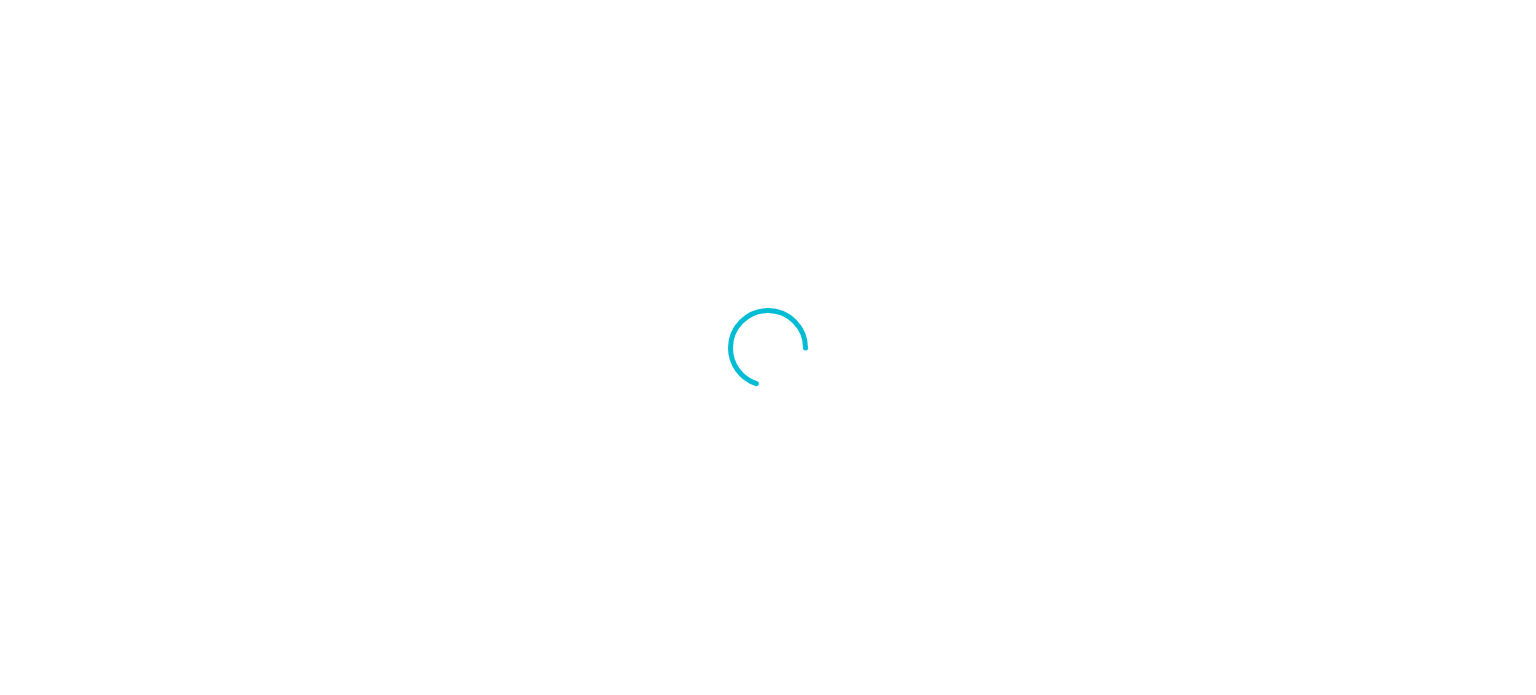 scroll, scrollTop: 0, scrollLeft: 0, axis: both 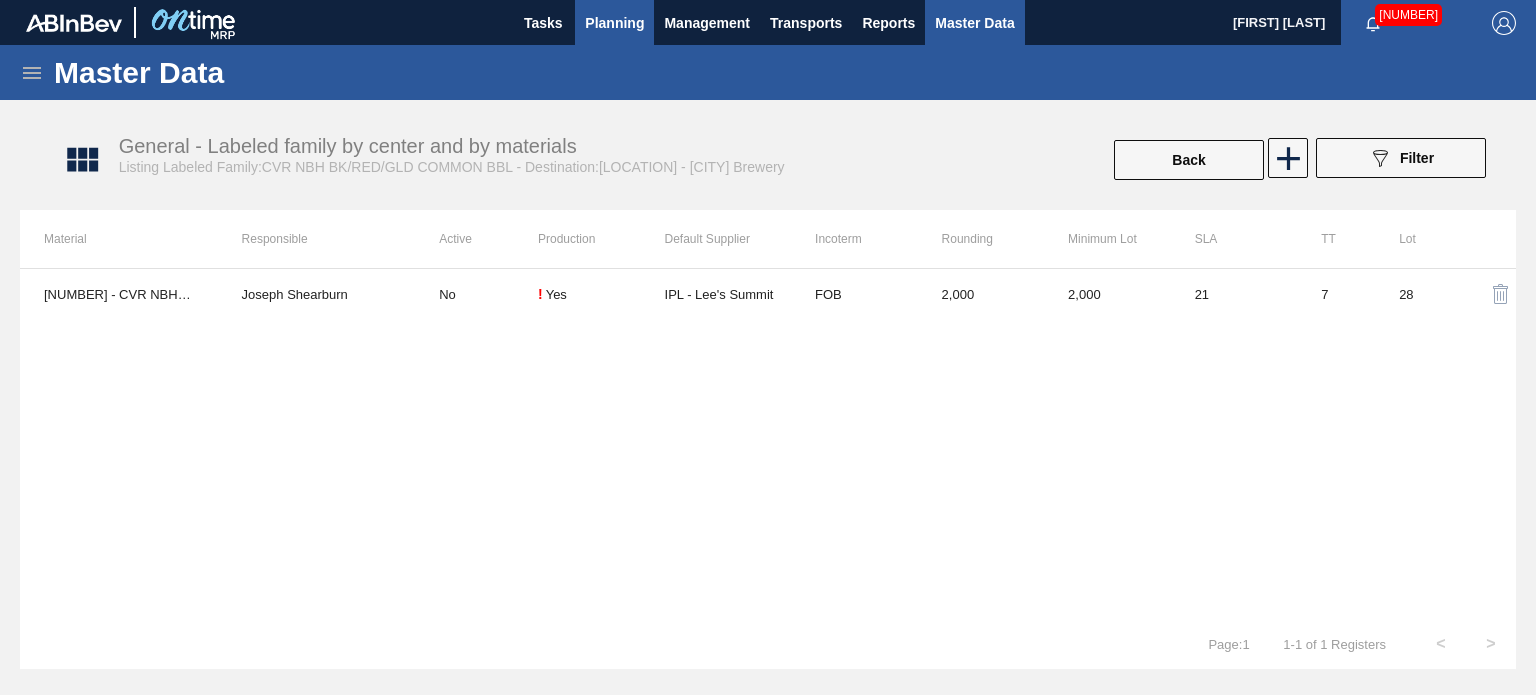 click on "Planning" at bounding box center (614, 23) 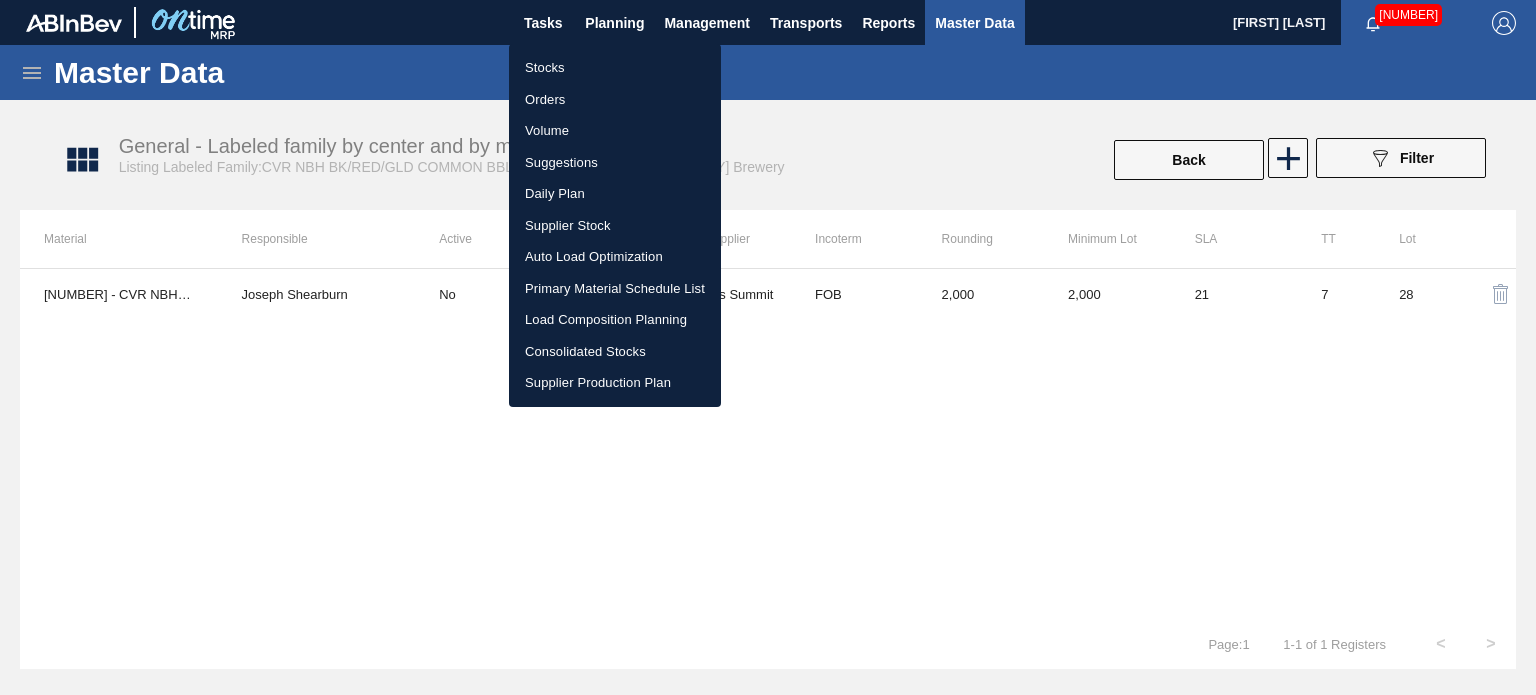 click on "Stocks" at bounding box center [615, 68] 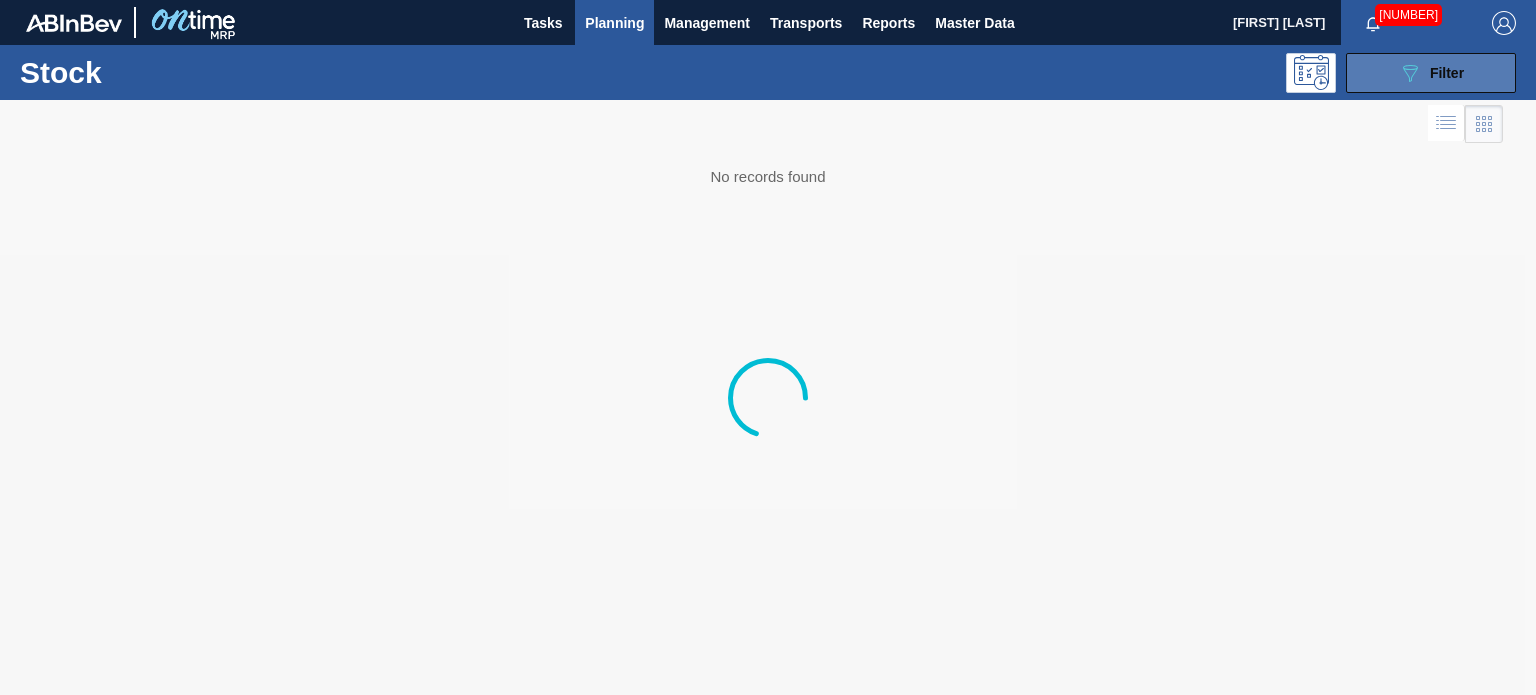 click 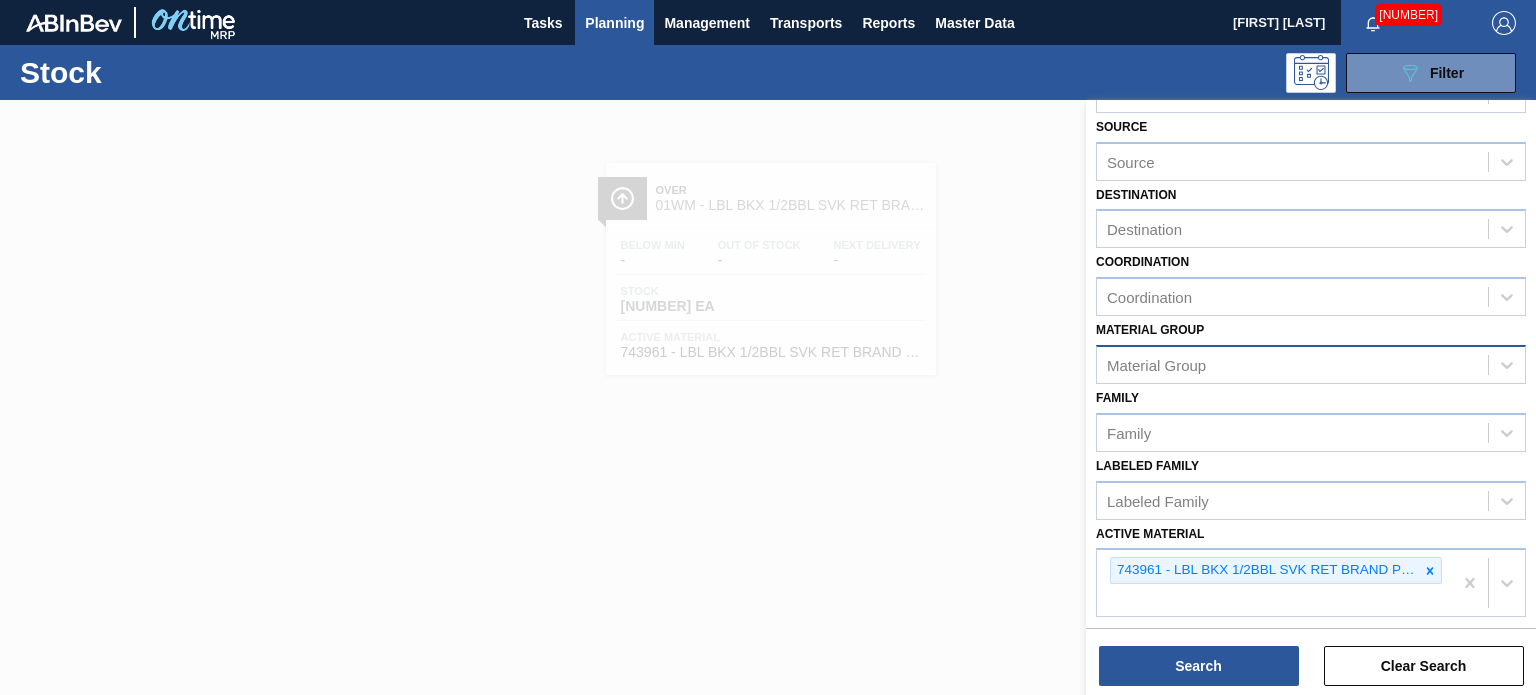 scroll, scrollTop: 100, scrollLeft: 0, axis: vertical 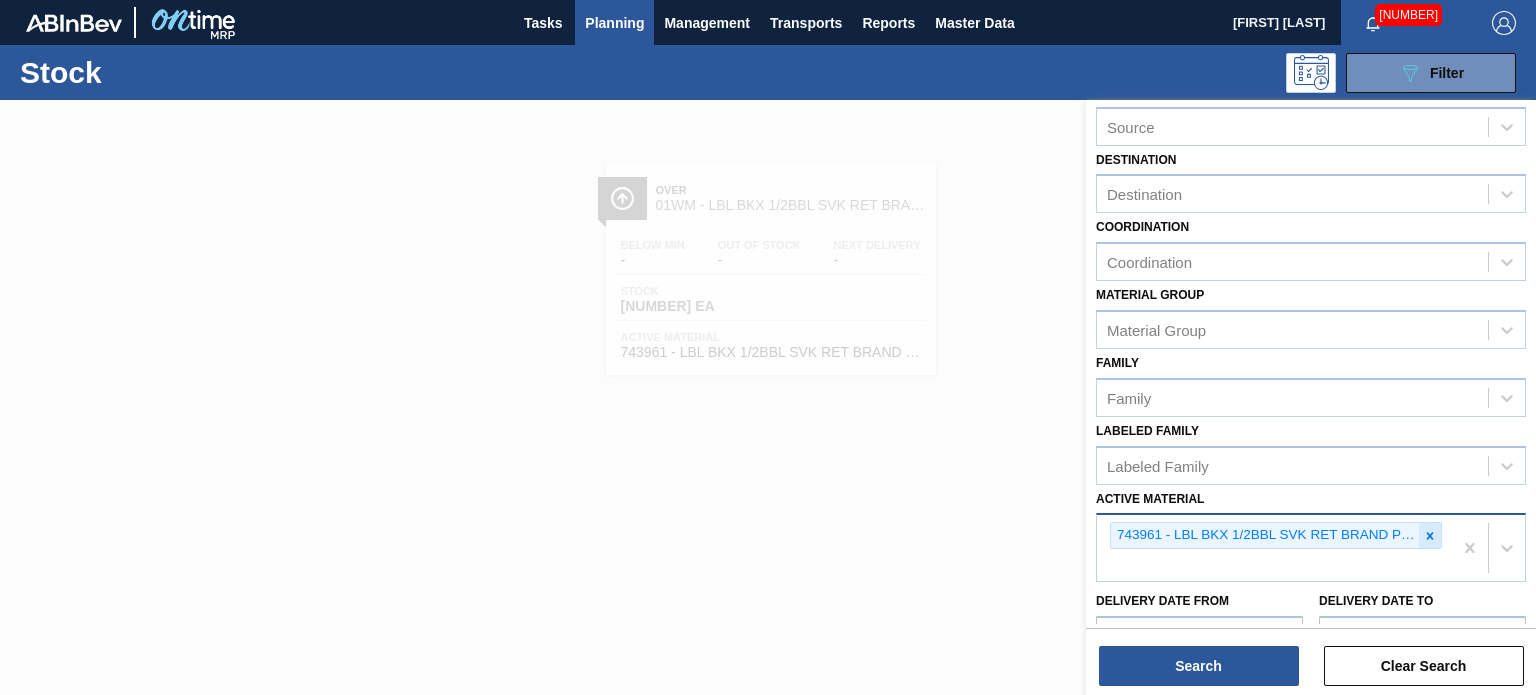 click 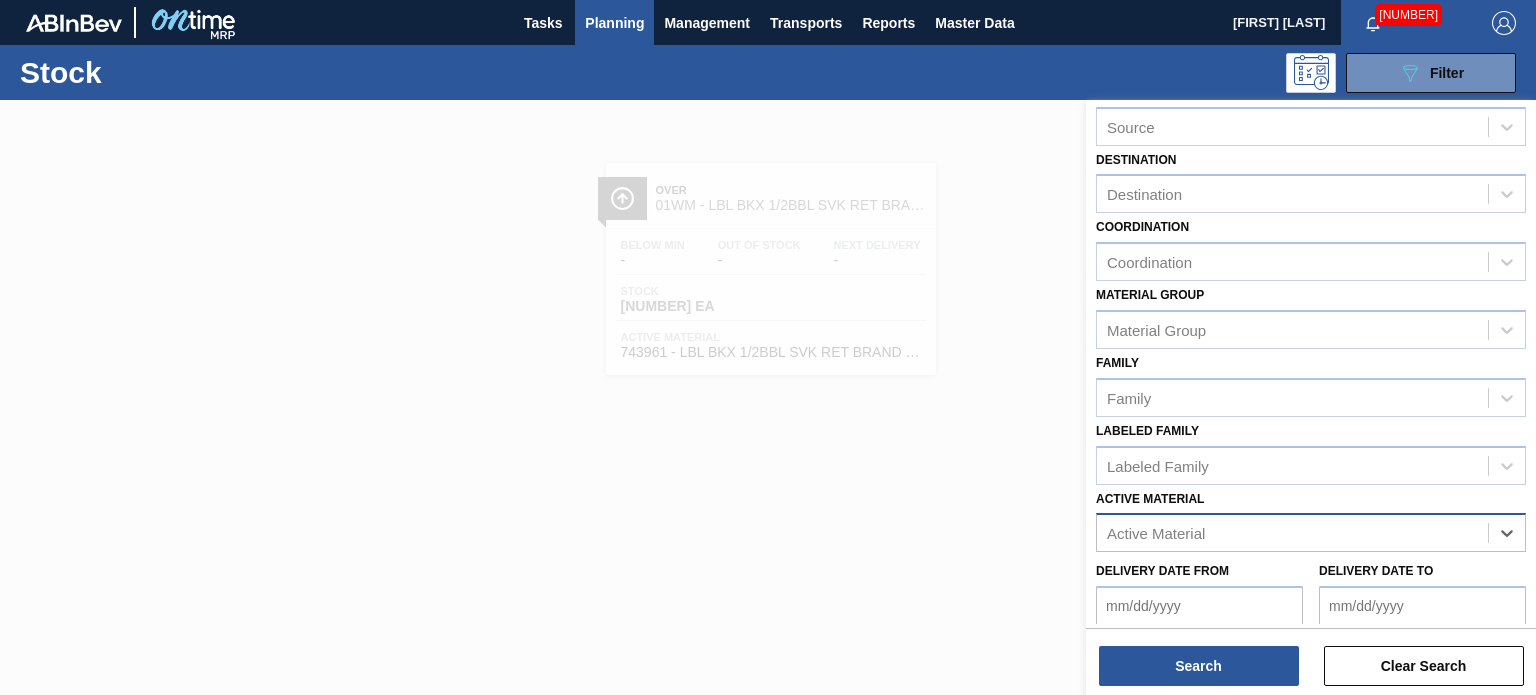 paste on "683834" 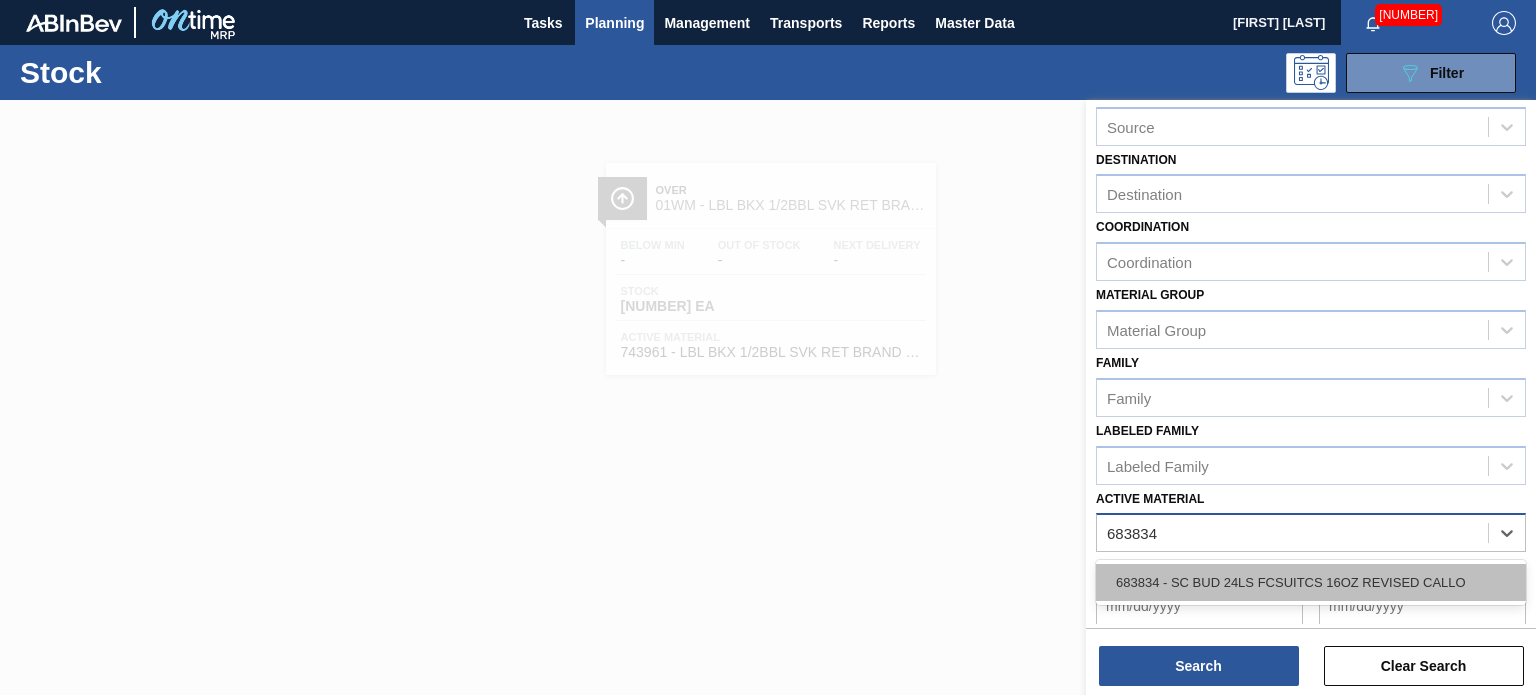 click on "683834 - SC BUD 24LS FCSUITCS 16OZ  REVISED CALLO" at bounding box center (1311, 582) 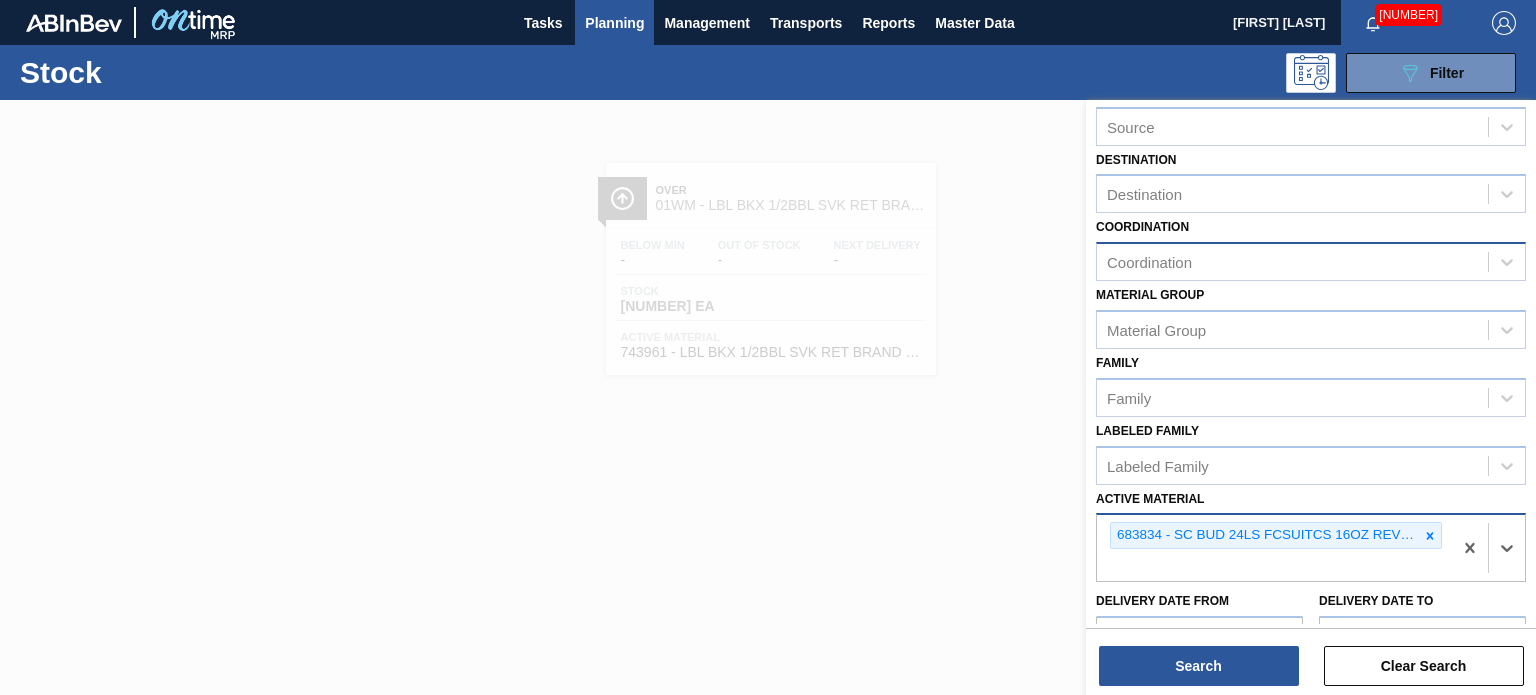 scroll, scrollTop: 0, scrollLeft: 0, axis: both 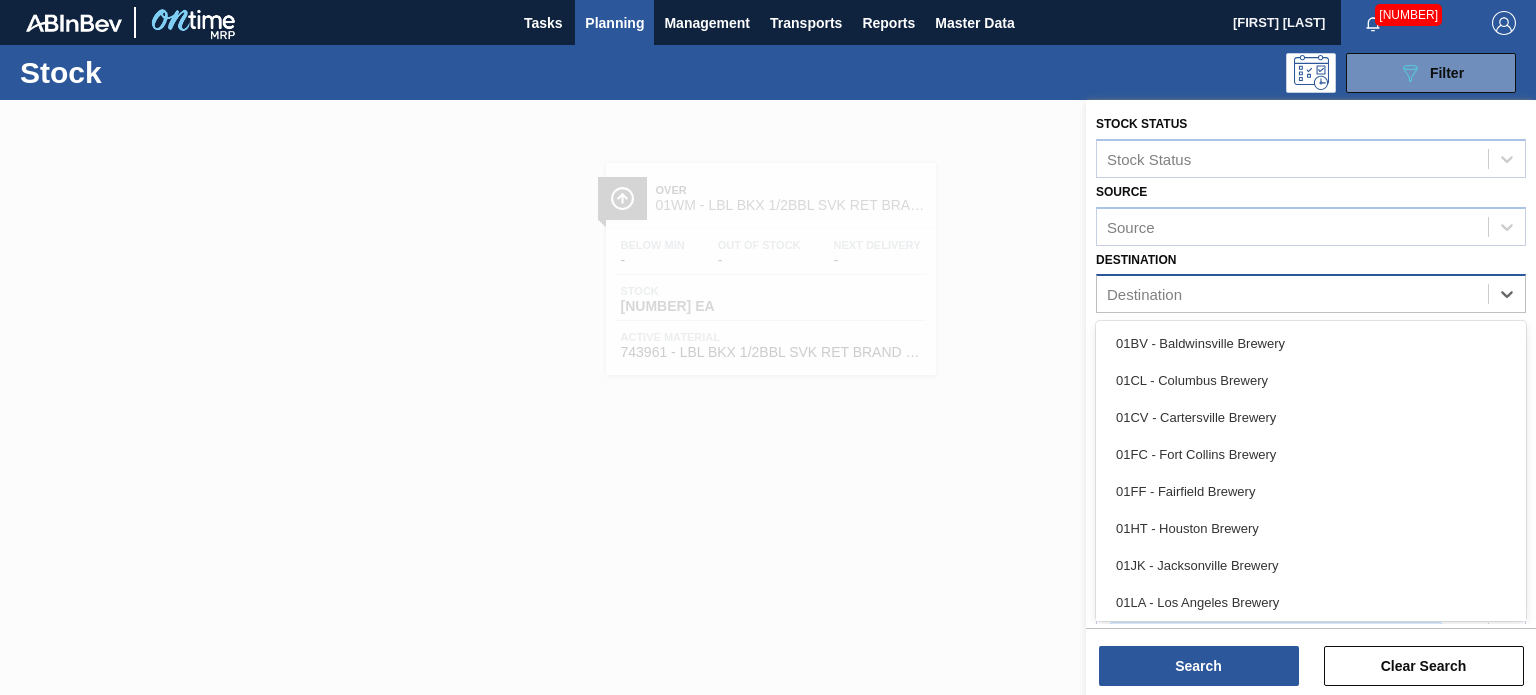 click on "Destination" at bounding box center [1292, 294] 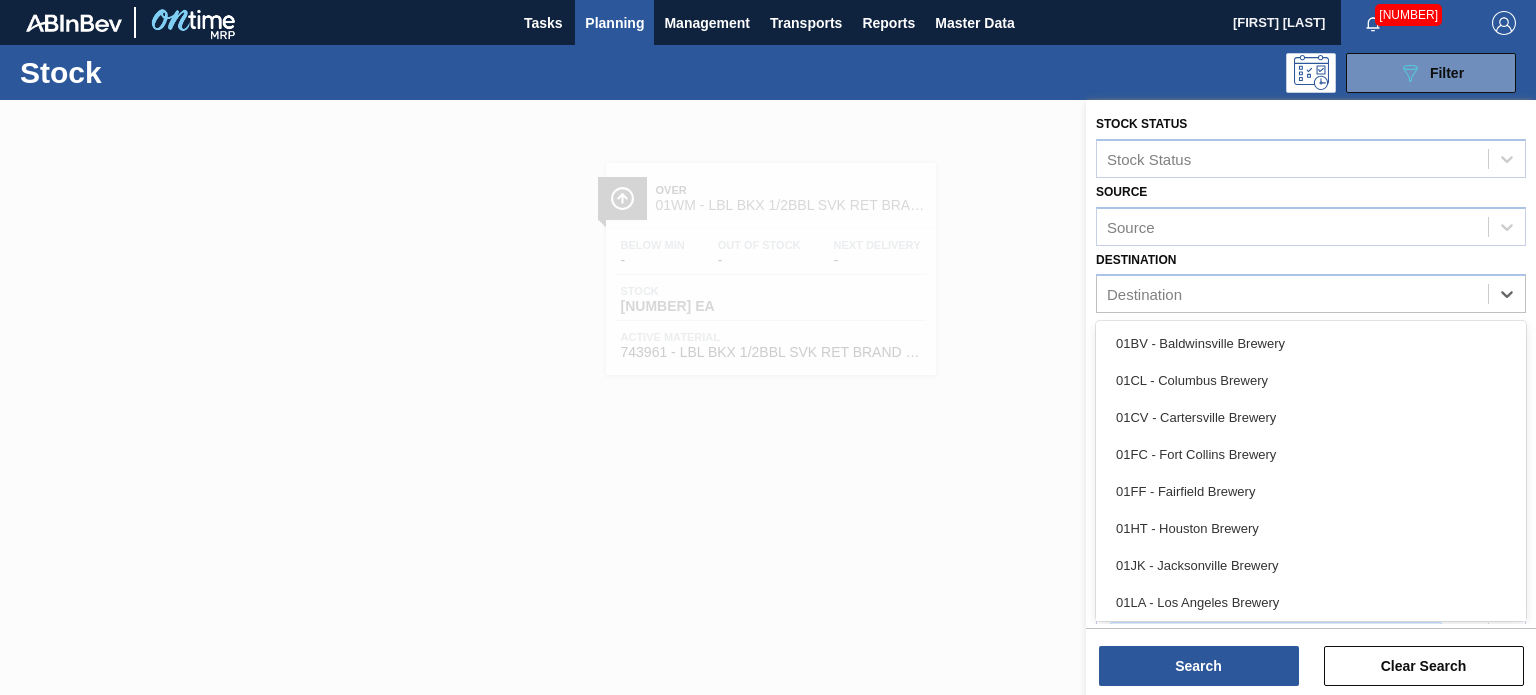 scroll, scrollTop: 152, scrollLeft: 0, axis: vertical 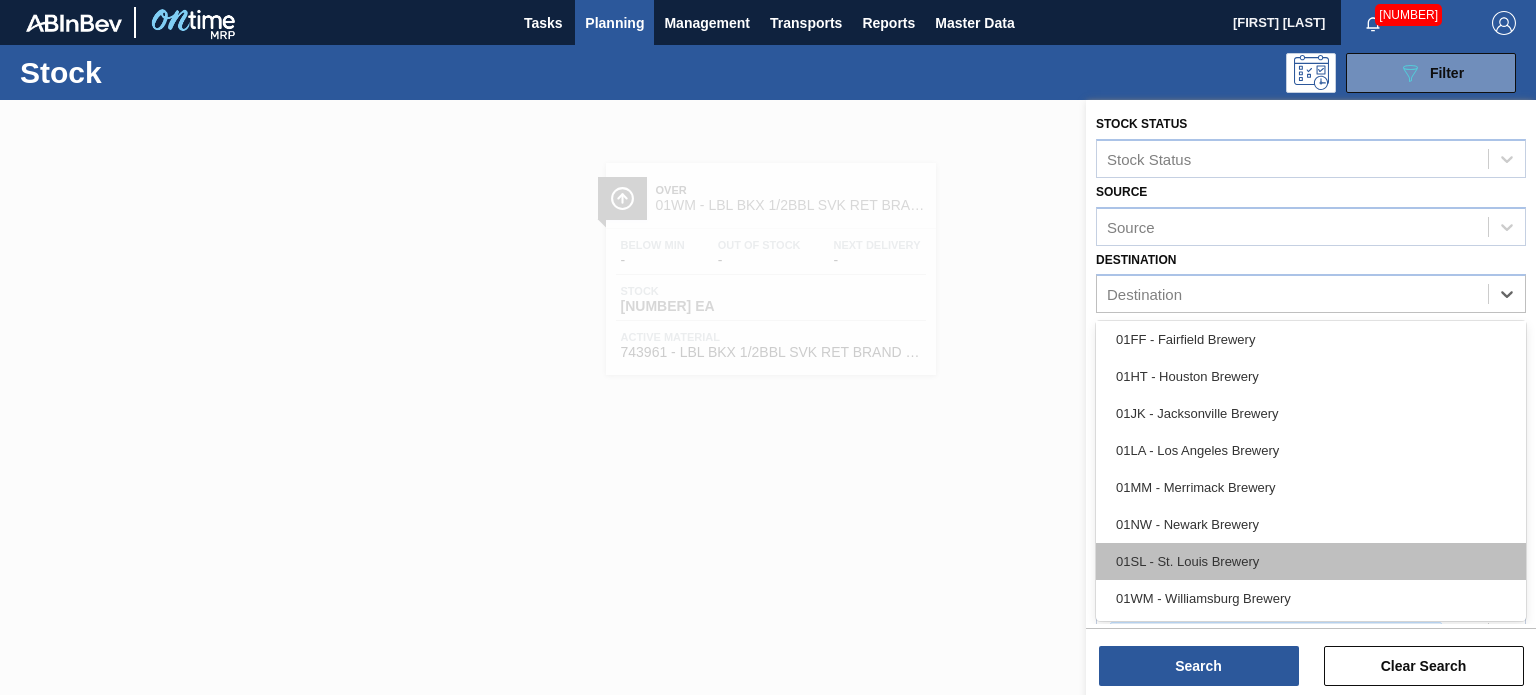 click on "01SL - St. Louis Brewery" at bounding box center (1311, 561) 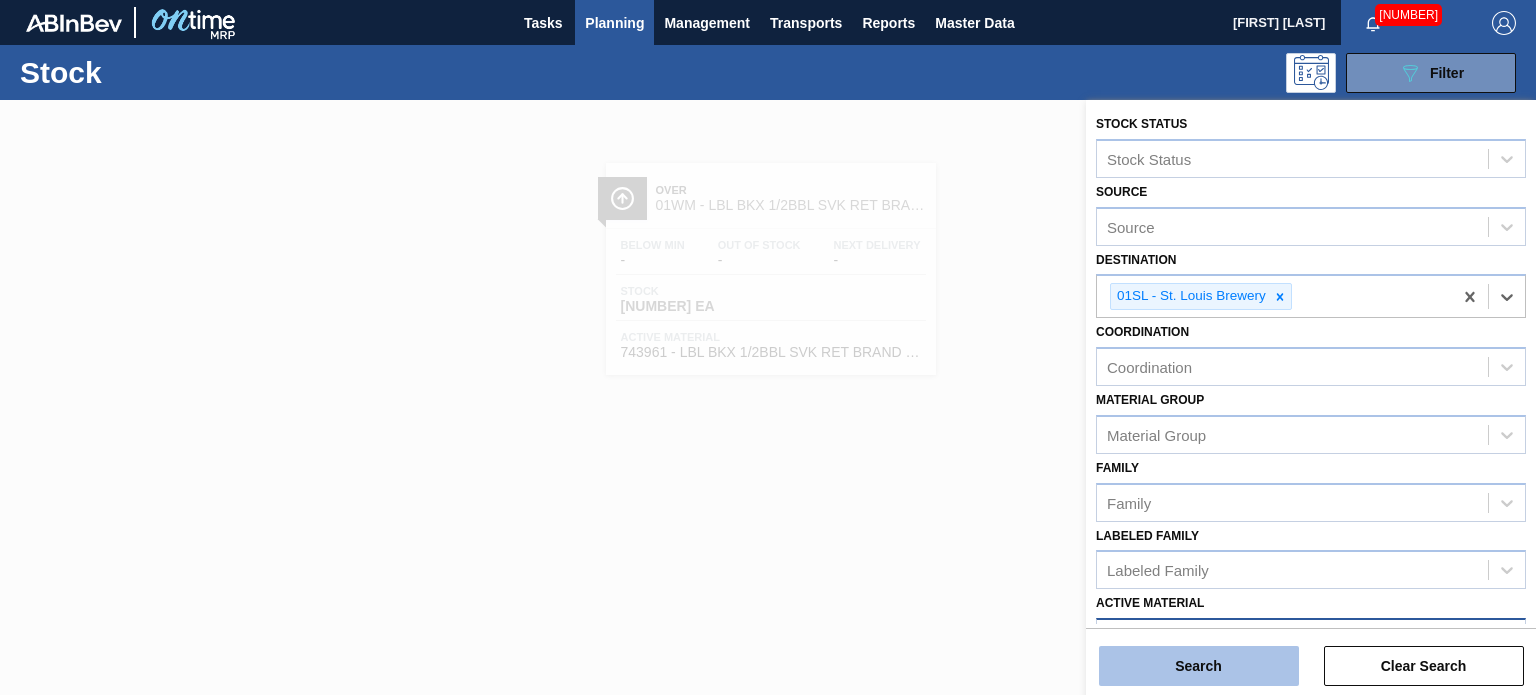 click on "Search" at bounding box center [1199, 666] 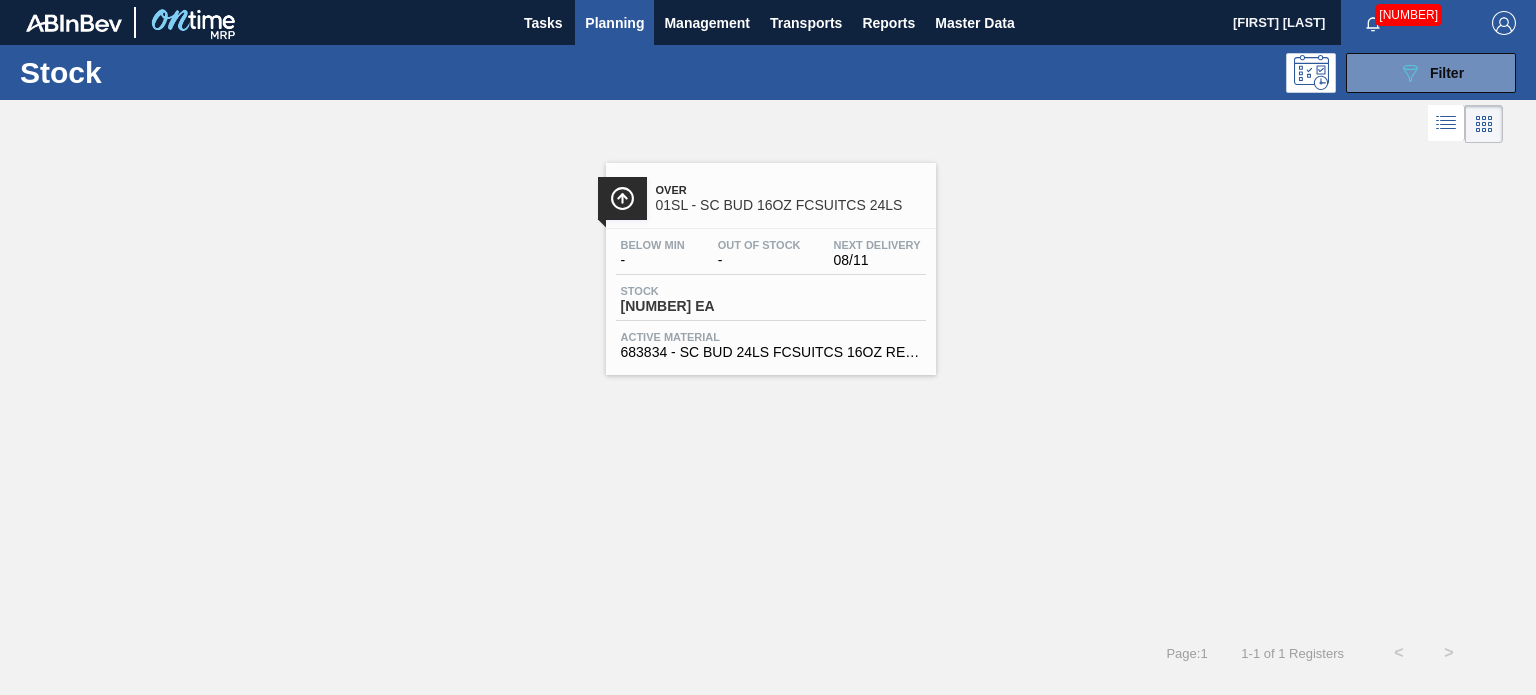 click on "683834 - SC BUD 24LS FCSUITCS 16OZ  REVISED CALLO" at bounding box center [771, 352] 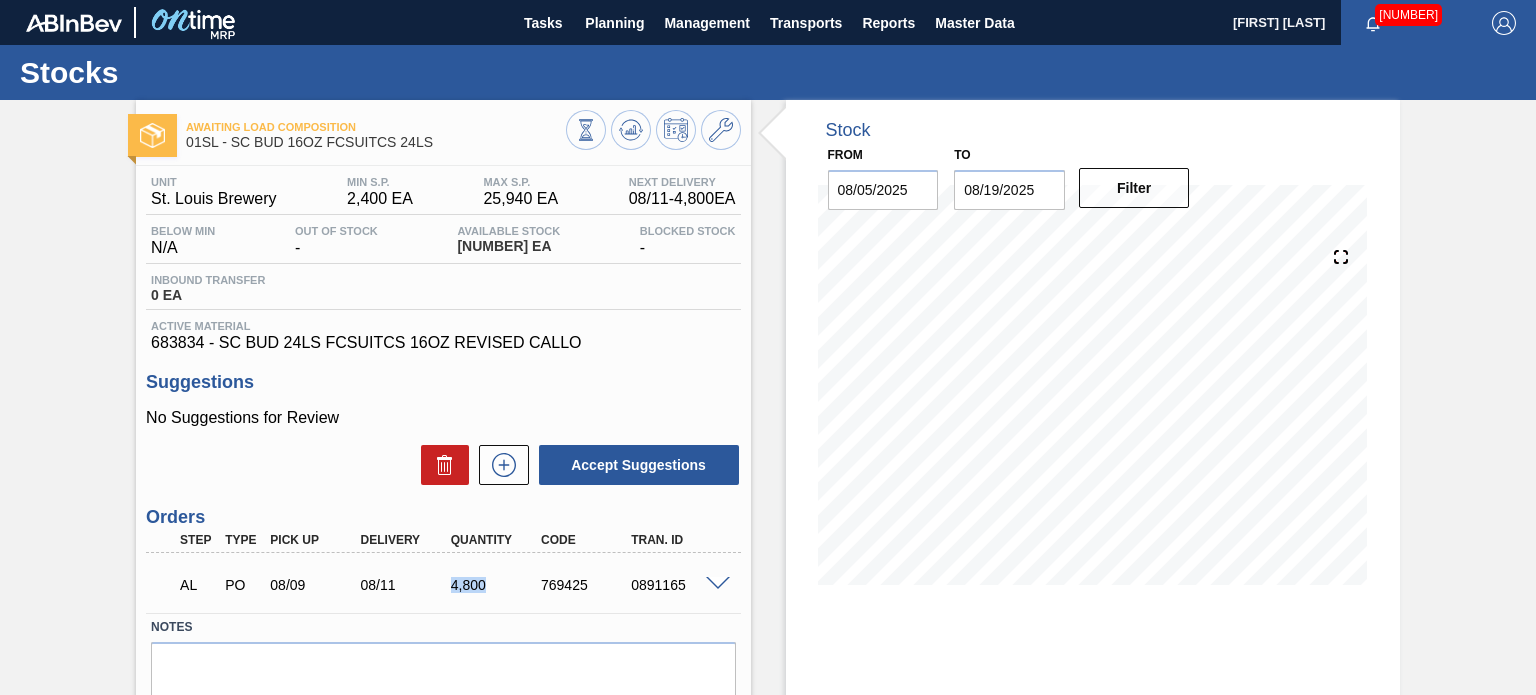 drag, startPoint x: 482, startPoint y: 589, endPoint x: 421, endPoint y: 573, distance: 63.06346 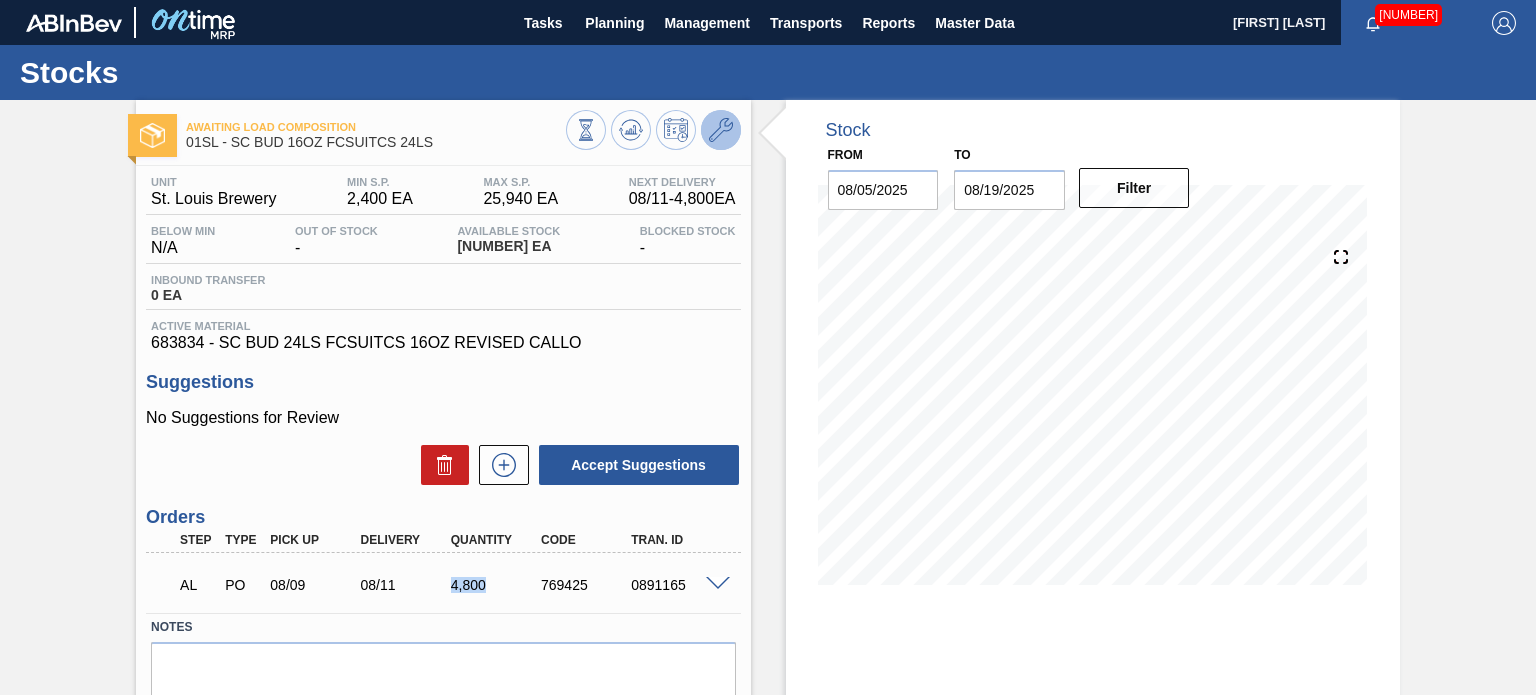 click 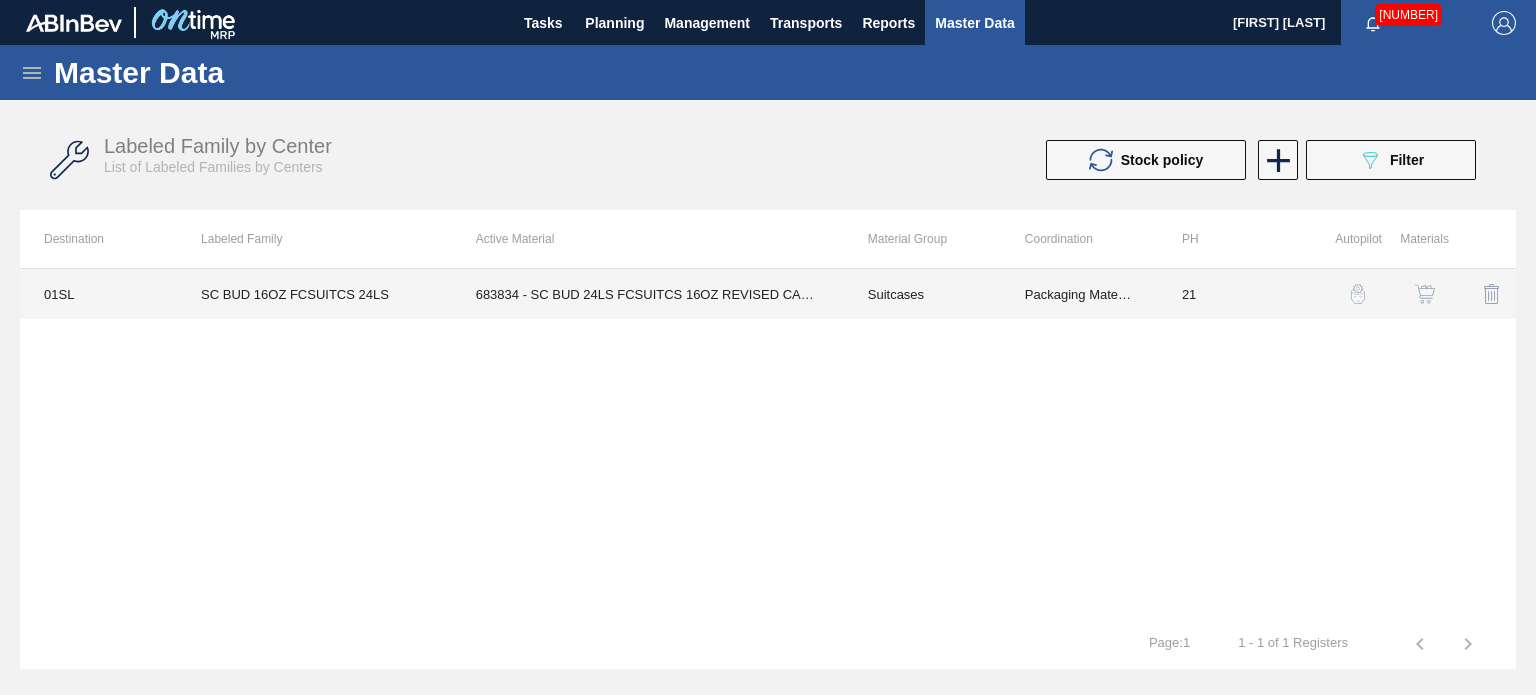 click on "Suitcases" at bounding box center (922, 294) 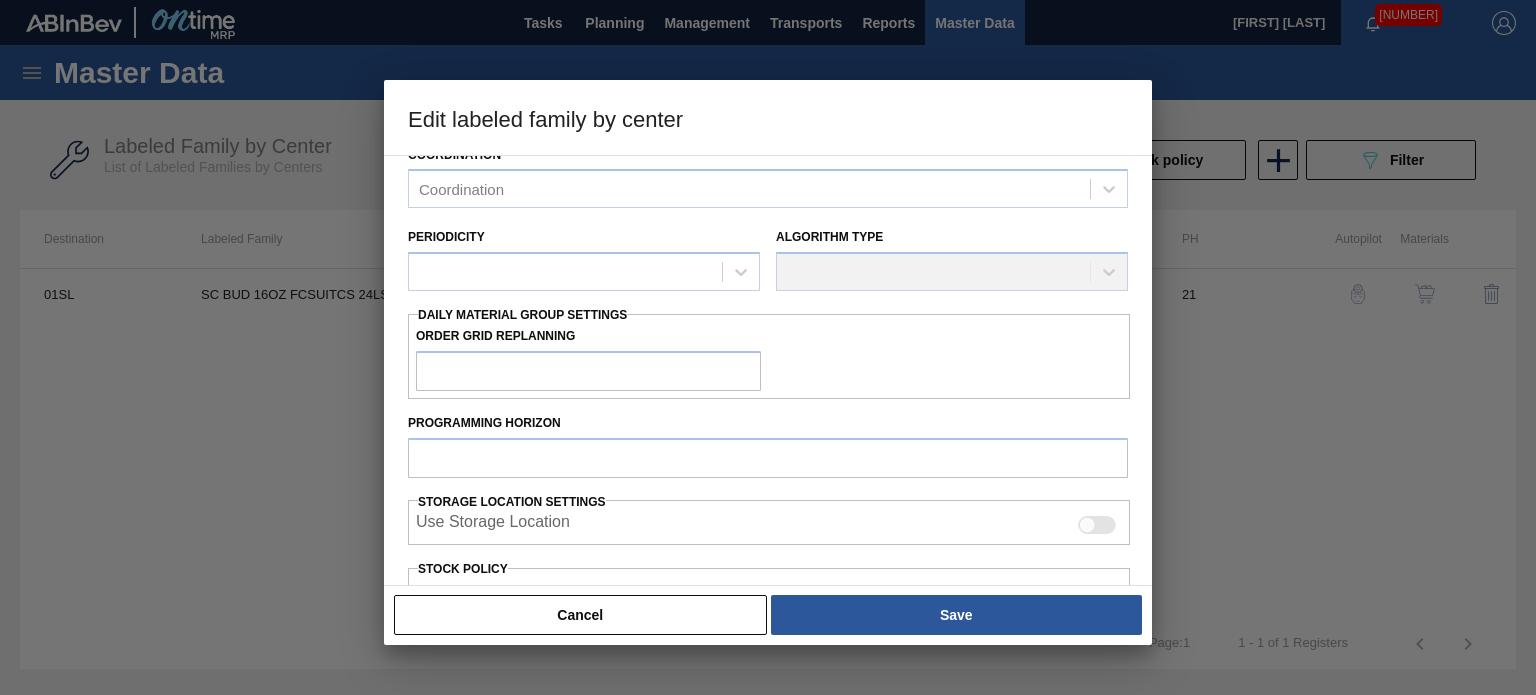 type on "Suitcases" 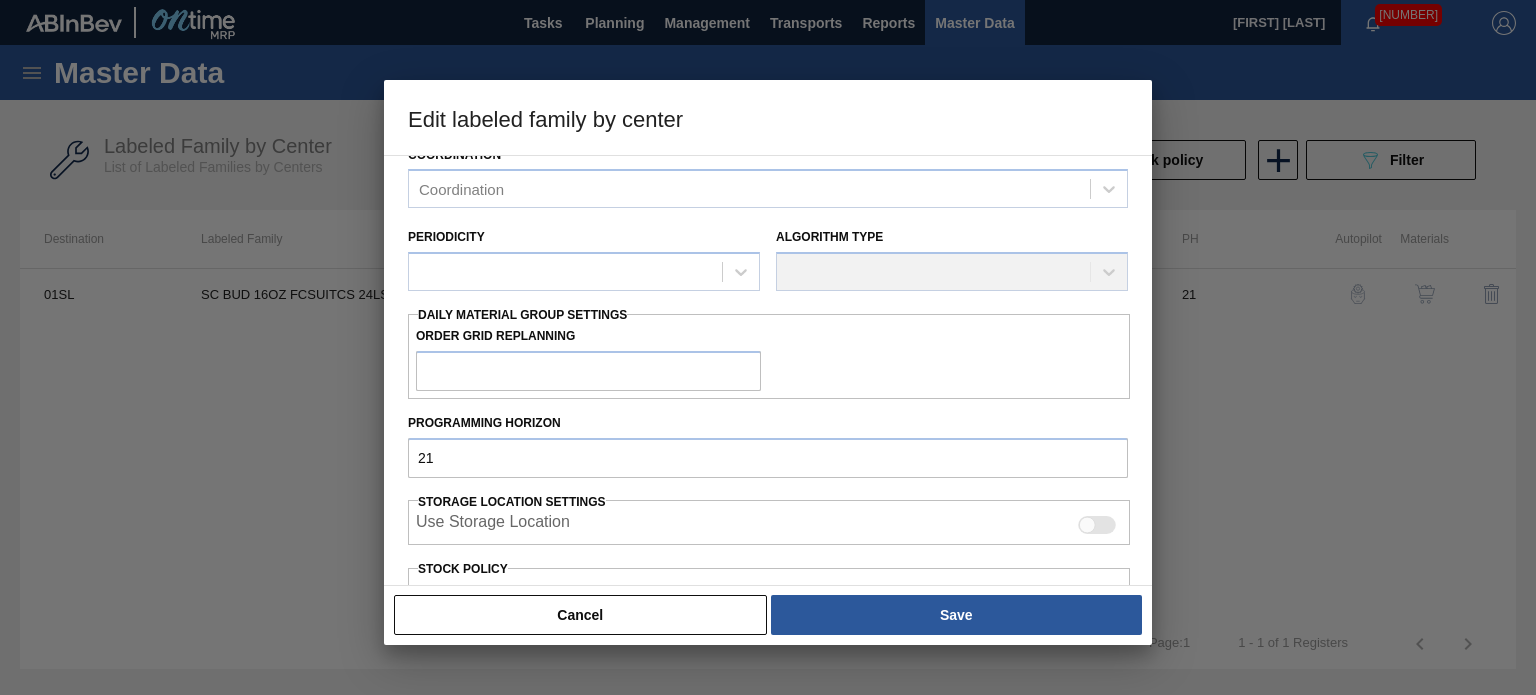 scroll, scrollTop: 304, scrollLeft: 0, axis: vertical 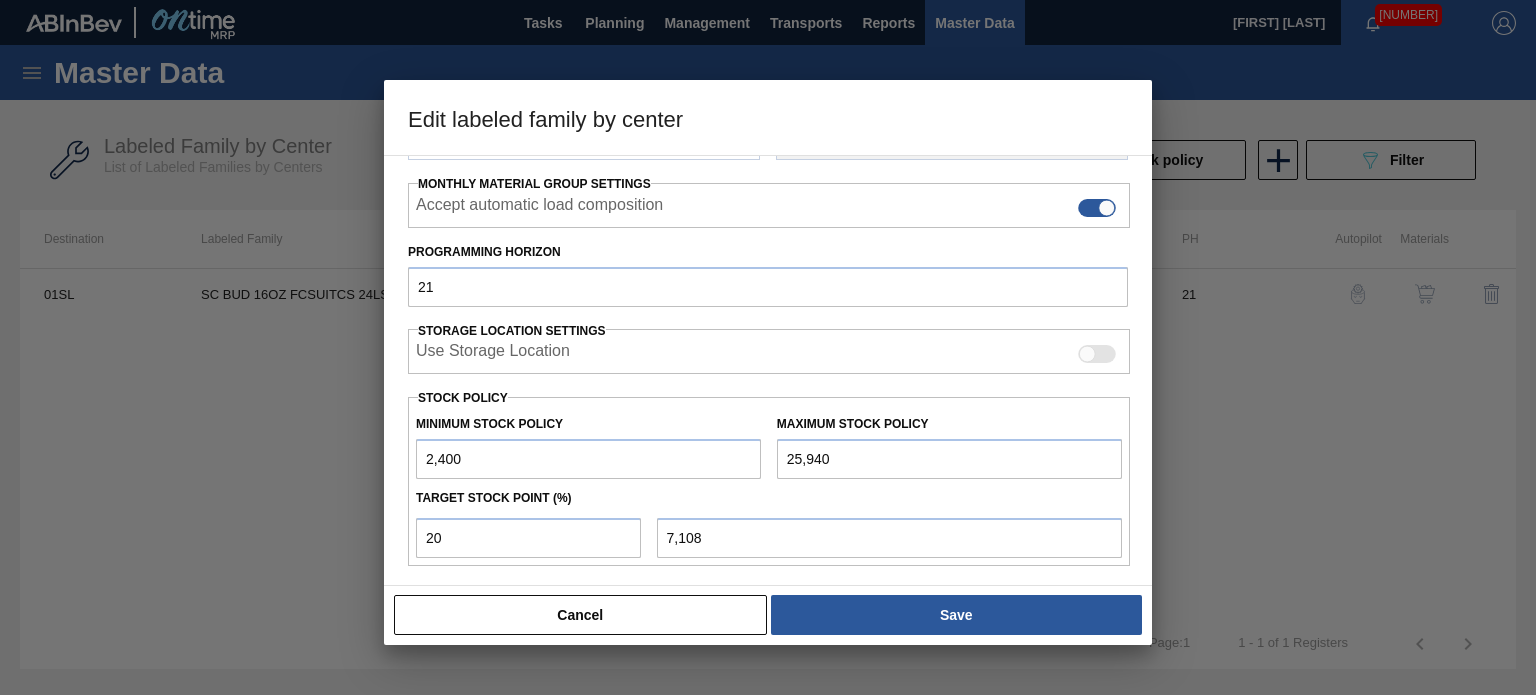 drag, startPoint x: 856, startPoint y: 459, endPoint x: 649, endPoint y: 459, distance: 207 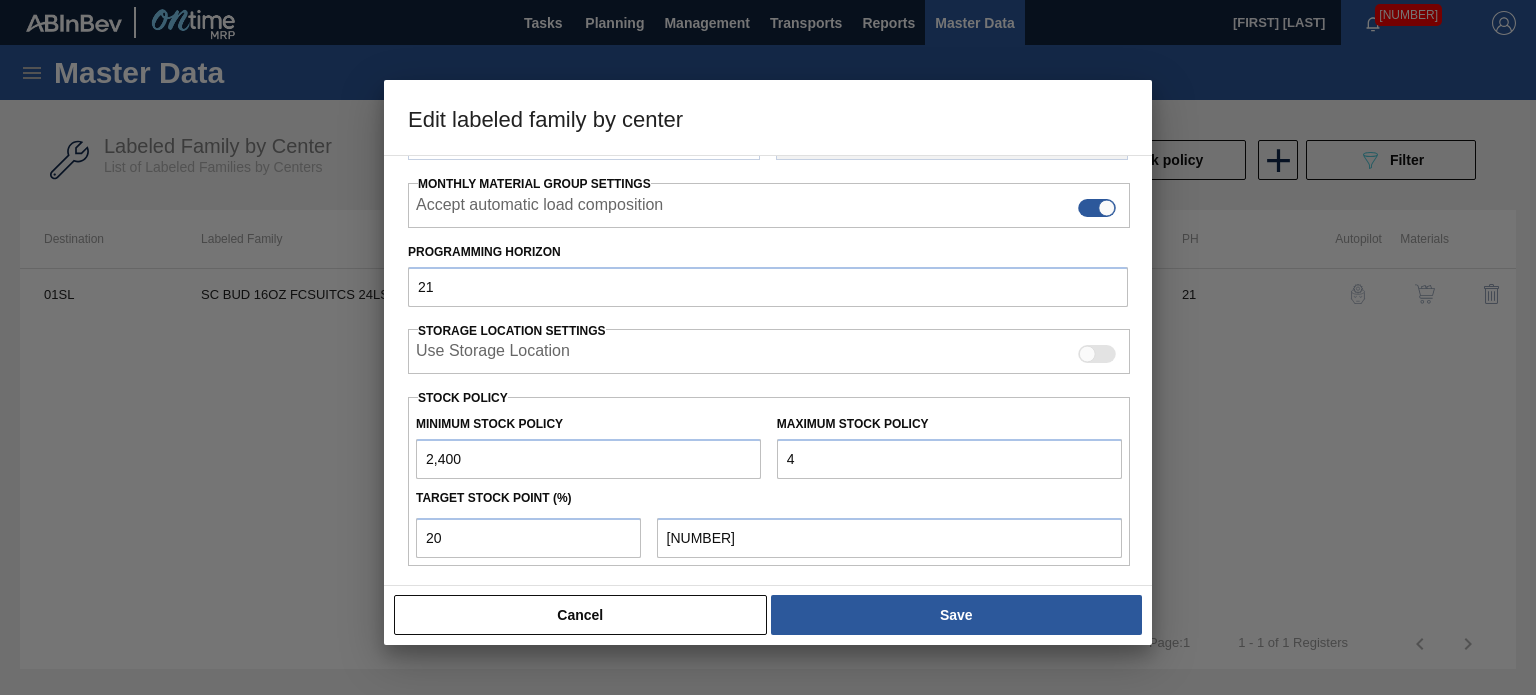 type on "[NUMBER]" 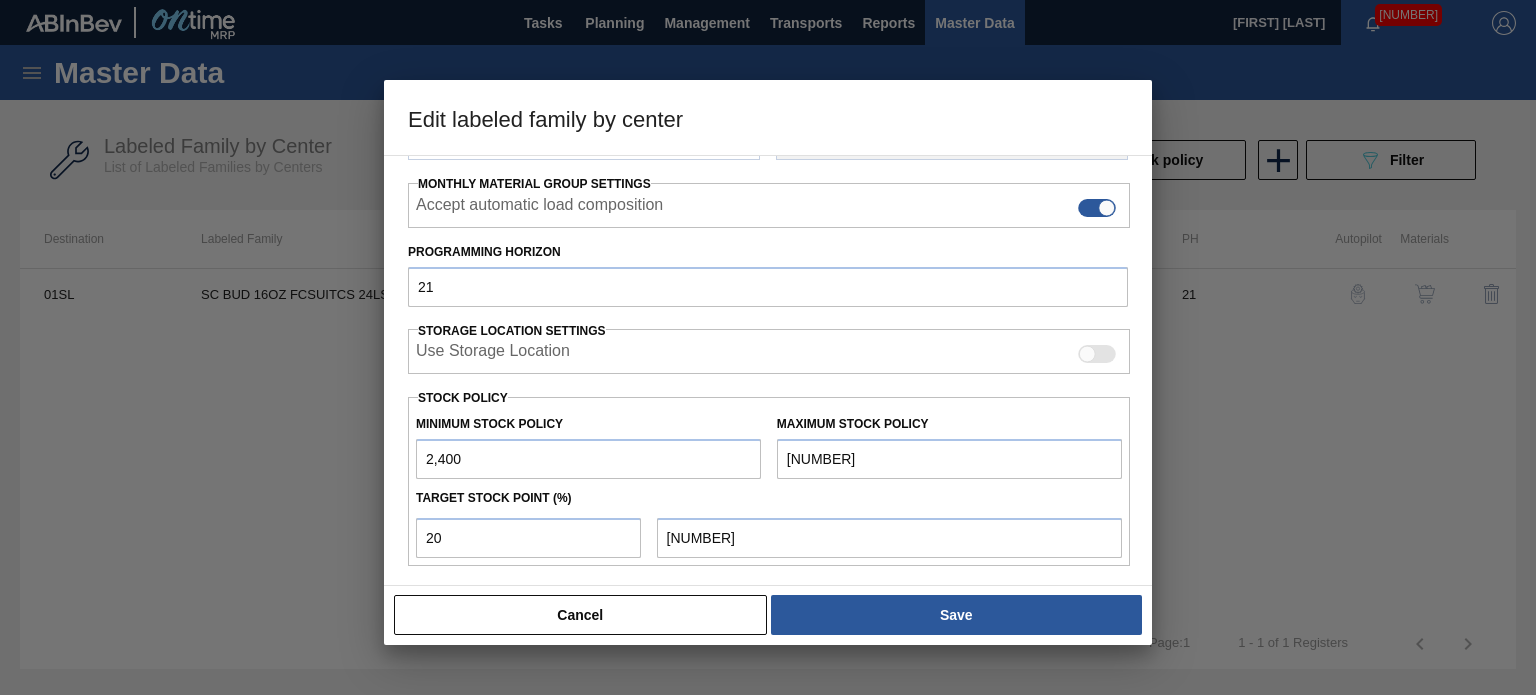 type on "432" 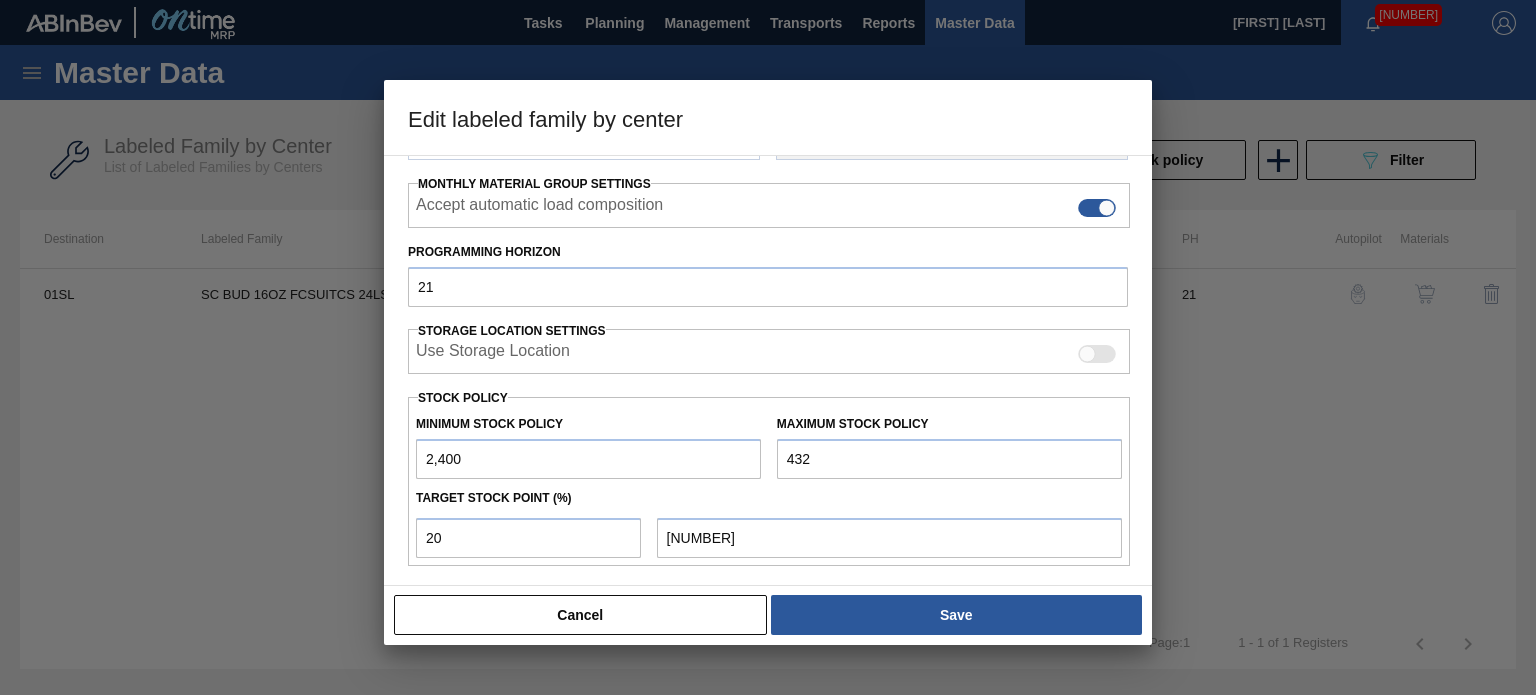 type on "4,320" 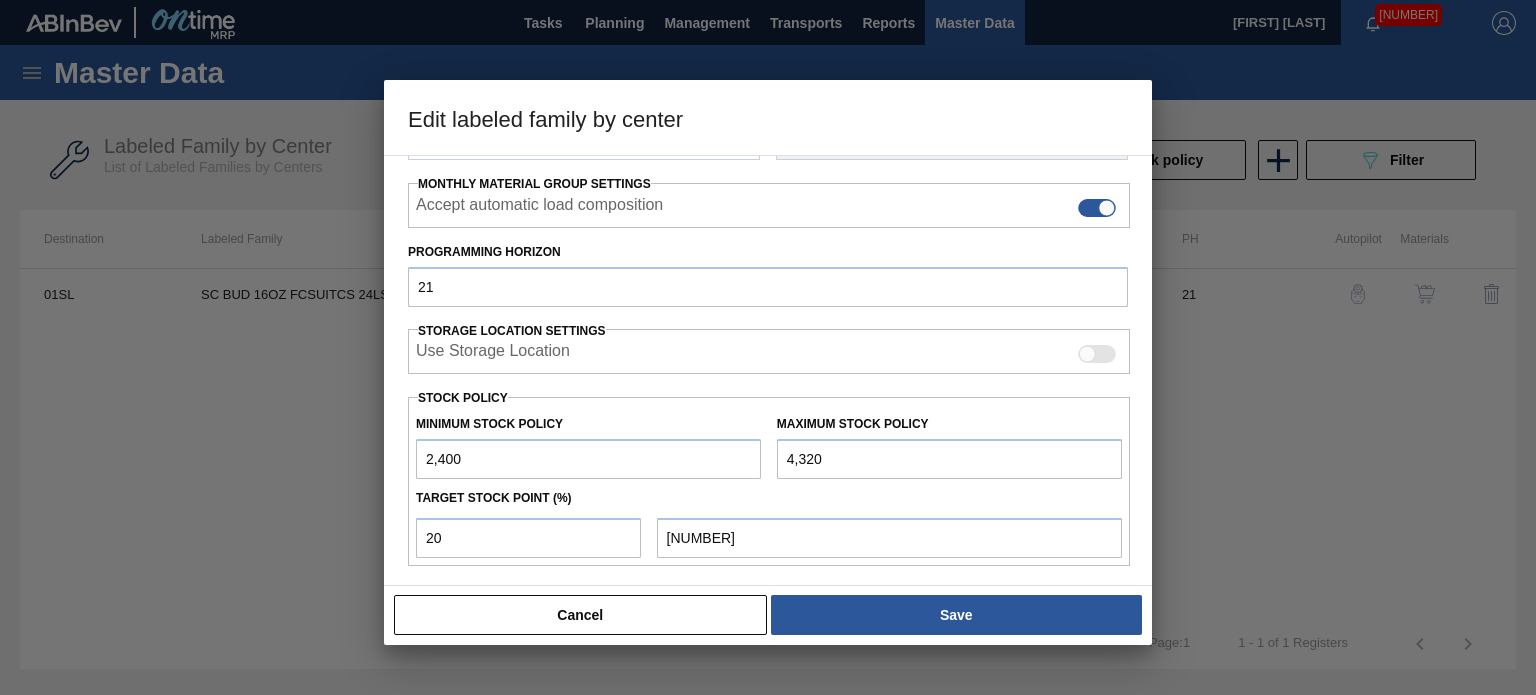 type on "[NUMBER]" 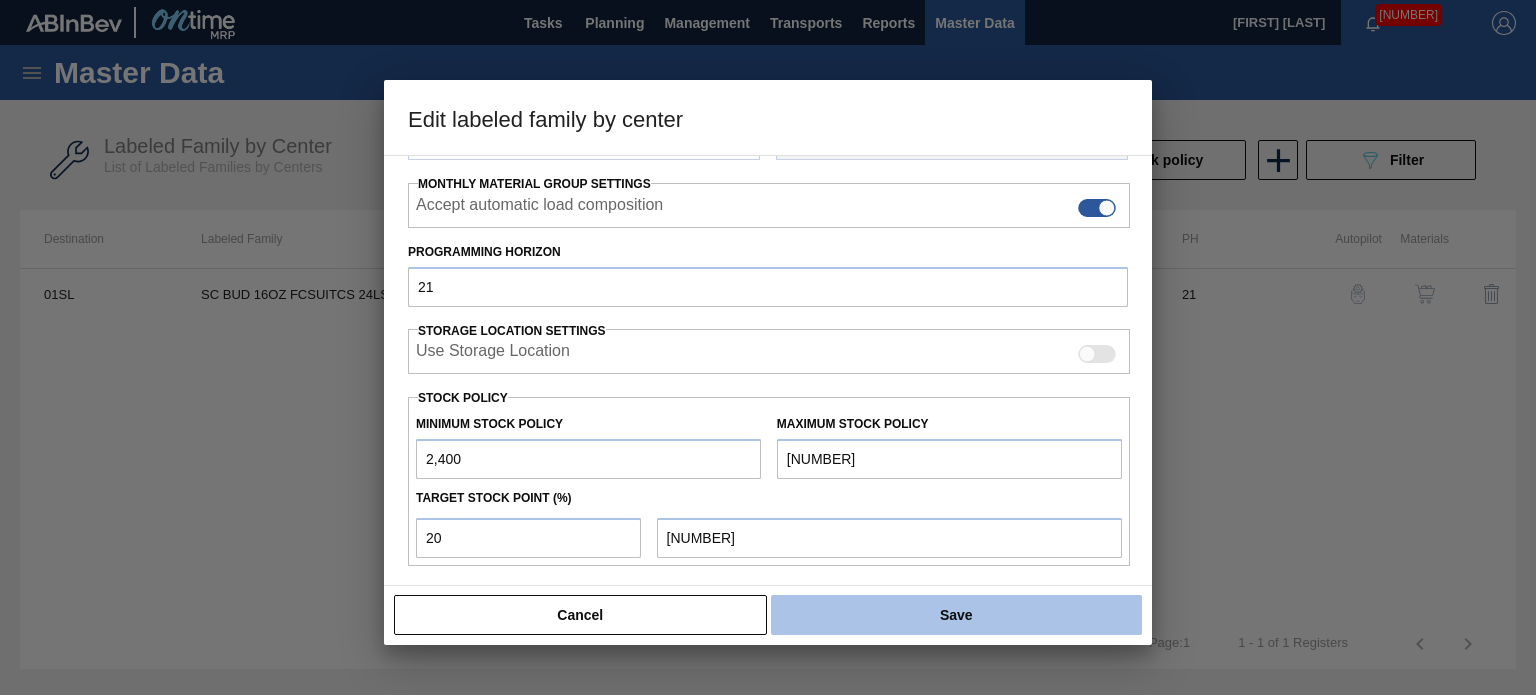 type on "[NUMBER]" 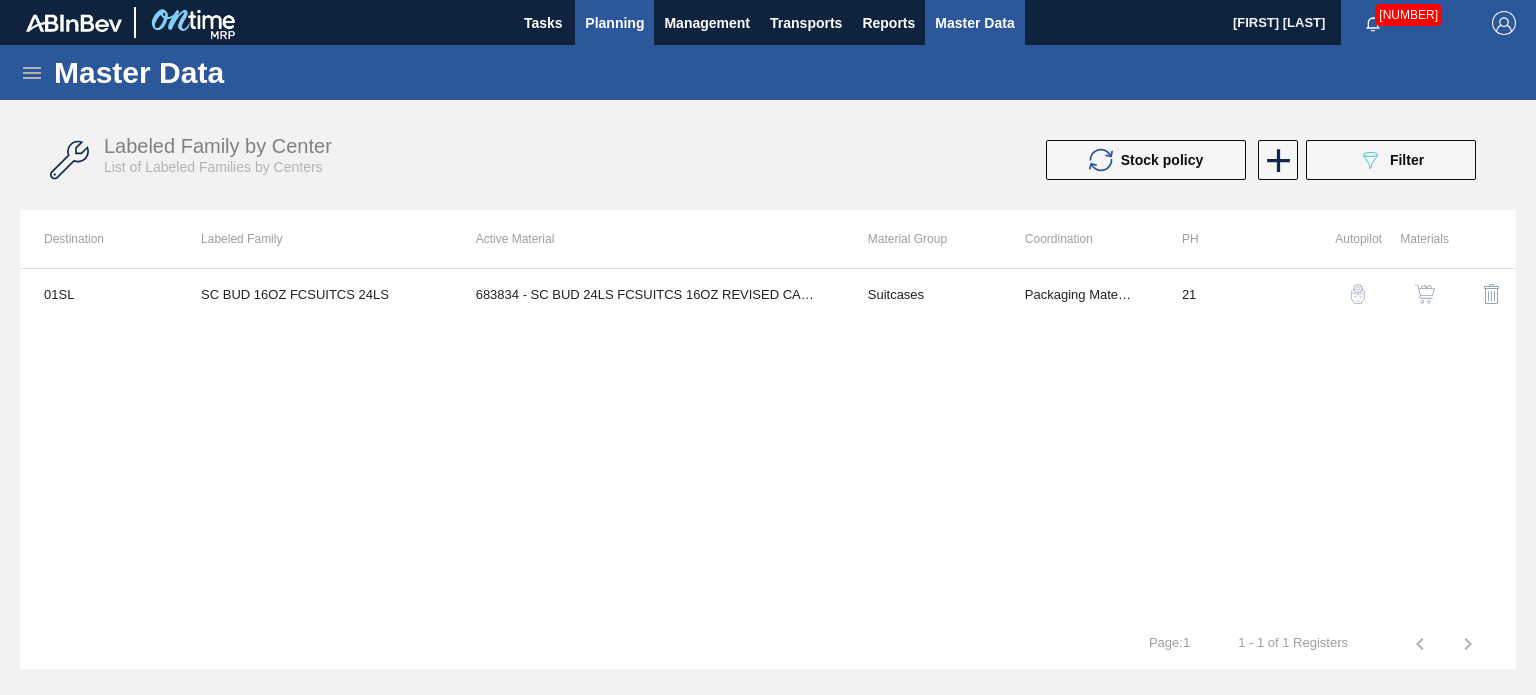 click on "Planning" at bounding box center [614, 22] 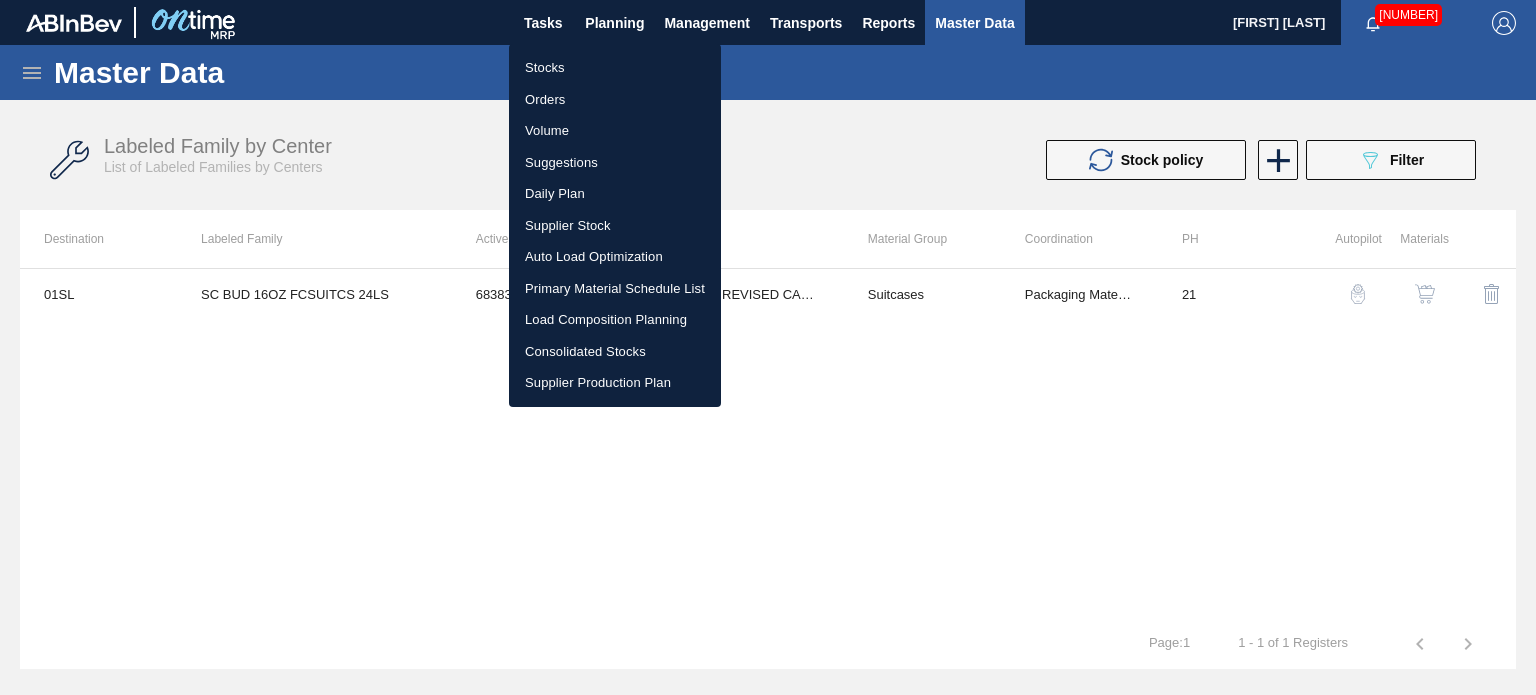 click at bounding box center (768, 347) 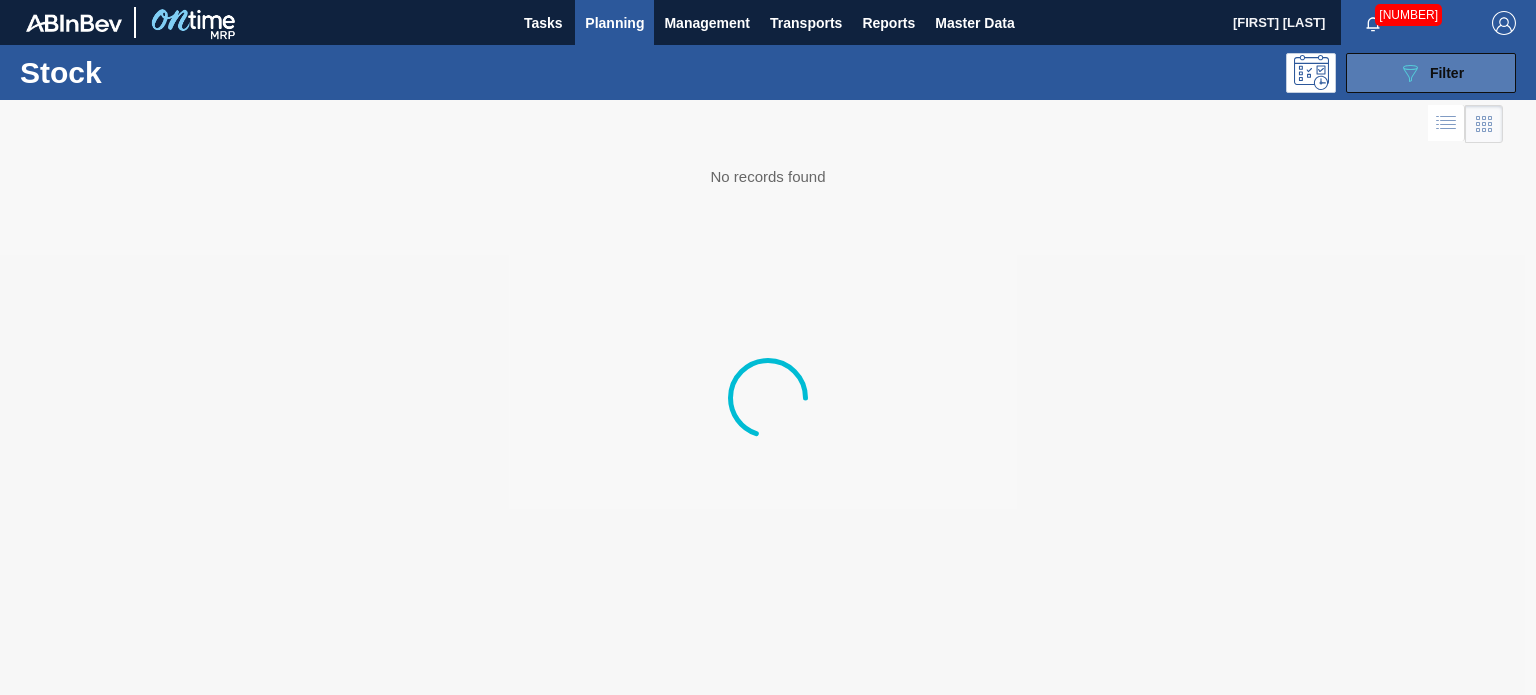 click on "089F7B8B-B2A5-4AFE-B5C0-19BA573D28AC Filter" at bounding box center (1431, 73) 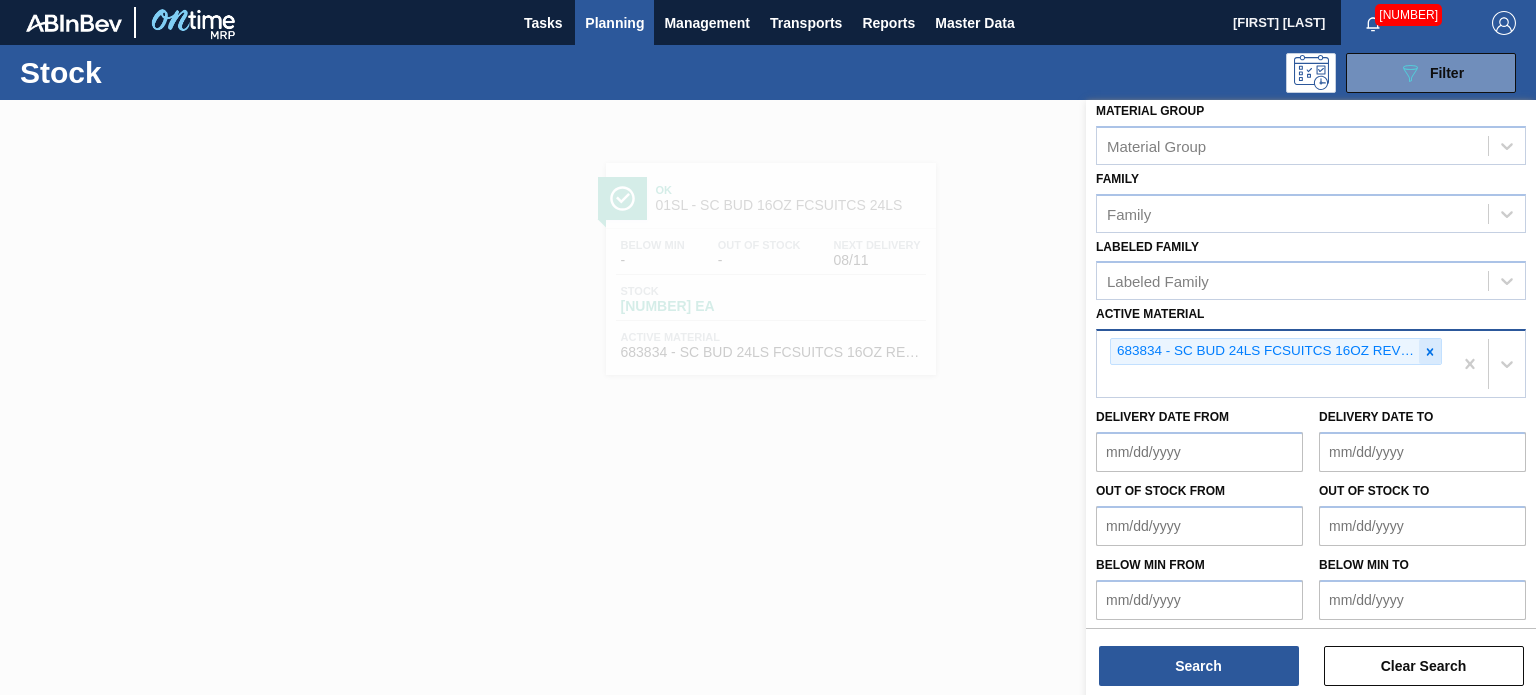 click 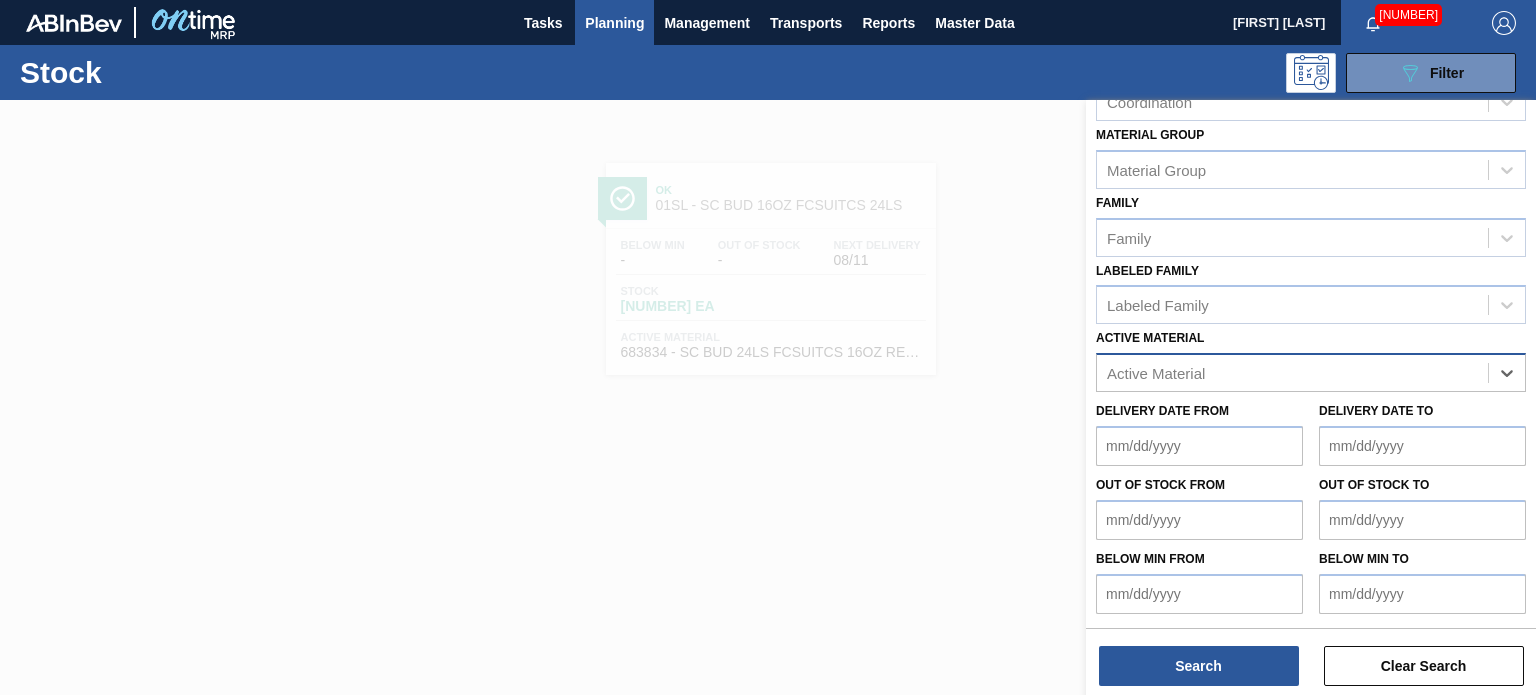paste on "677094" 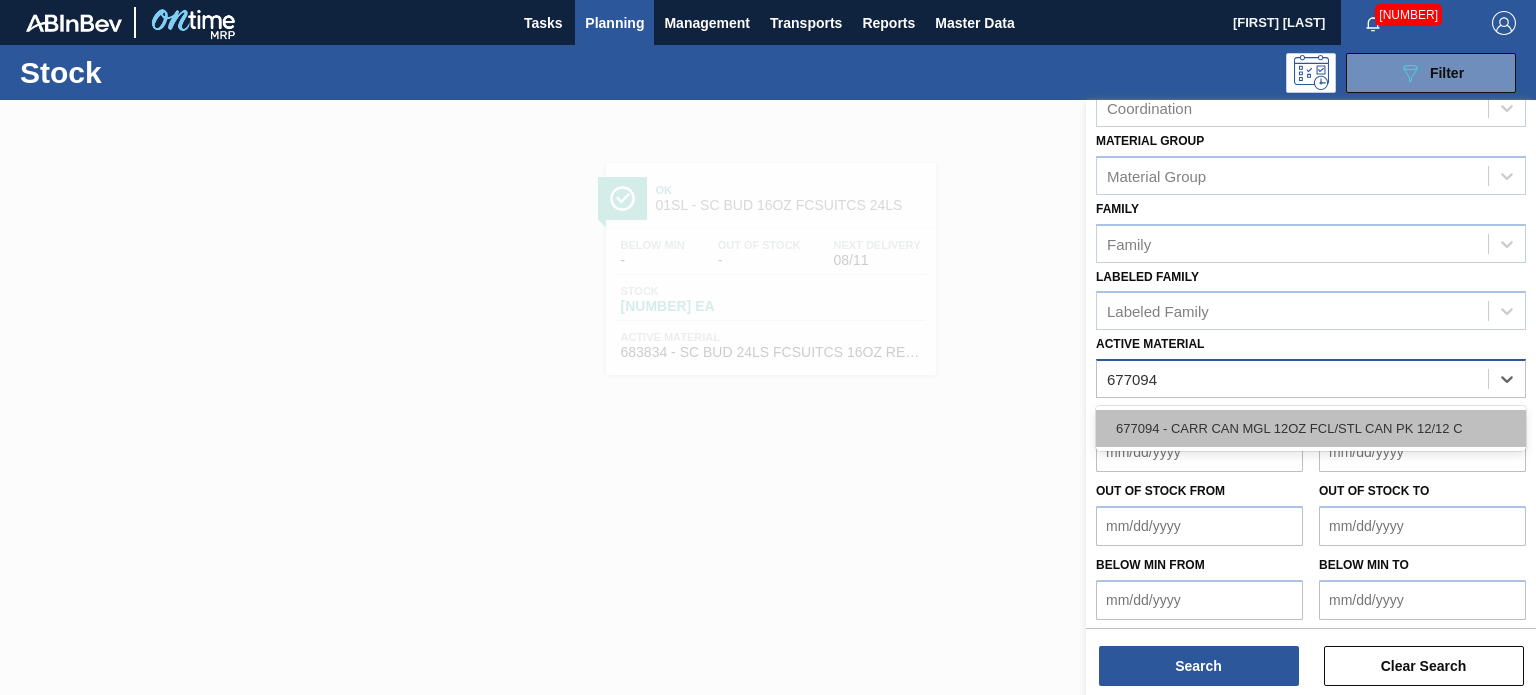 click on "677094 - CARR CAN MGL 12OZ FCL/STL CAN PK 12/12 C" at bounding box center (1311, 428) 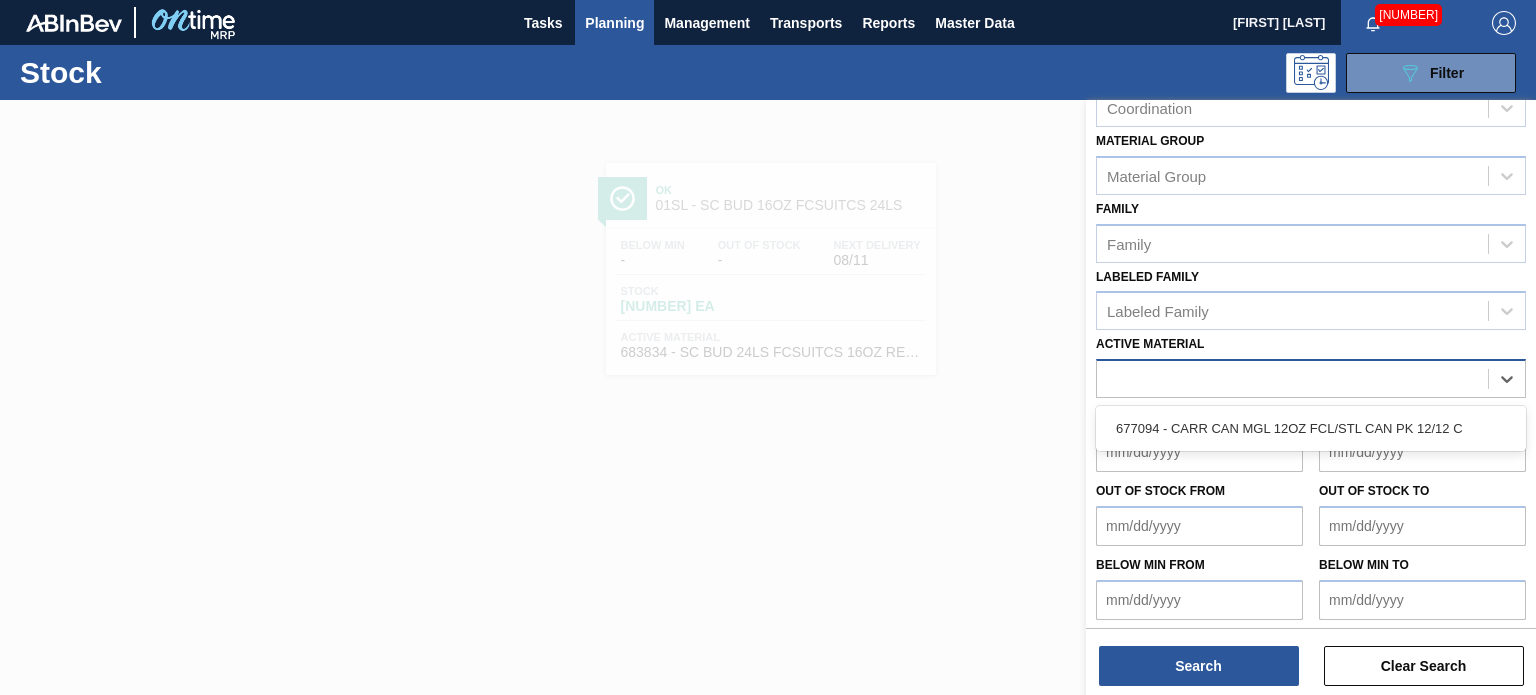 scroll, scrollTop: 289, scrollLeft: 0, axis: vertical 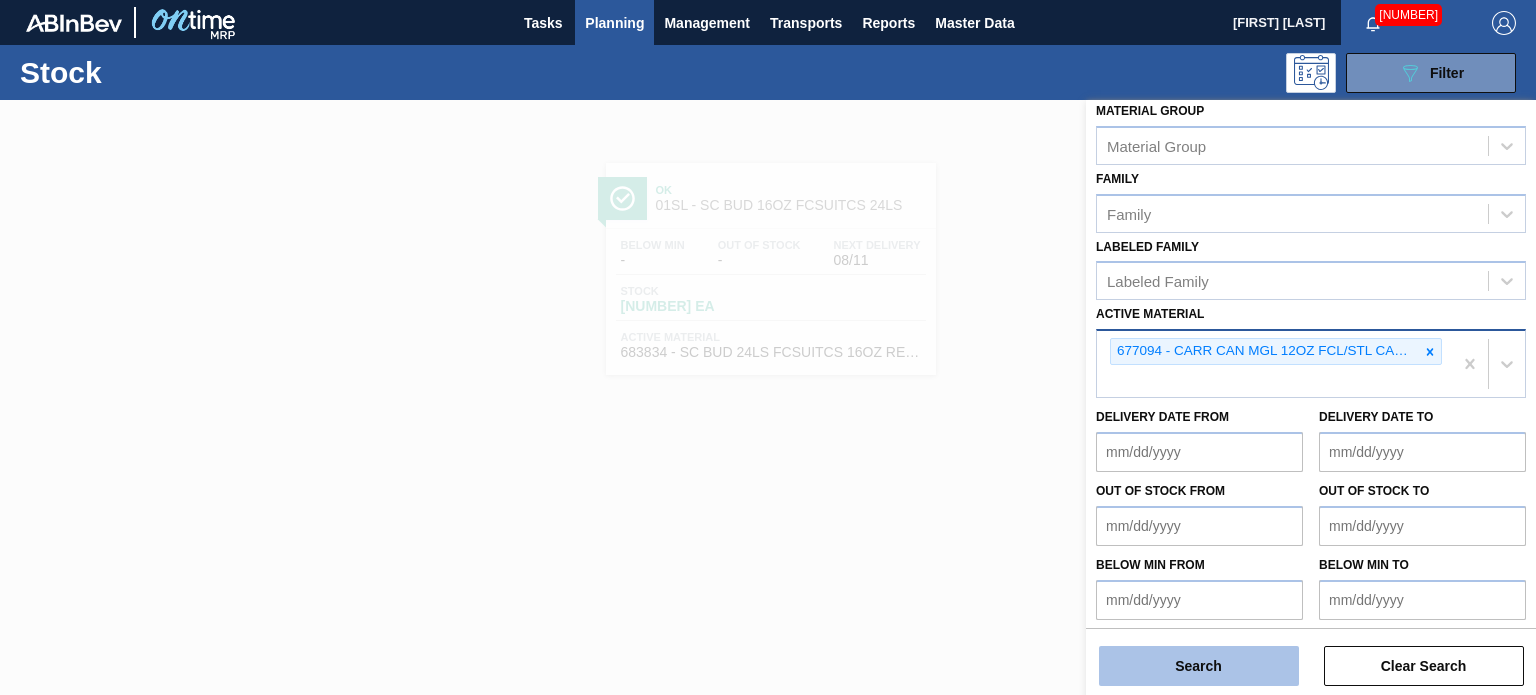 click on "Search" at bounding box center (1199, 666) 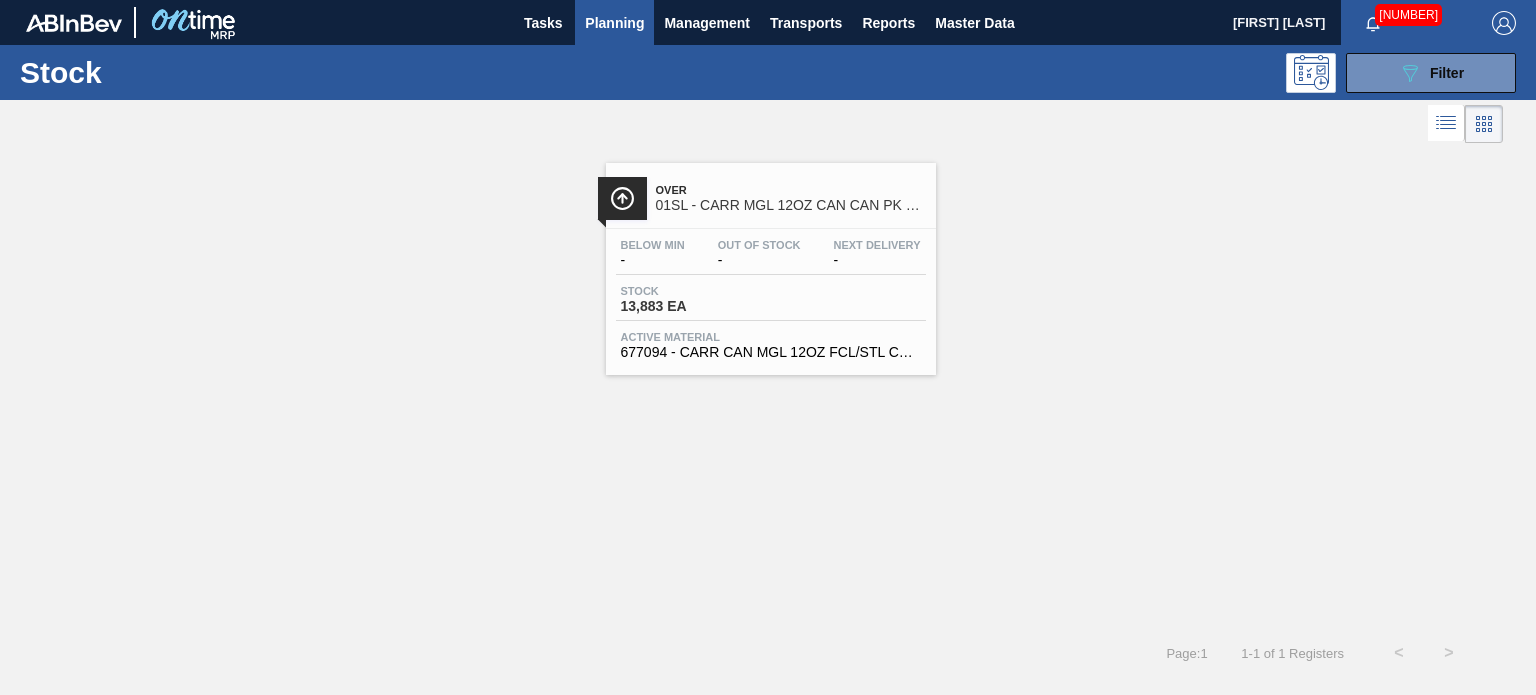 click on "-" at bounding box center [759, 260] 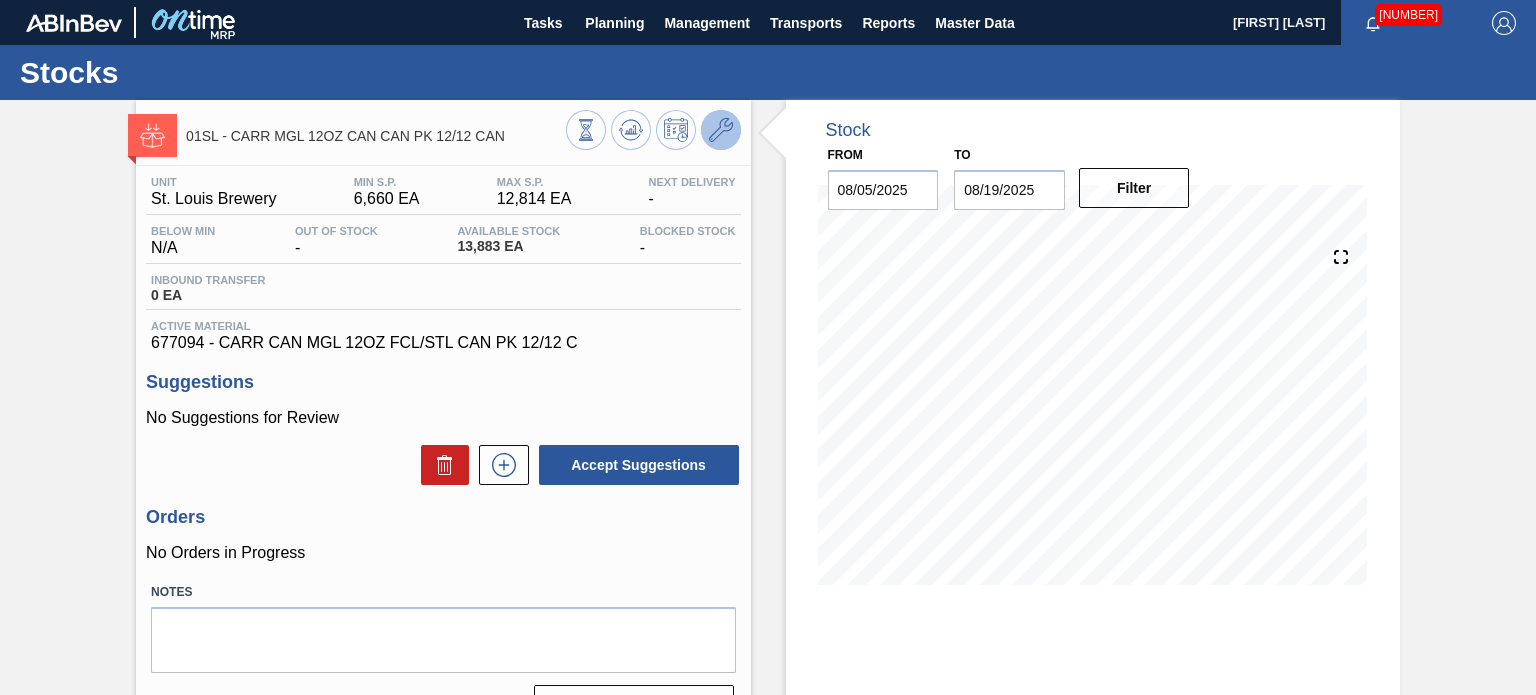 click at bounding box center (721, 130) 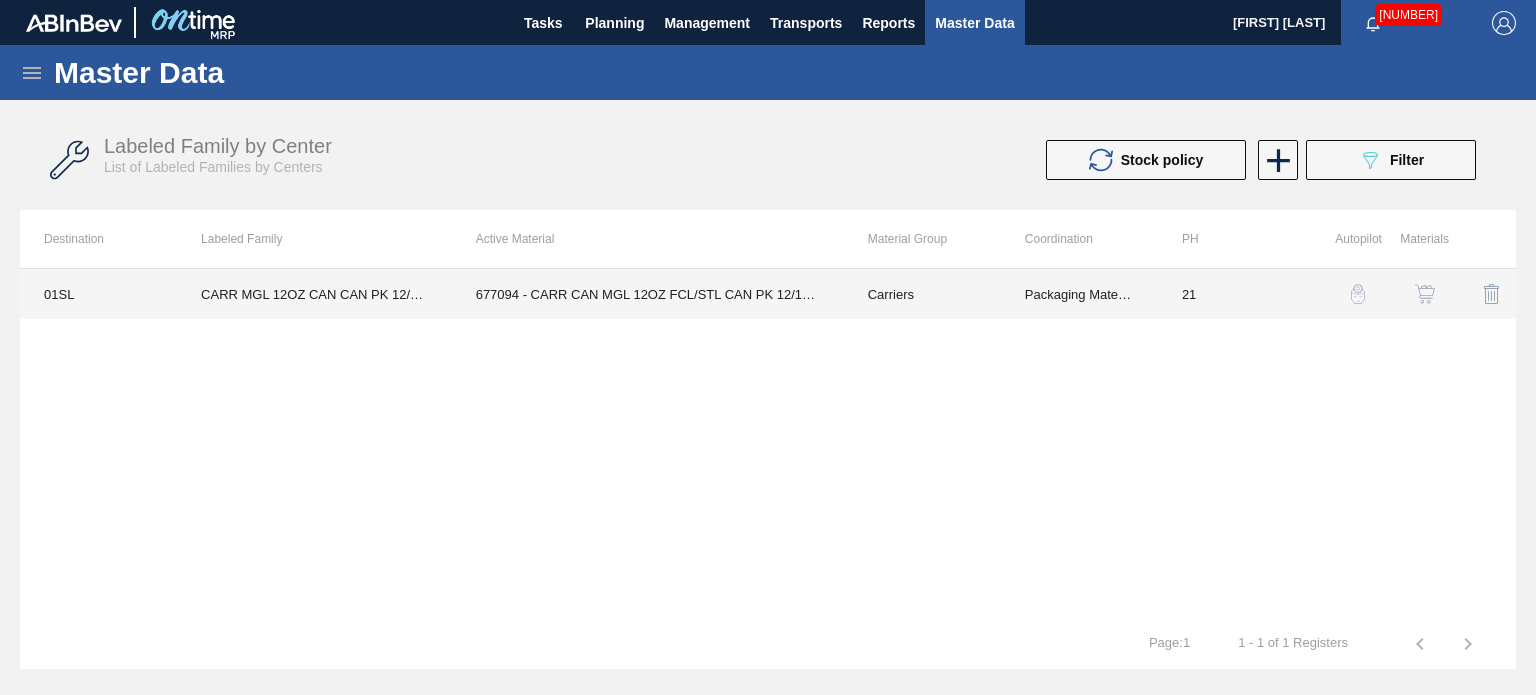 click on "677094 - CARR CAN MGL 12OZ FCL/STL CAN PK 12/12 C" at bounding box center (648, 294) 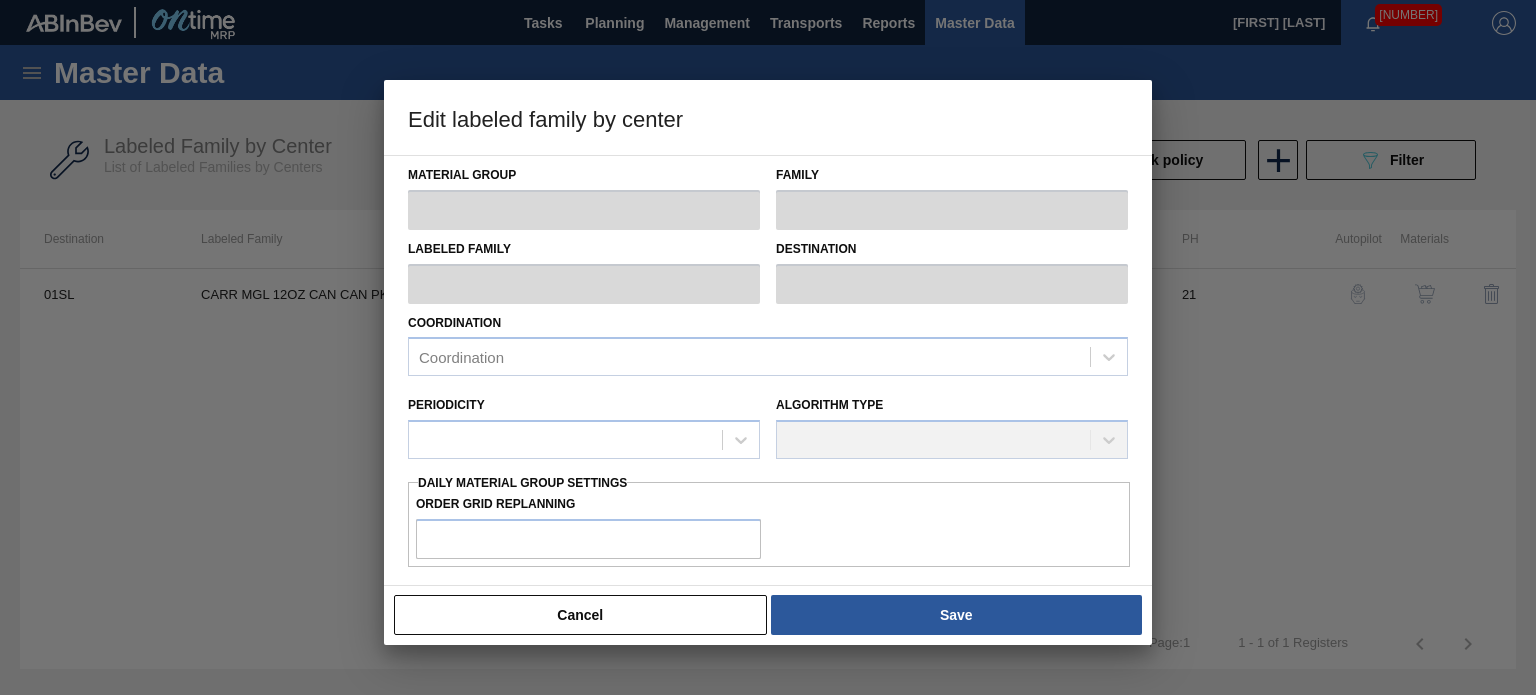 type on "Carriers" 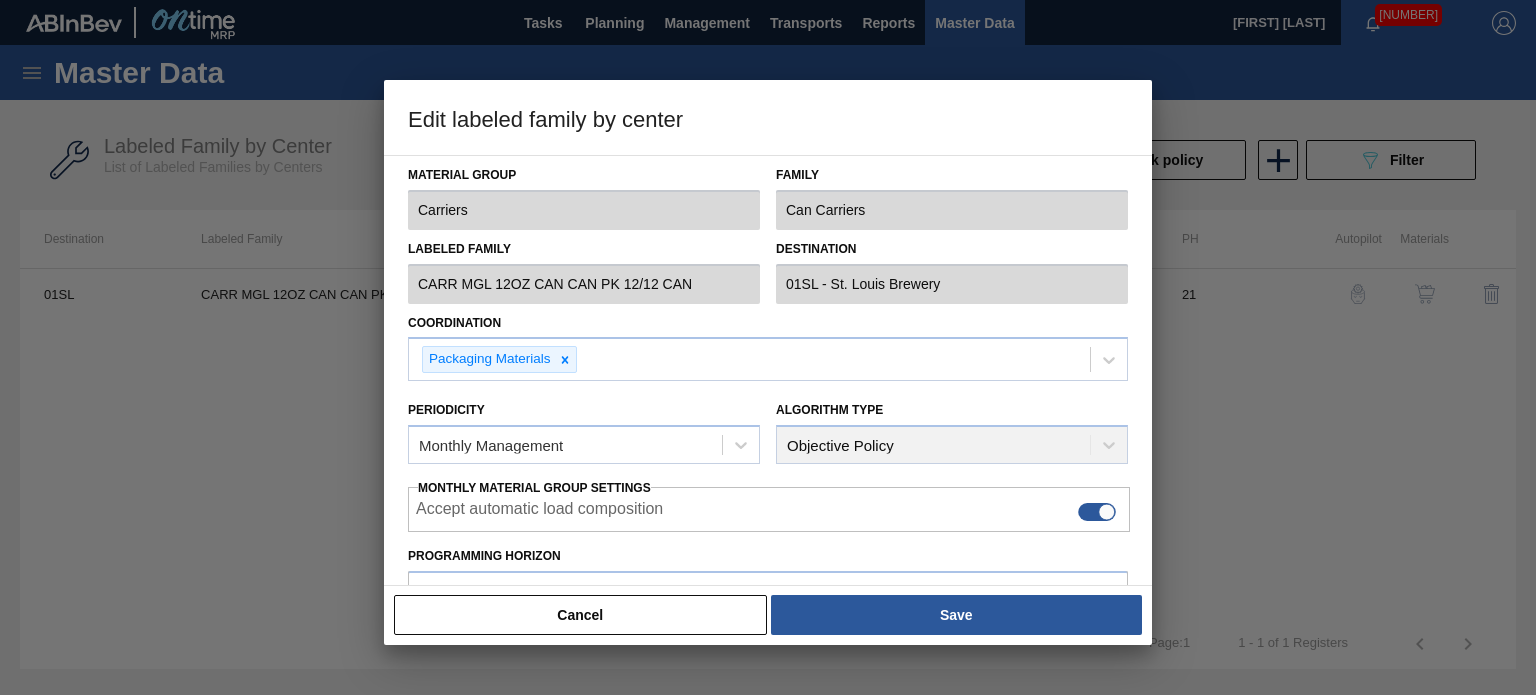 scroll, scrollTop: 454, scrollLeft: 0, axis: vertical 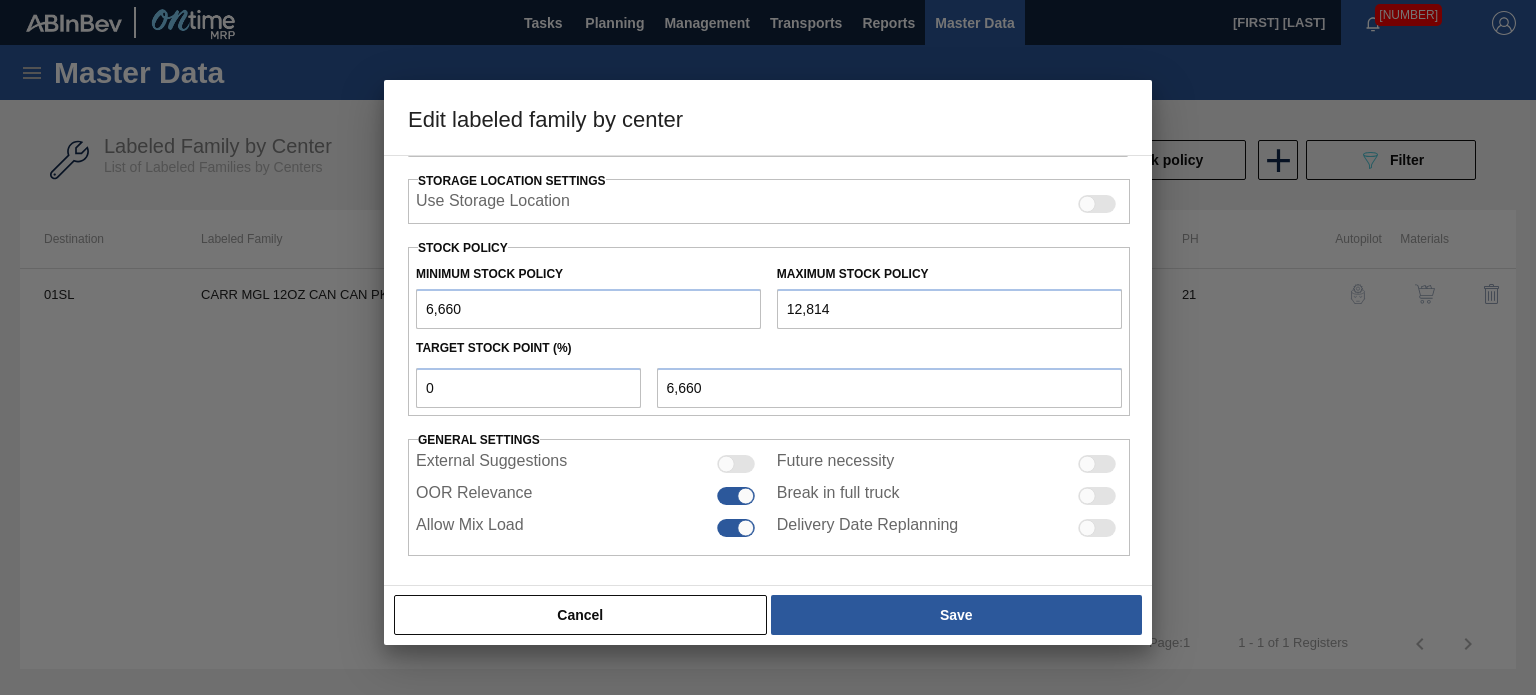 drag, startPoint x: 909, startPoint y: 315, endPoint x: 760, endPoint y: 315, distance: 149 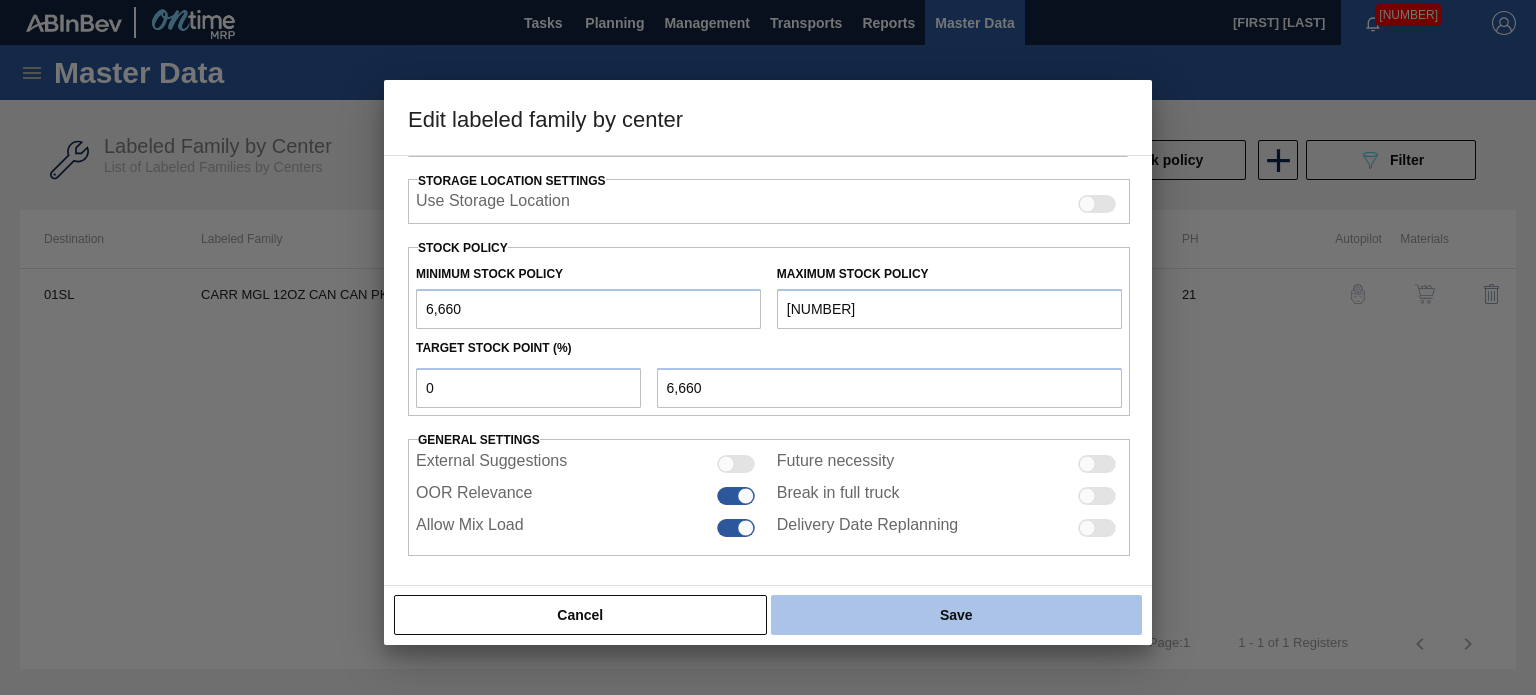 type on "[NUMBER]" 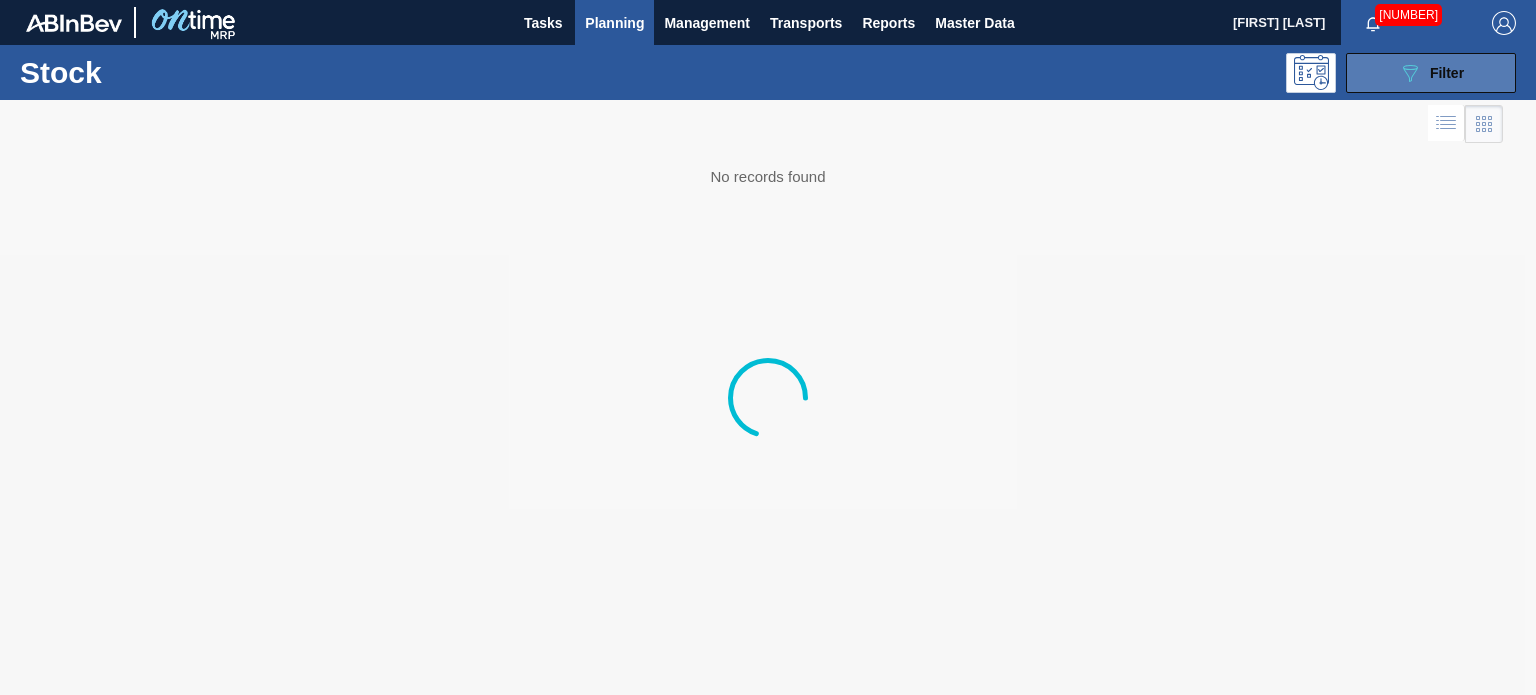 click on "Filter" at bounding box center [1447, 73] 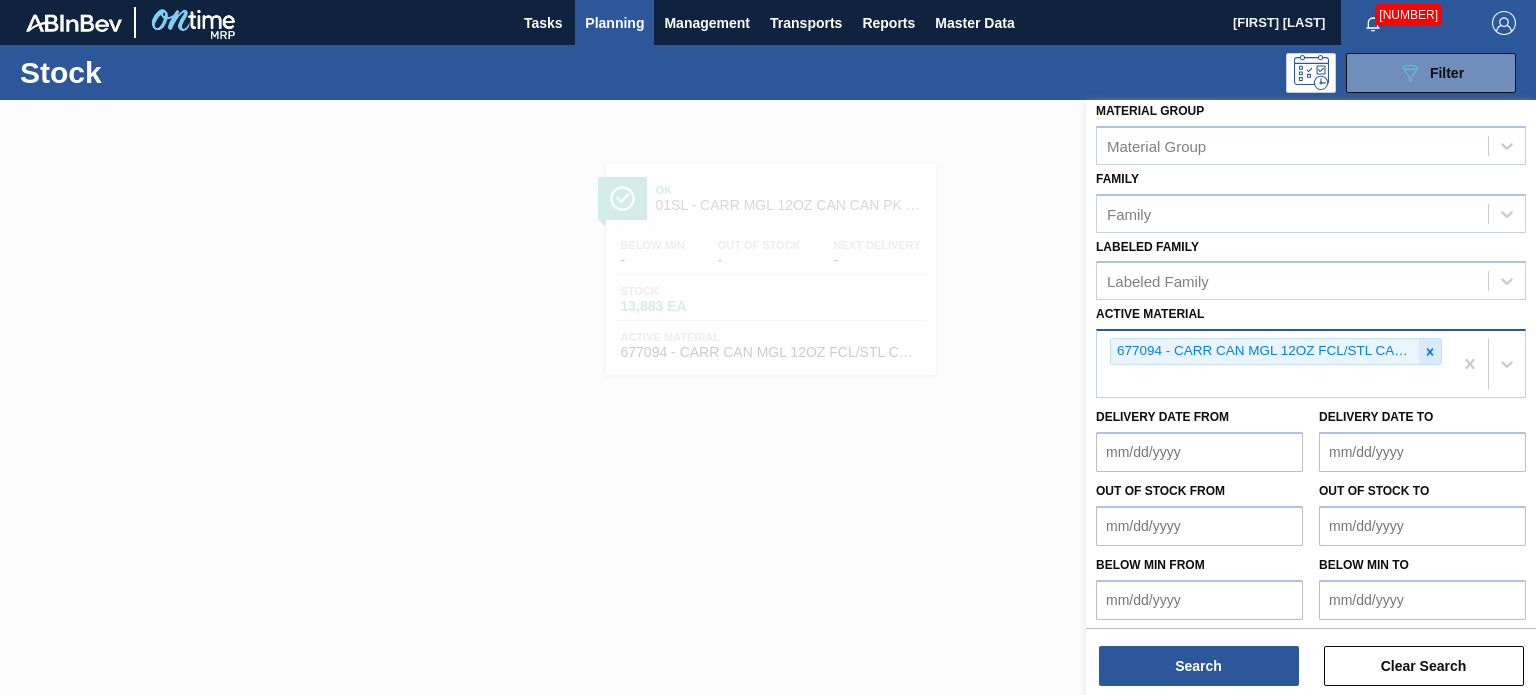 click 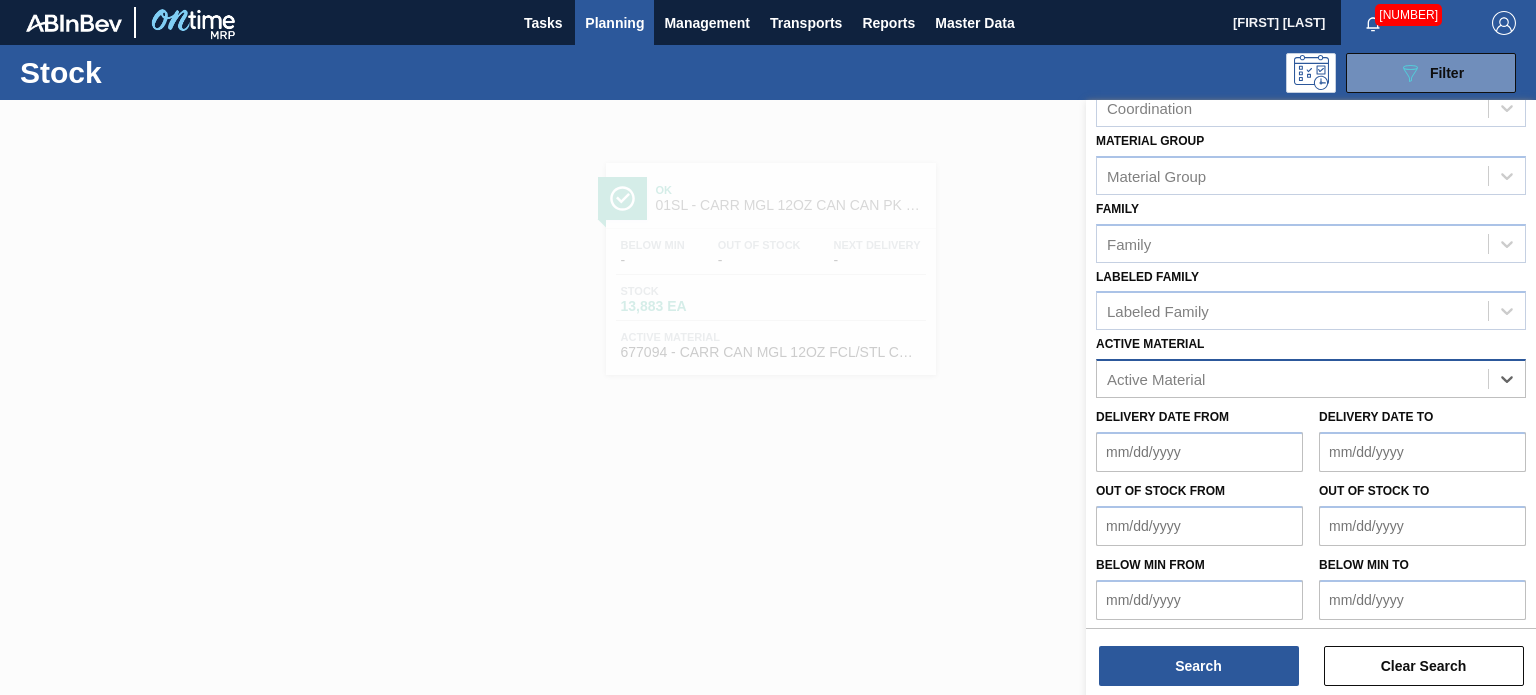 paste on "[NUMBER]" 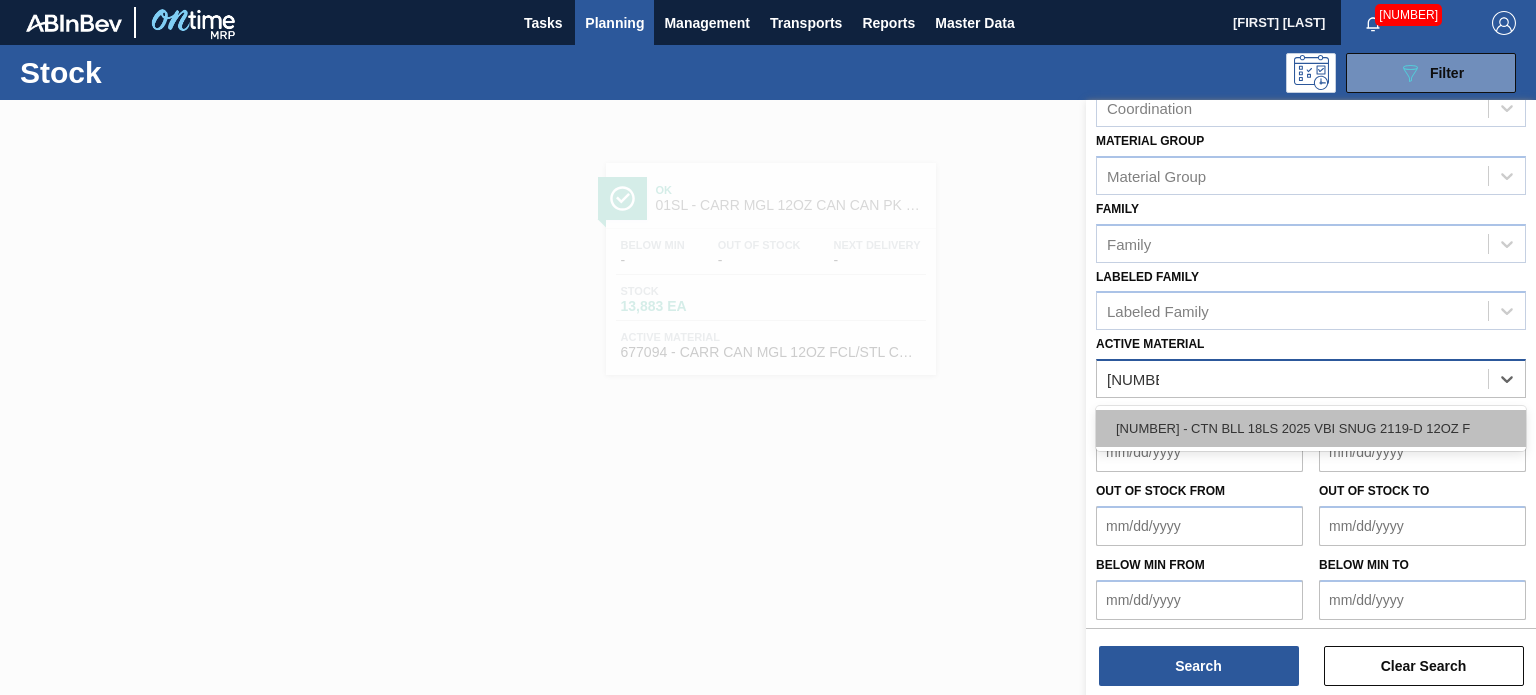 click on "[NUMBER] - CTN BLL 18LS 2025 VBI SNUG 2119-D 12OZ F" at bounding box center (1311, 428) 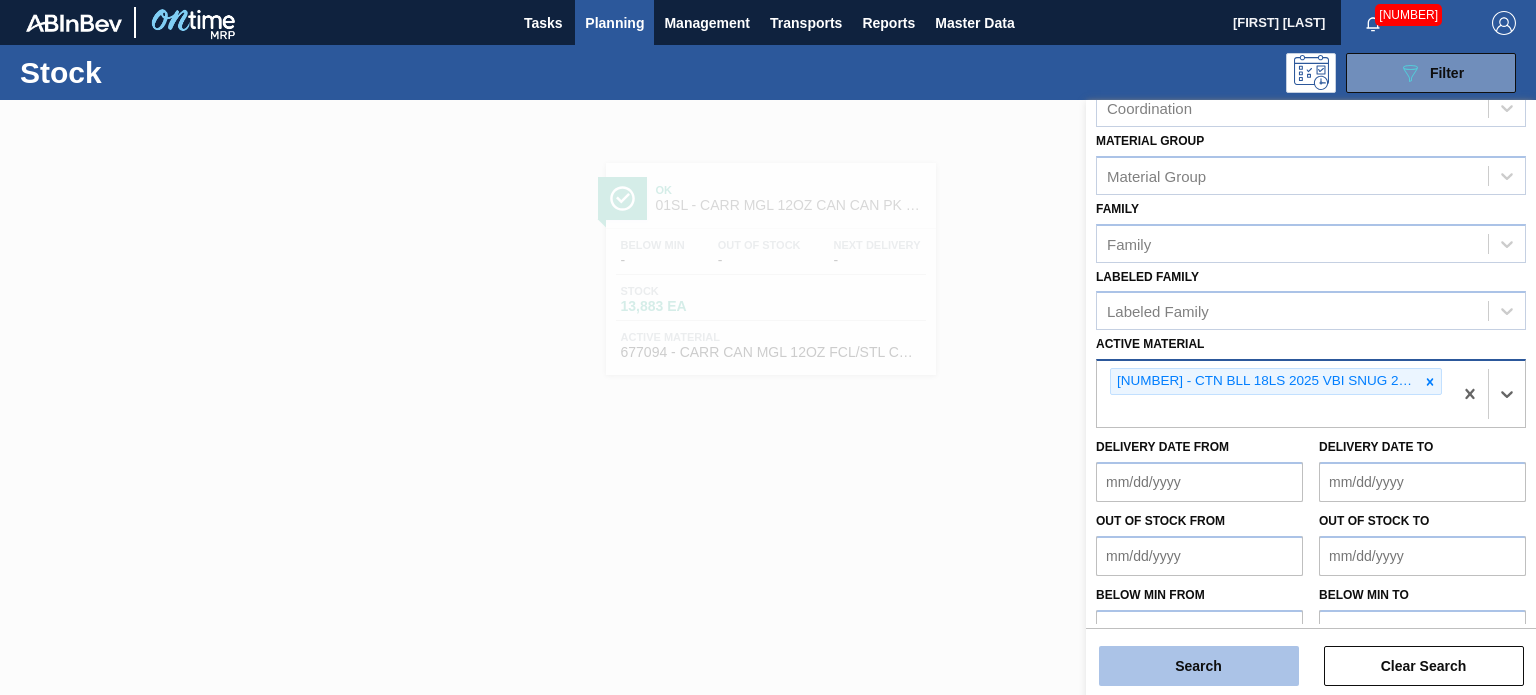 scroll, scrollTop: 289, scrollLeft: 0, axis: vertical 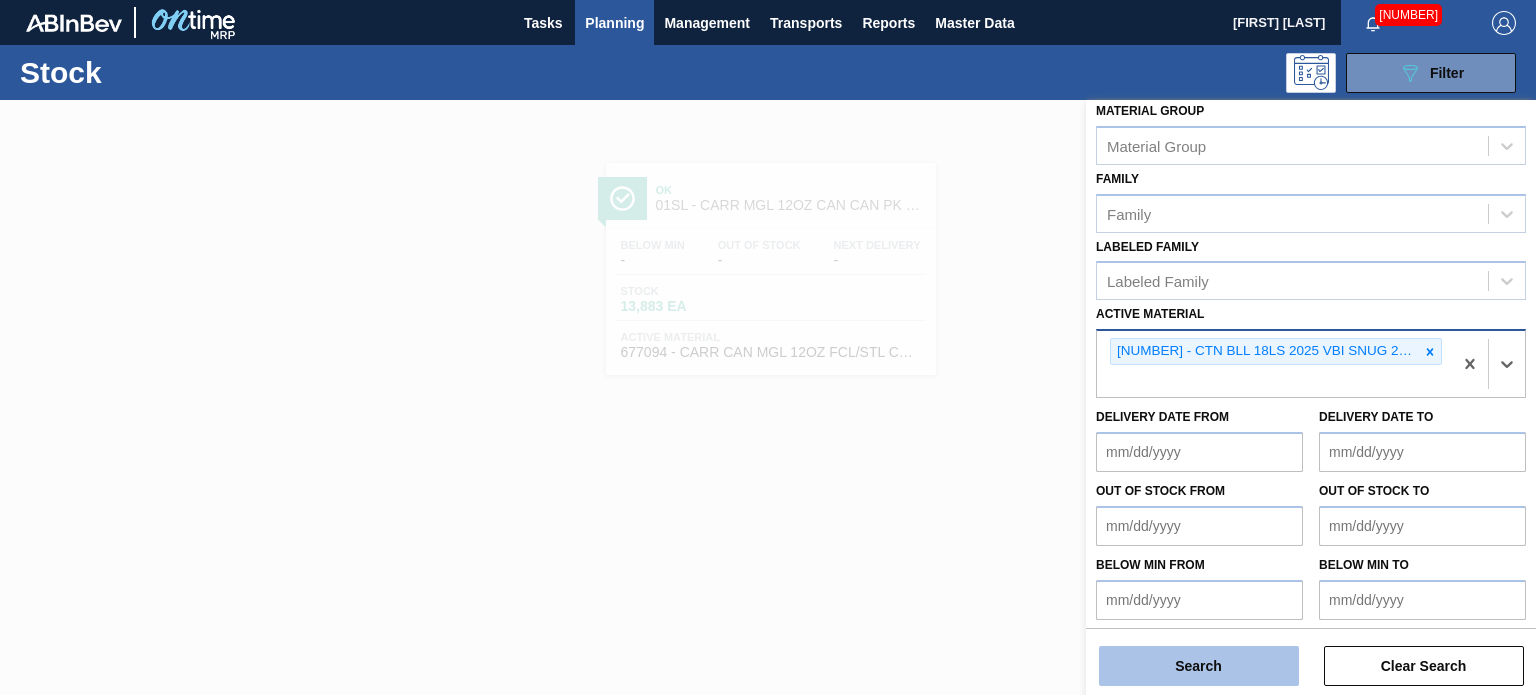 click on "Search" at bounding box center (1199, 666) 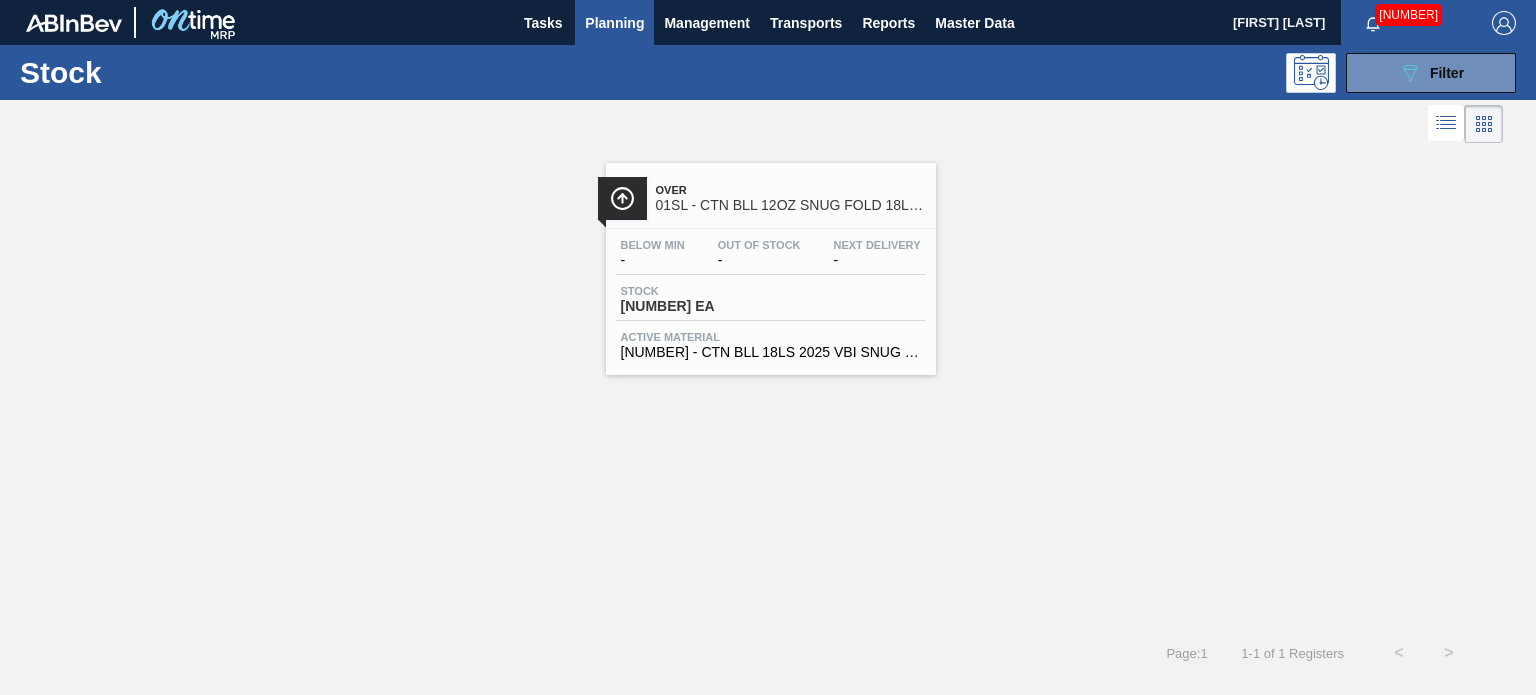 click on "01SL - CTN BLL 12OZ SNUG FOLD 18LS 2119-C" at bounding box center (791, 205) 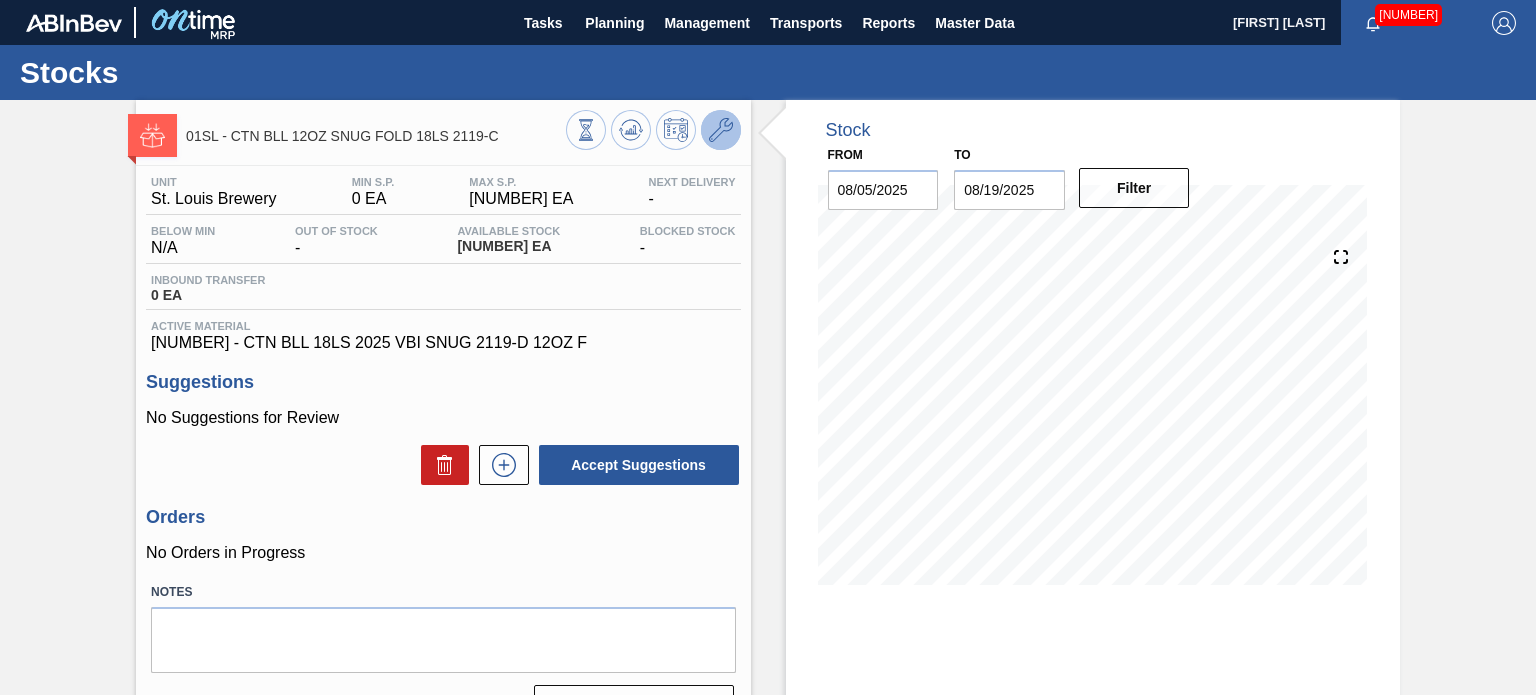 click 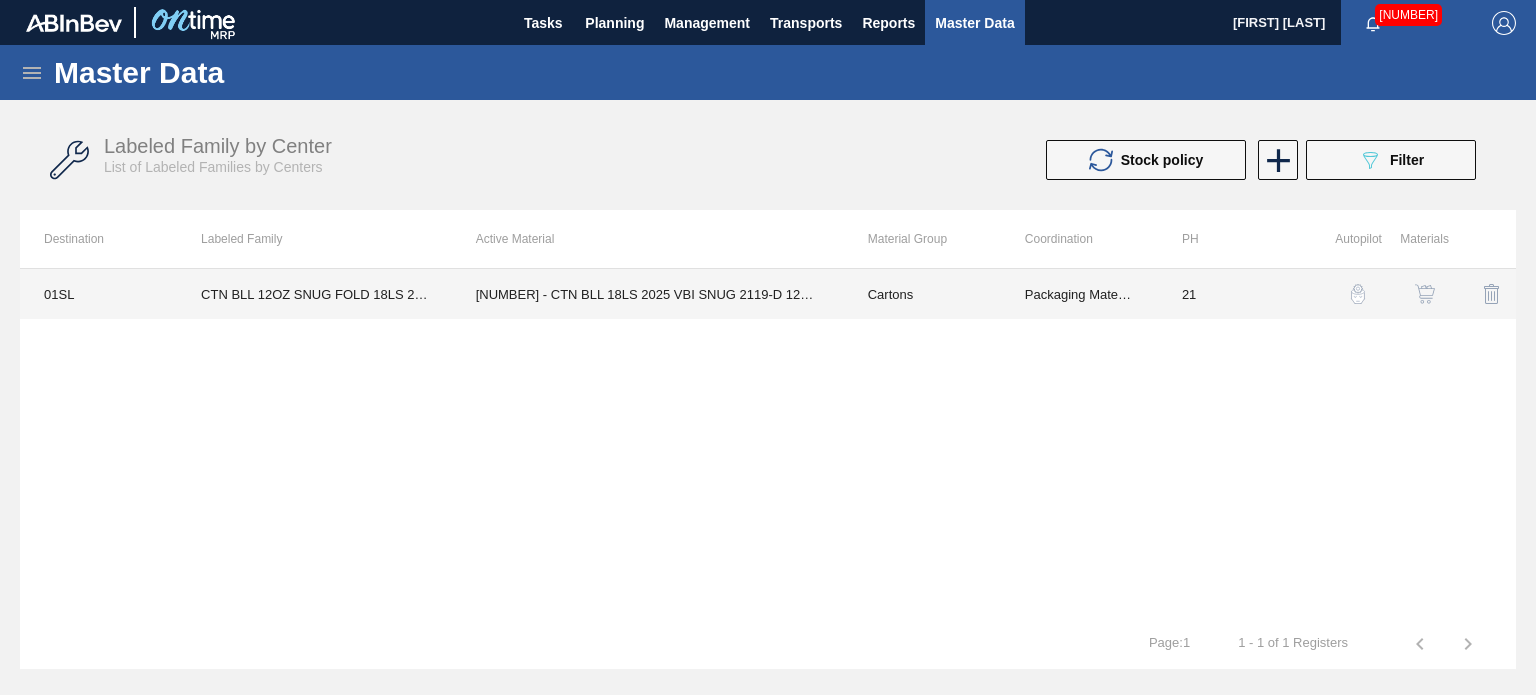 click on "[NUMBER] - CTN BLL 18LS 2025 VBI SNUG 2119-D 12OZ F" at bounding box center [648, 294] 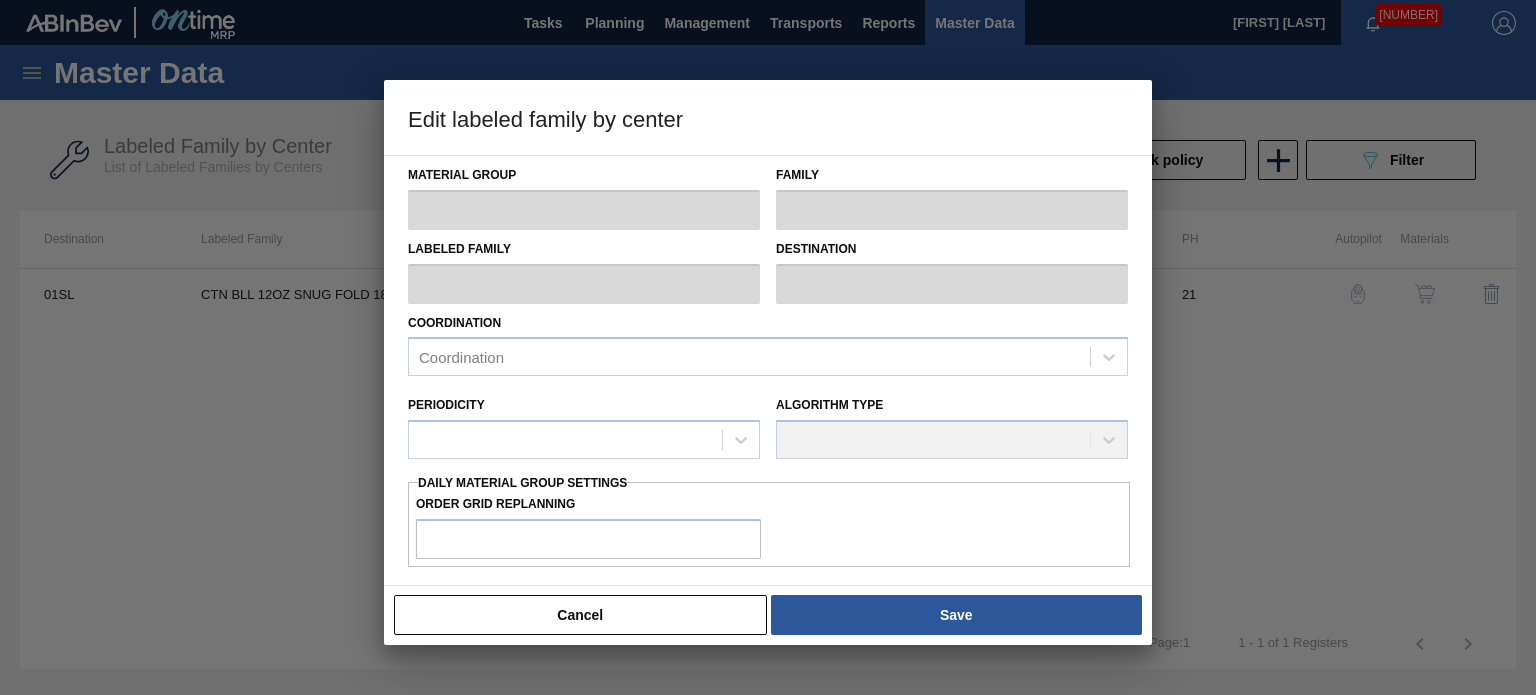 type on "Cartons" 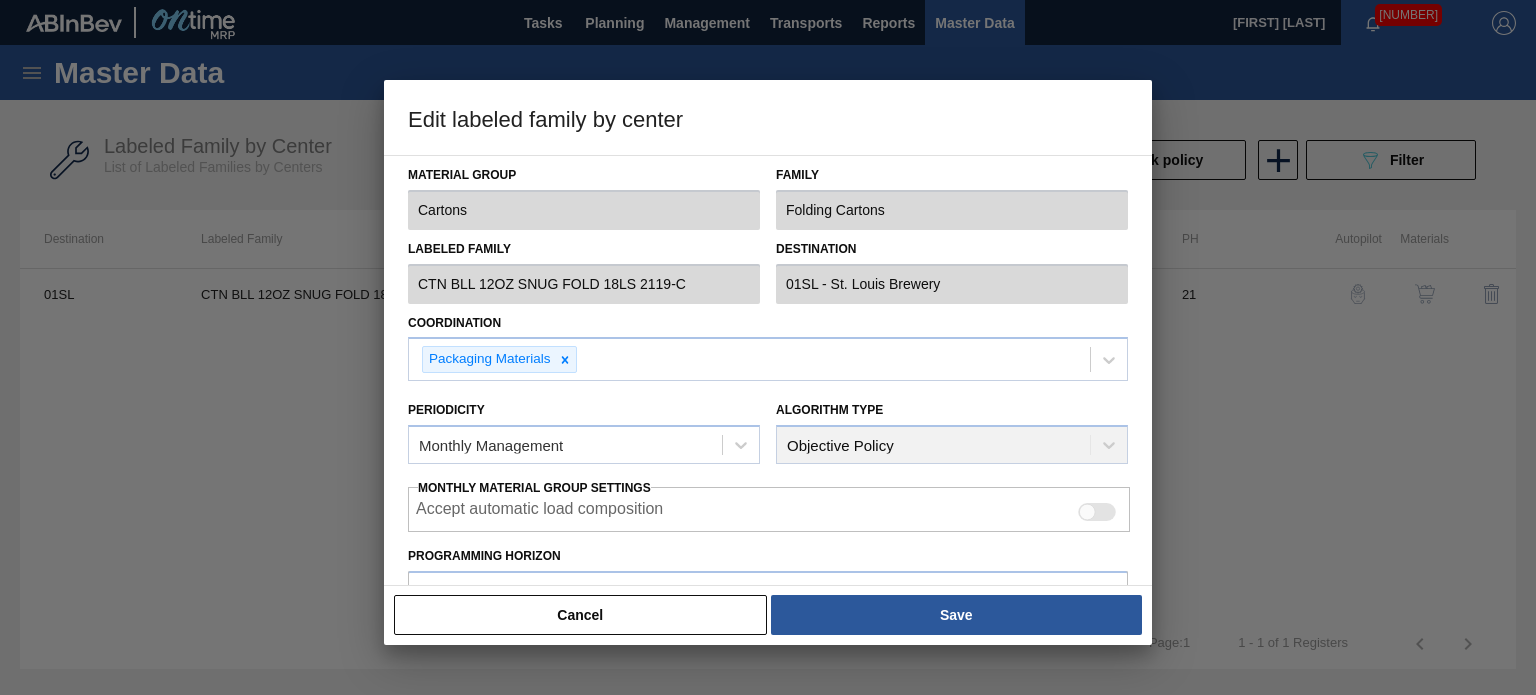 scroll, scrollTop: 454, scrollLeft: 0, axis: vertical 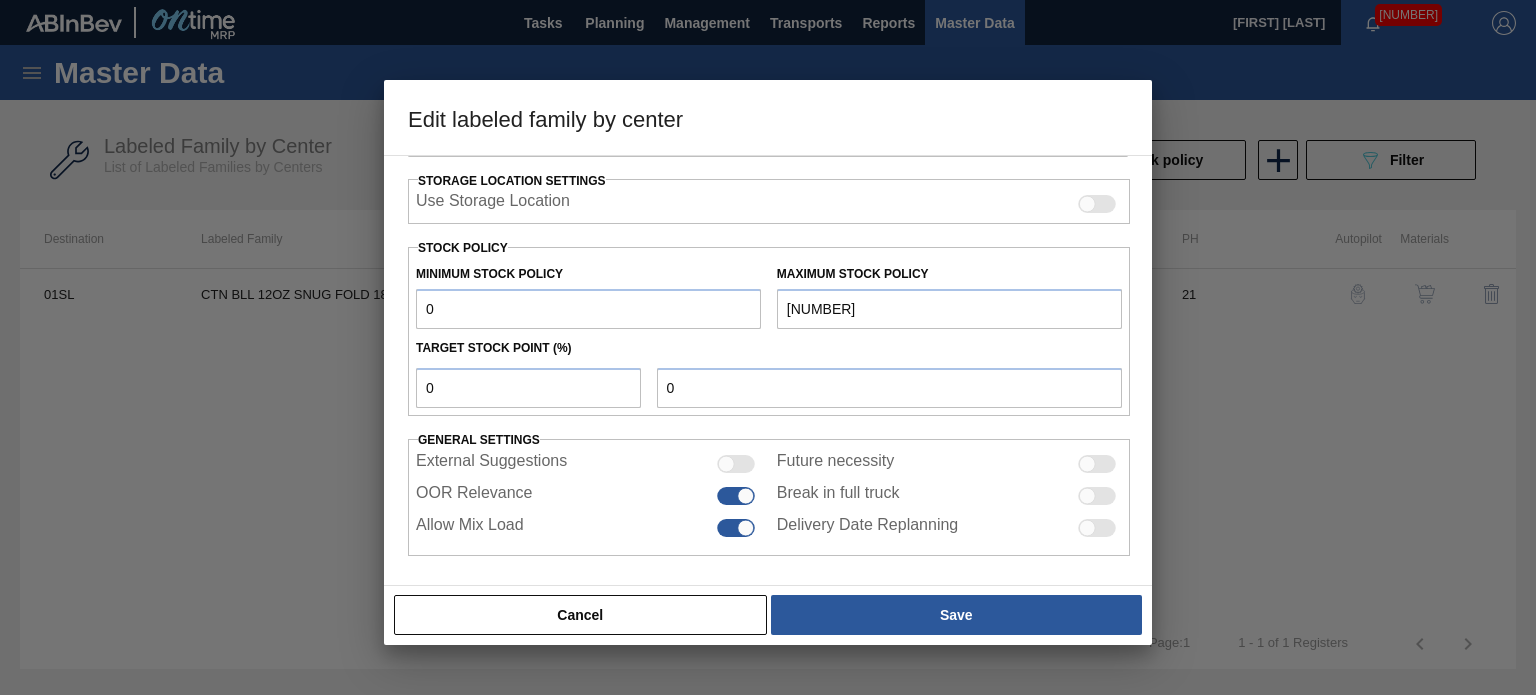 drag, startPoint x: 856, startPoint y: 297, endPoint x: 592, endPoint y: 298, distance: 264.0019 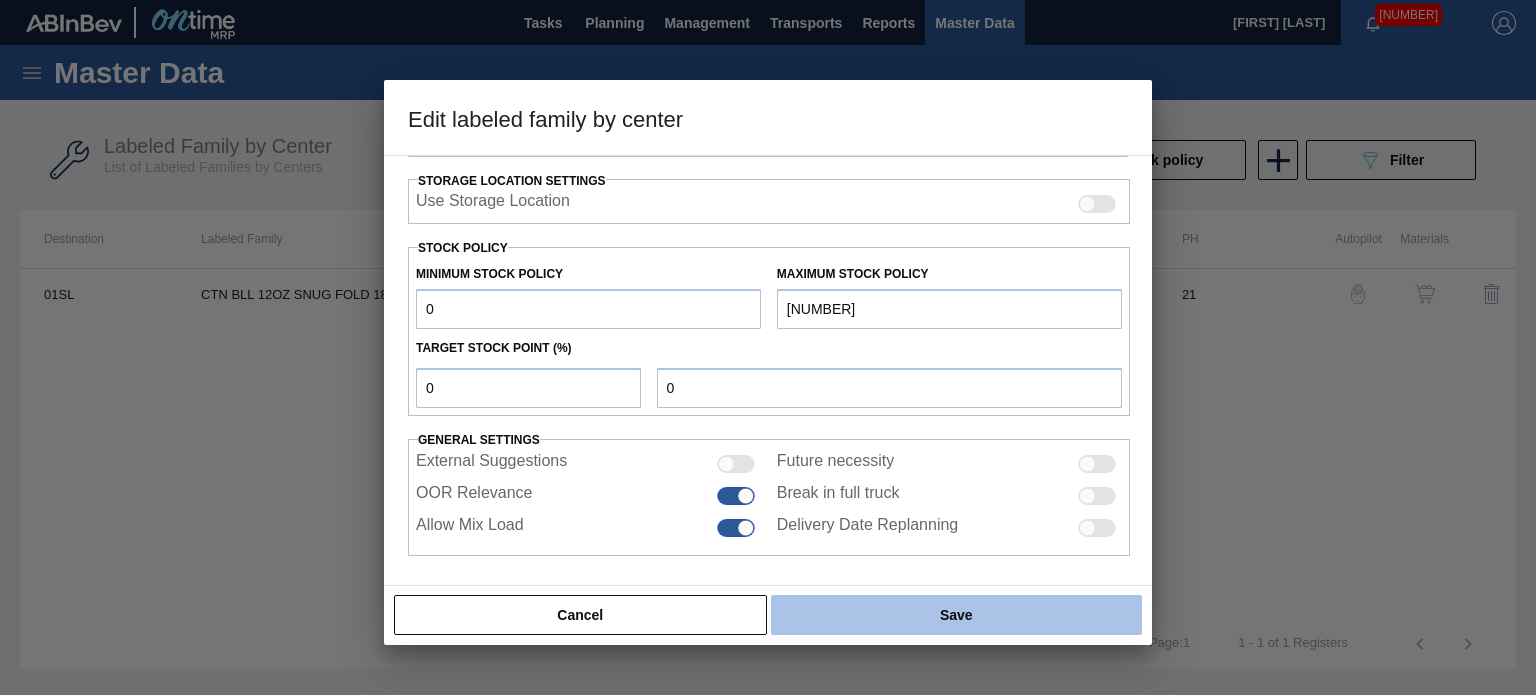 type on "[NUMBER]" 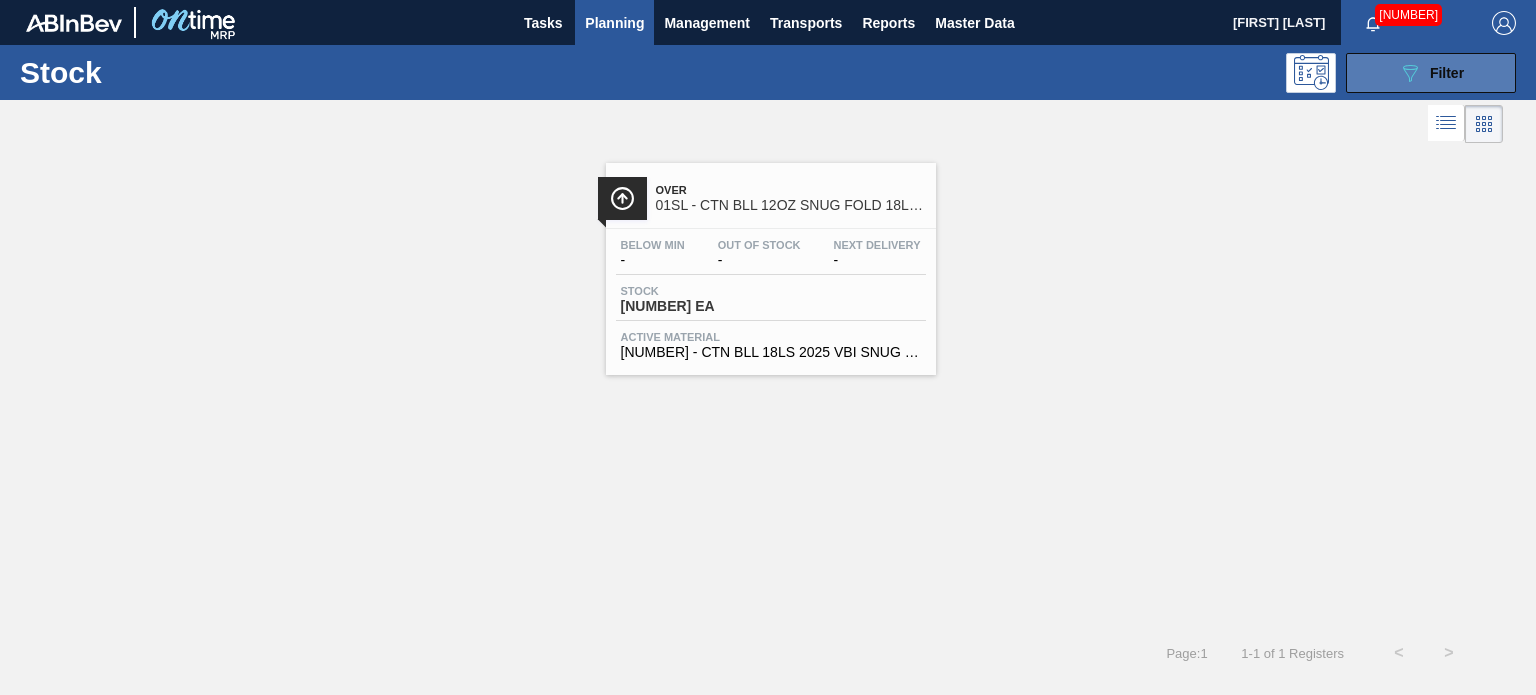click on "089F7B8B-B2A5-4AFE-B5C0-19BA573D28AC Filter" at bounding box center [1431, 73] 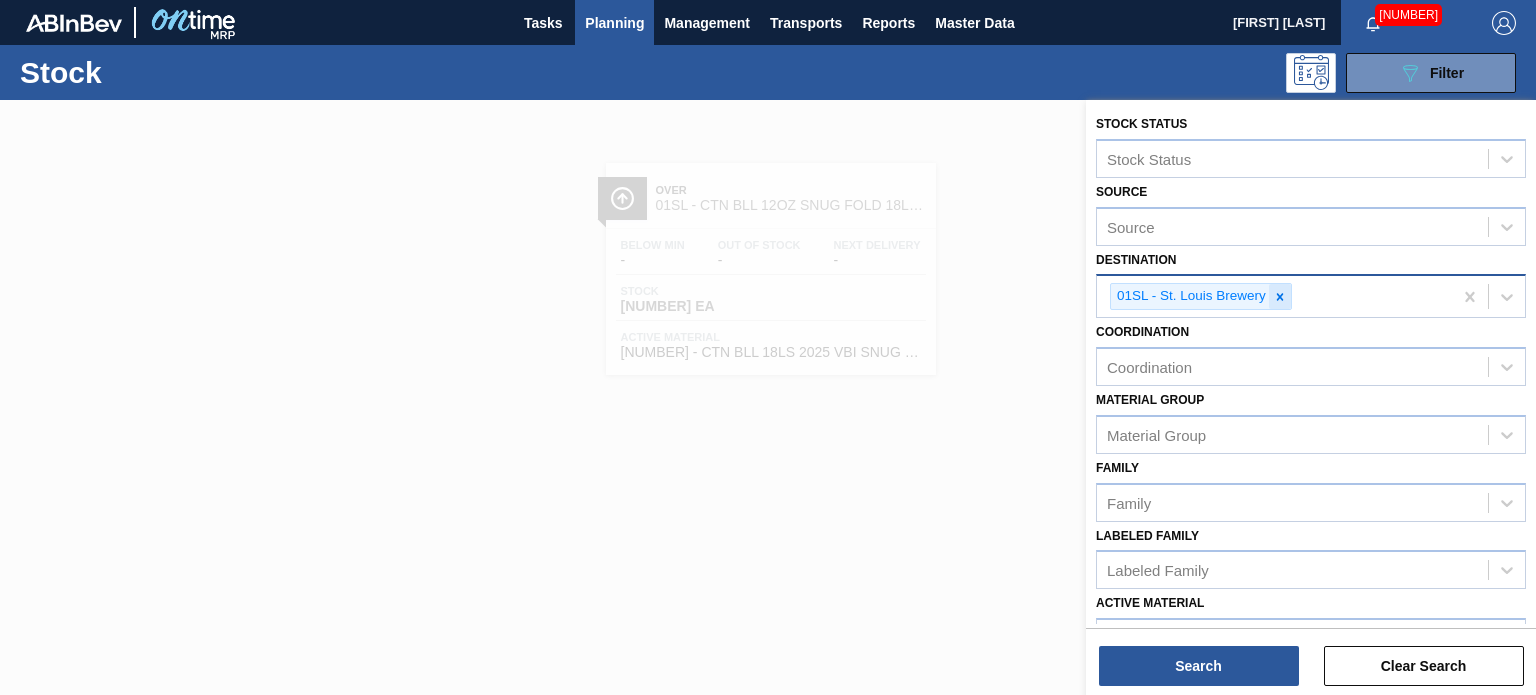 click 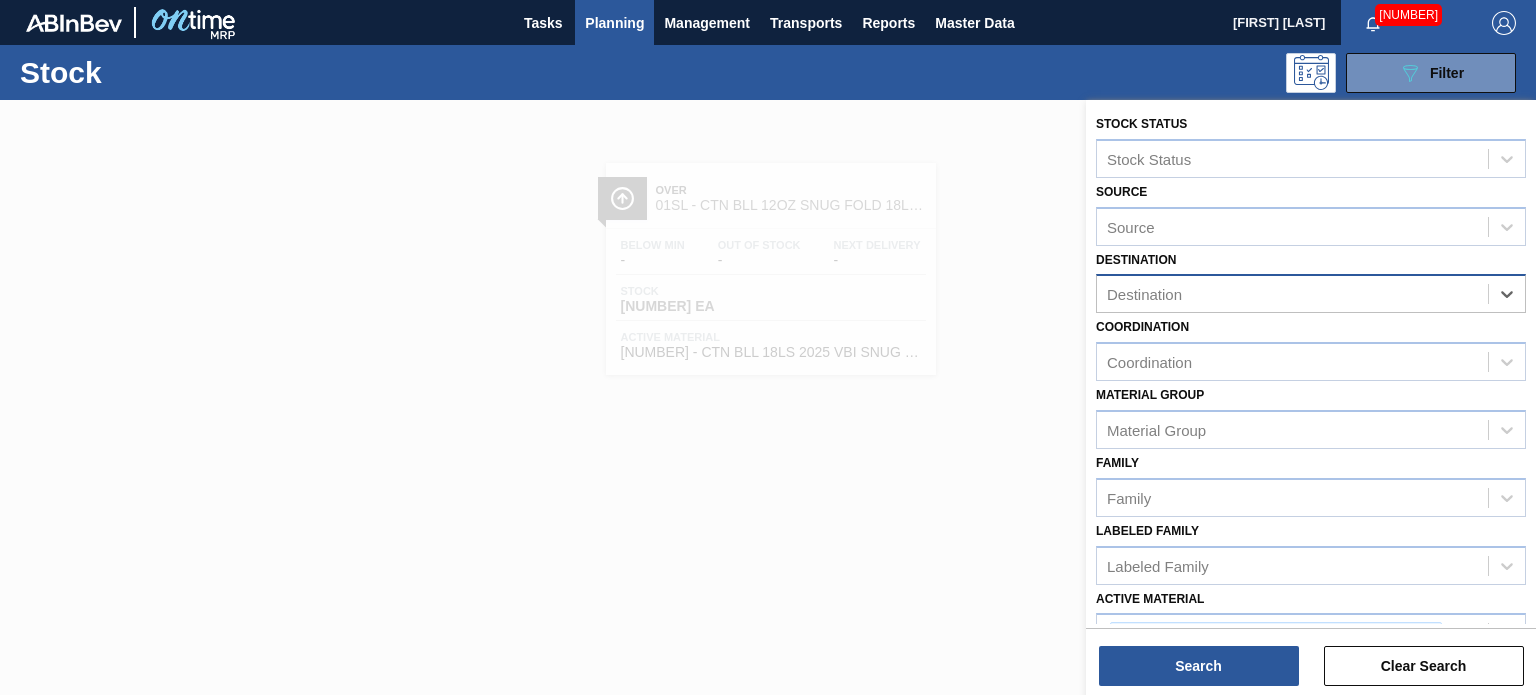 click on "Destination" at bounding box center [1292, 294] 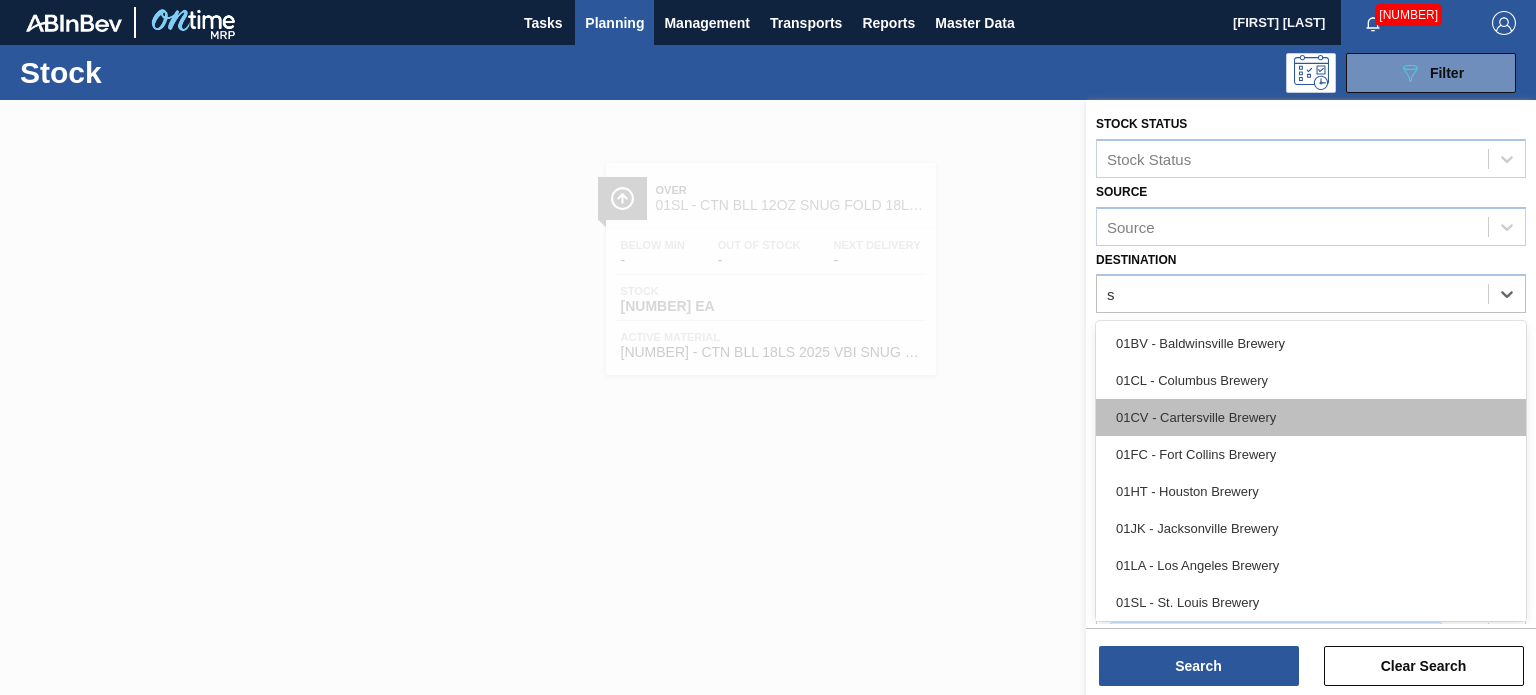 type on "st" 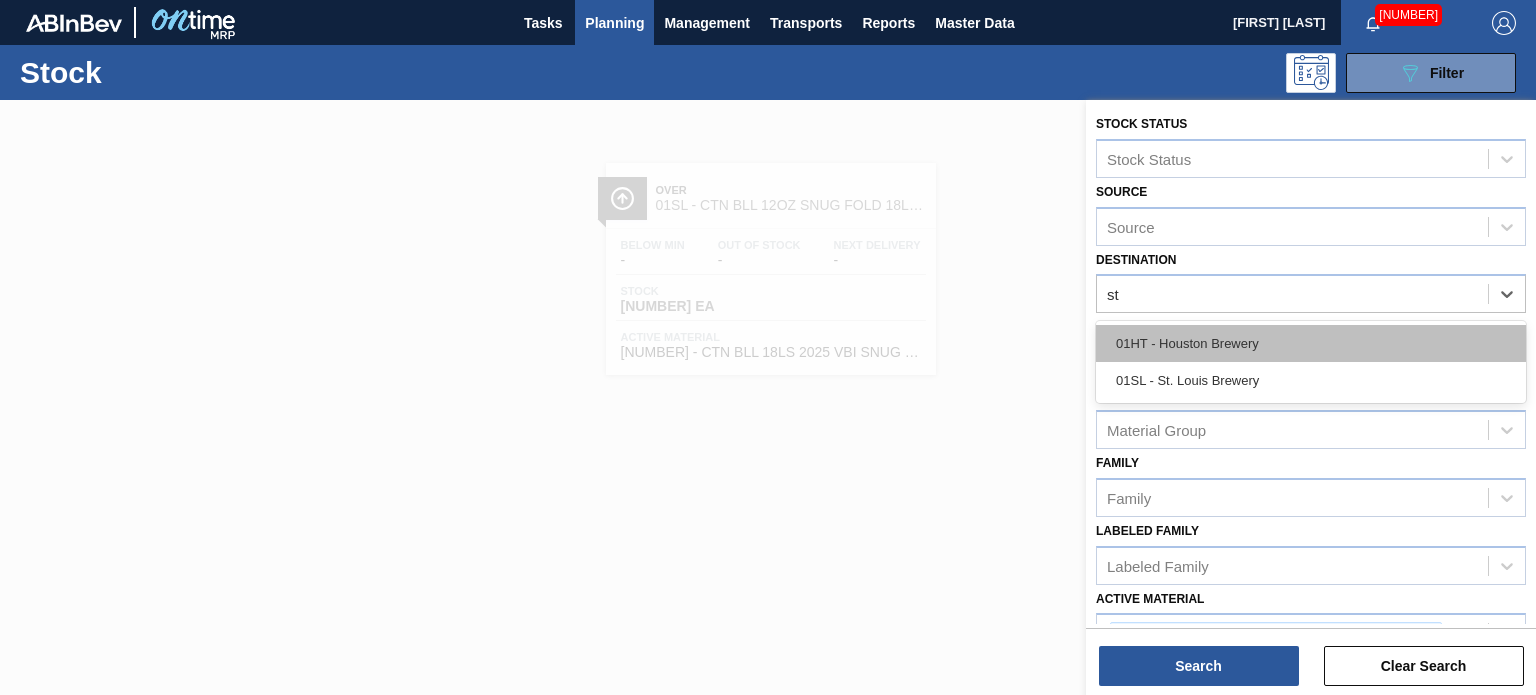 click on "01HT - Houston Brewery" at bounding box center [1311, 343] 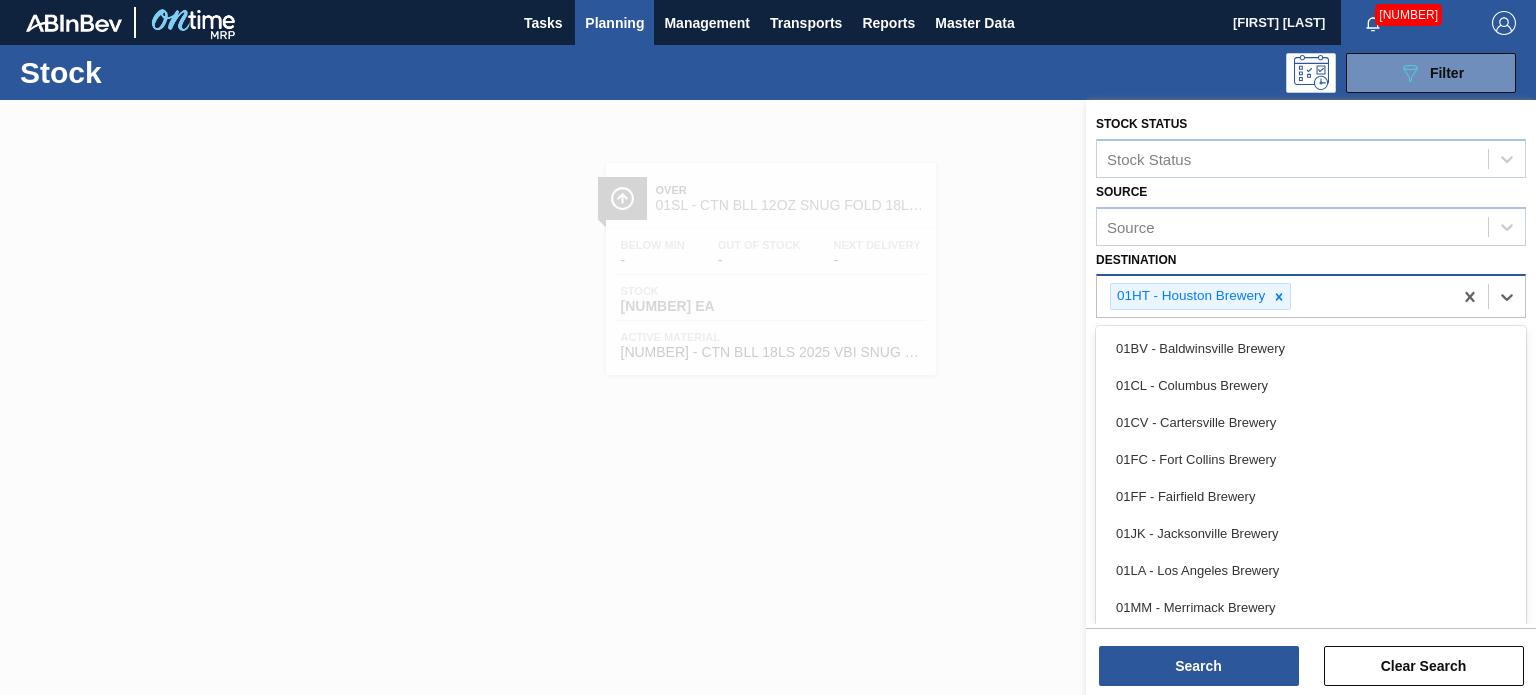 click on "01HT - Houston Brewery" at bounding box center [1274, 296] 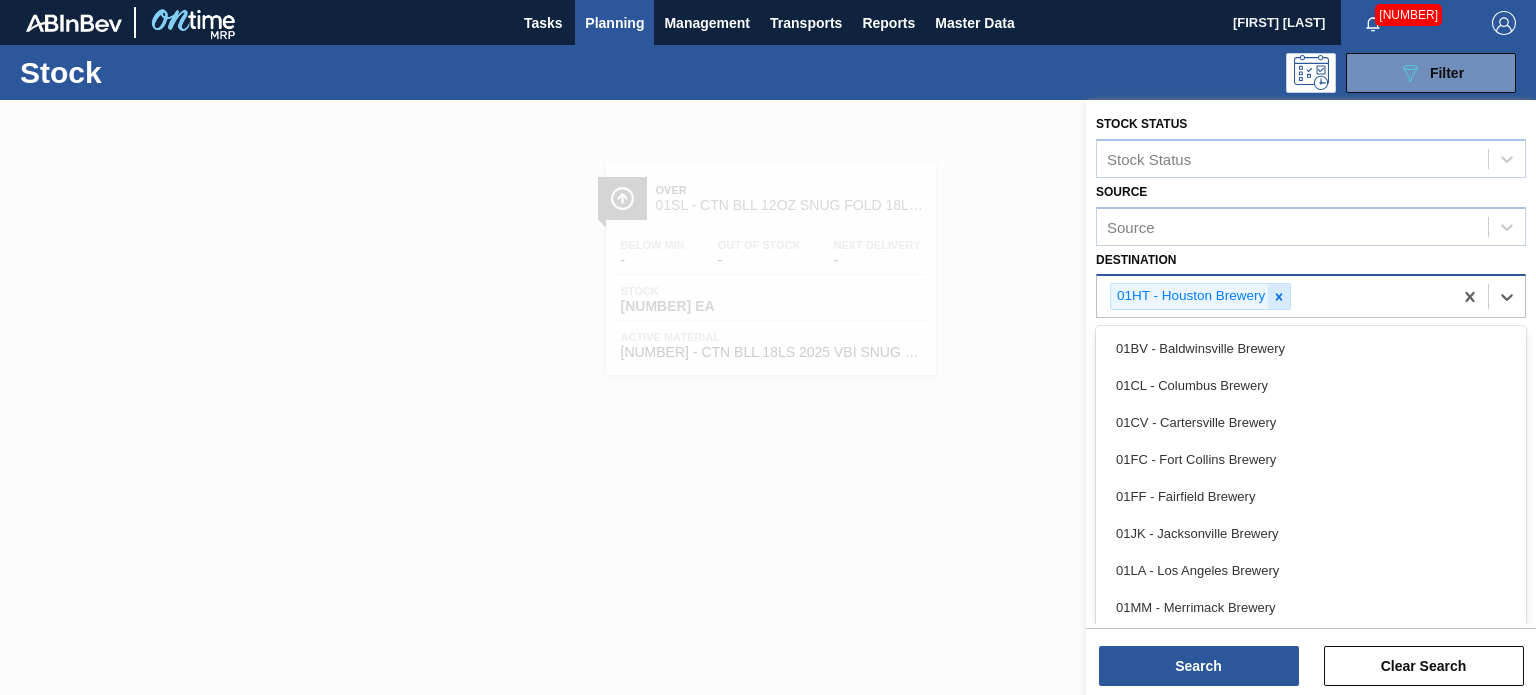 click at bounding box center [1279, 296] 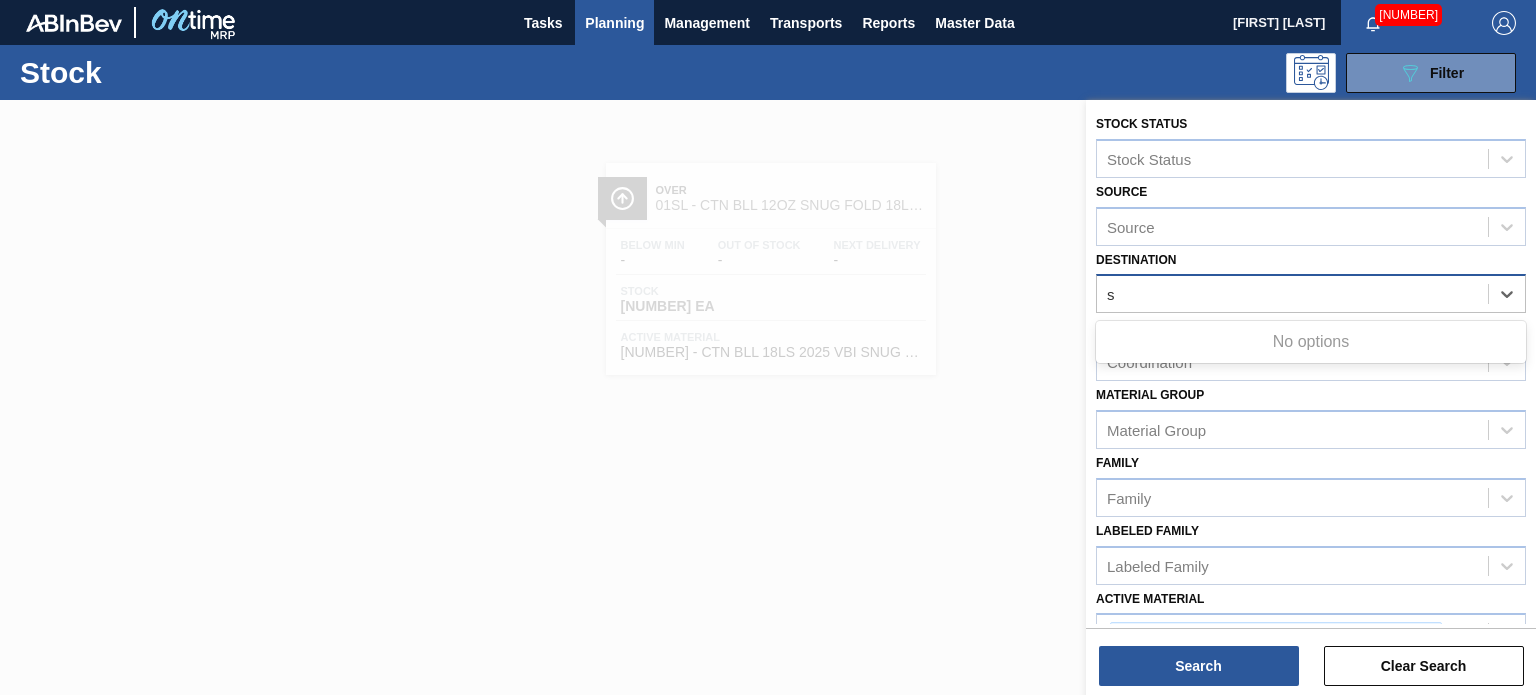 type on "st" 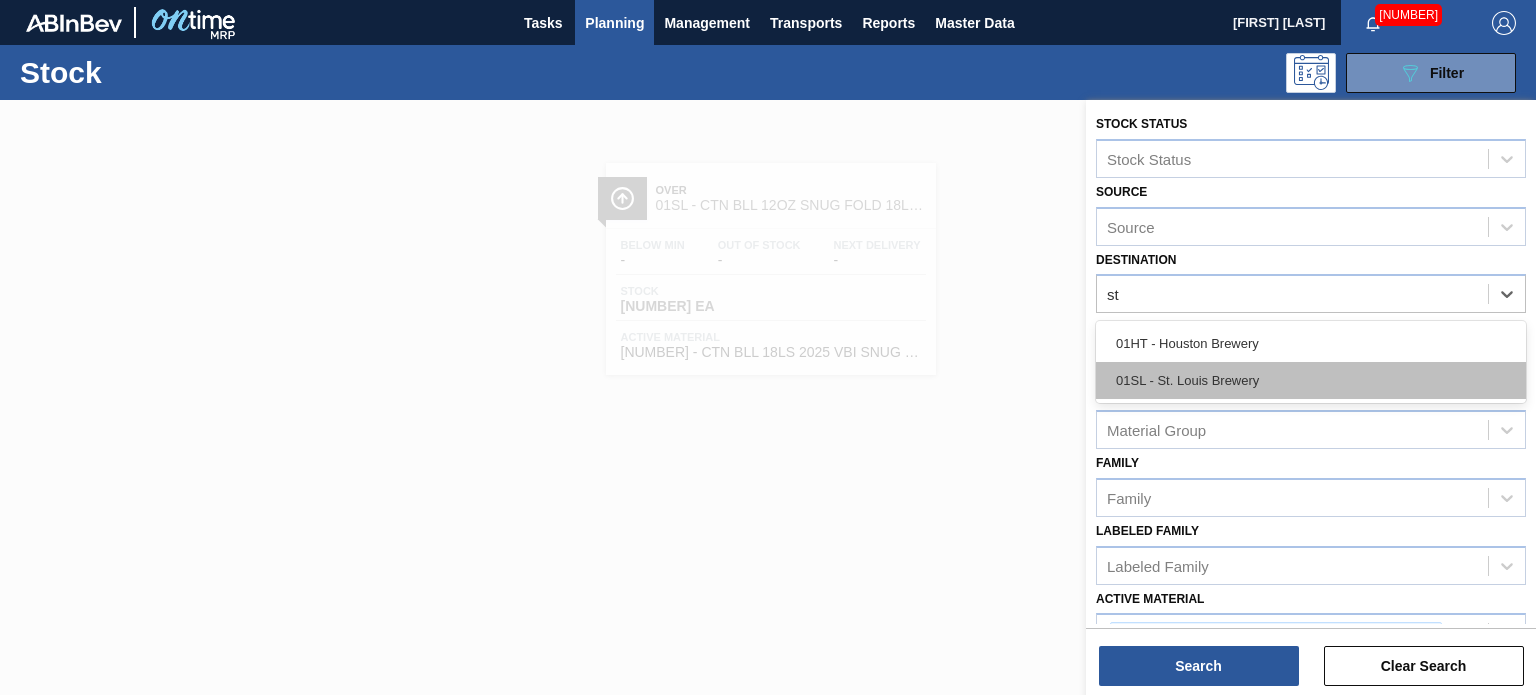 click on "01SL - St. Louis Brewery" at bounding box center (1311, 380) 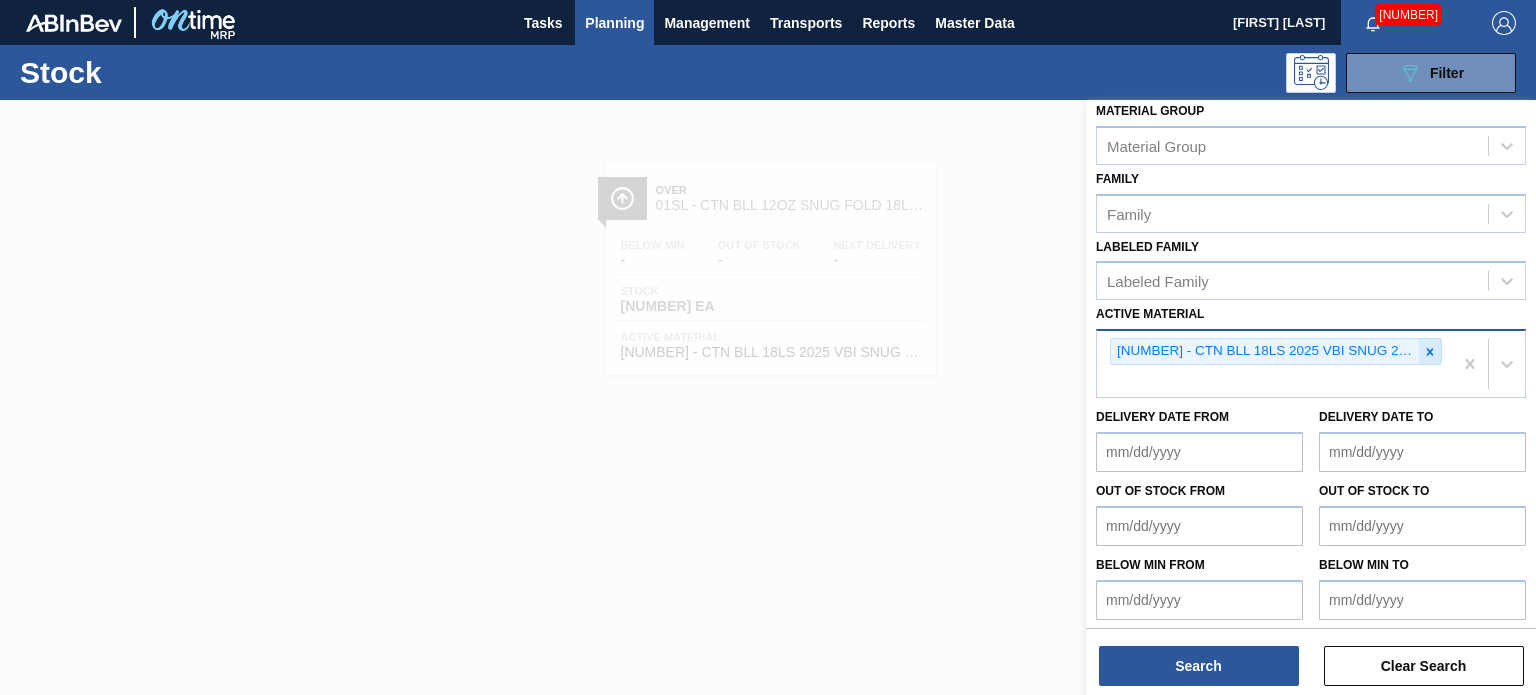 click 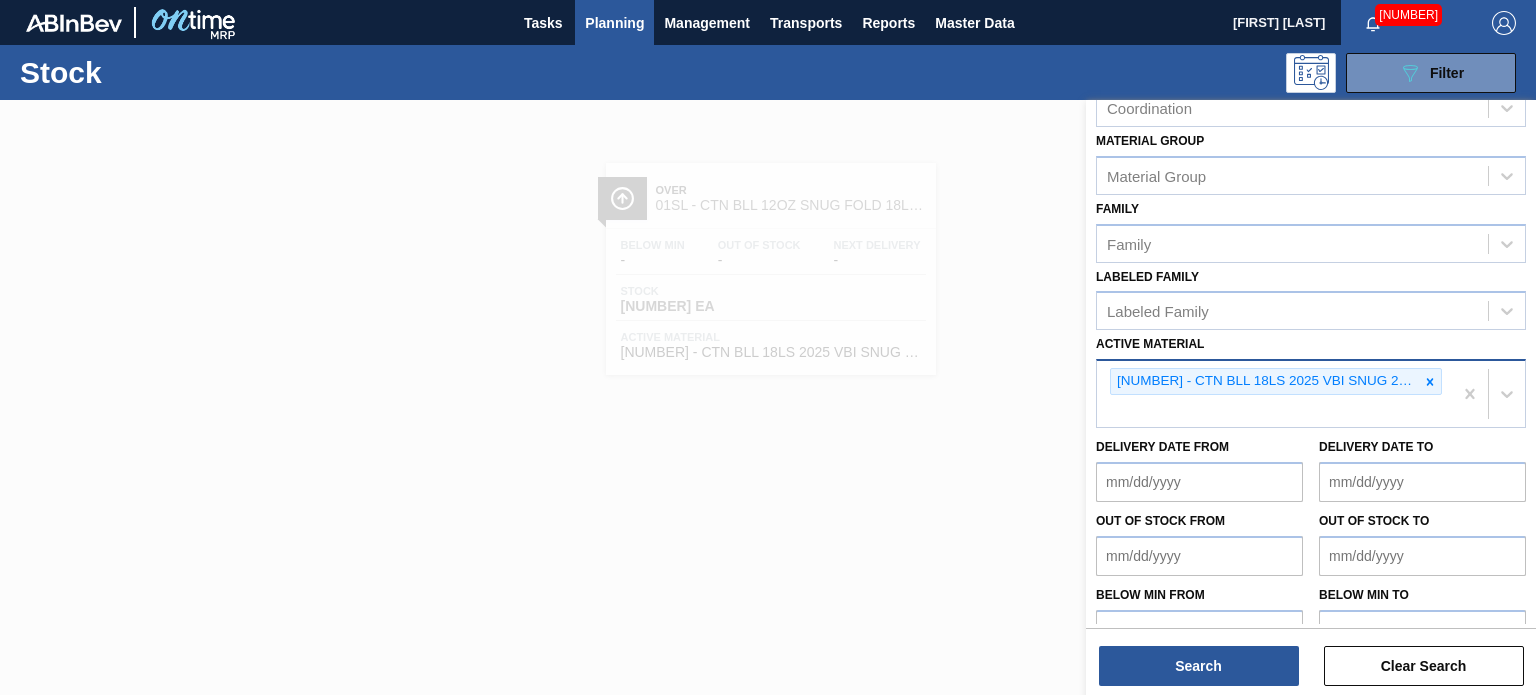 paste on "677108" 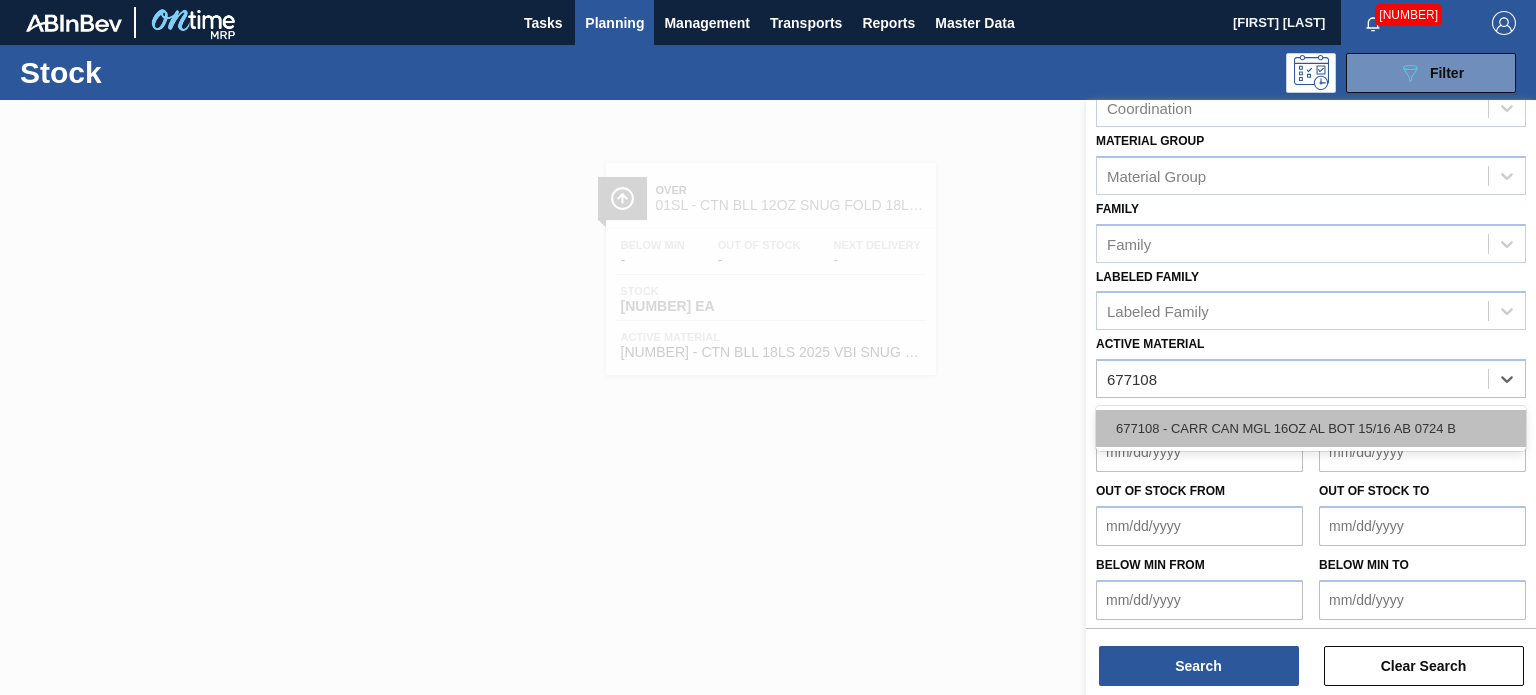 click on "677108 - CARR CAN MGL 16OZ AL BOT 15/16 AB 0724 B" at bounding box center [1311, 428] 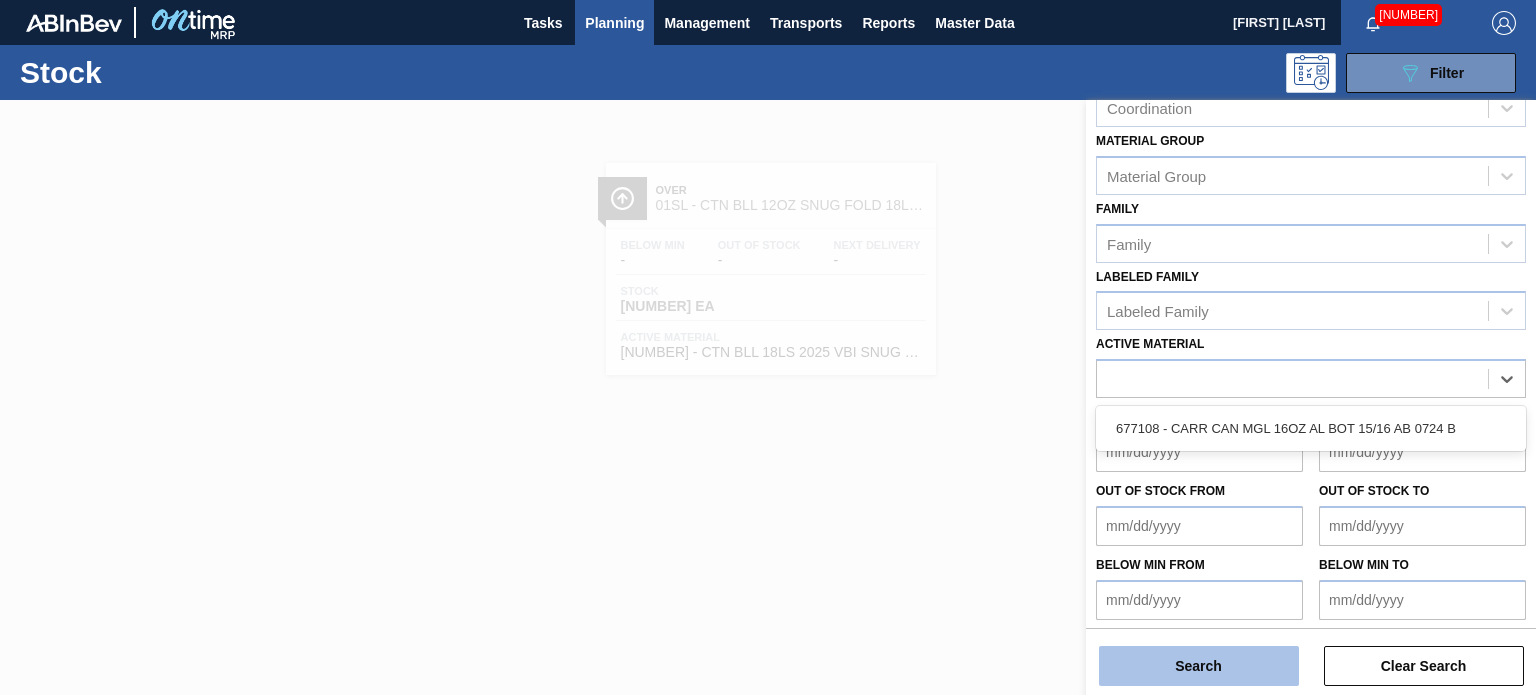 scroll, scrollTop: 289, scrollLeft: 0, axis: vertical 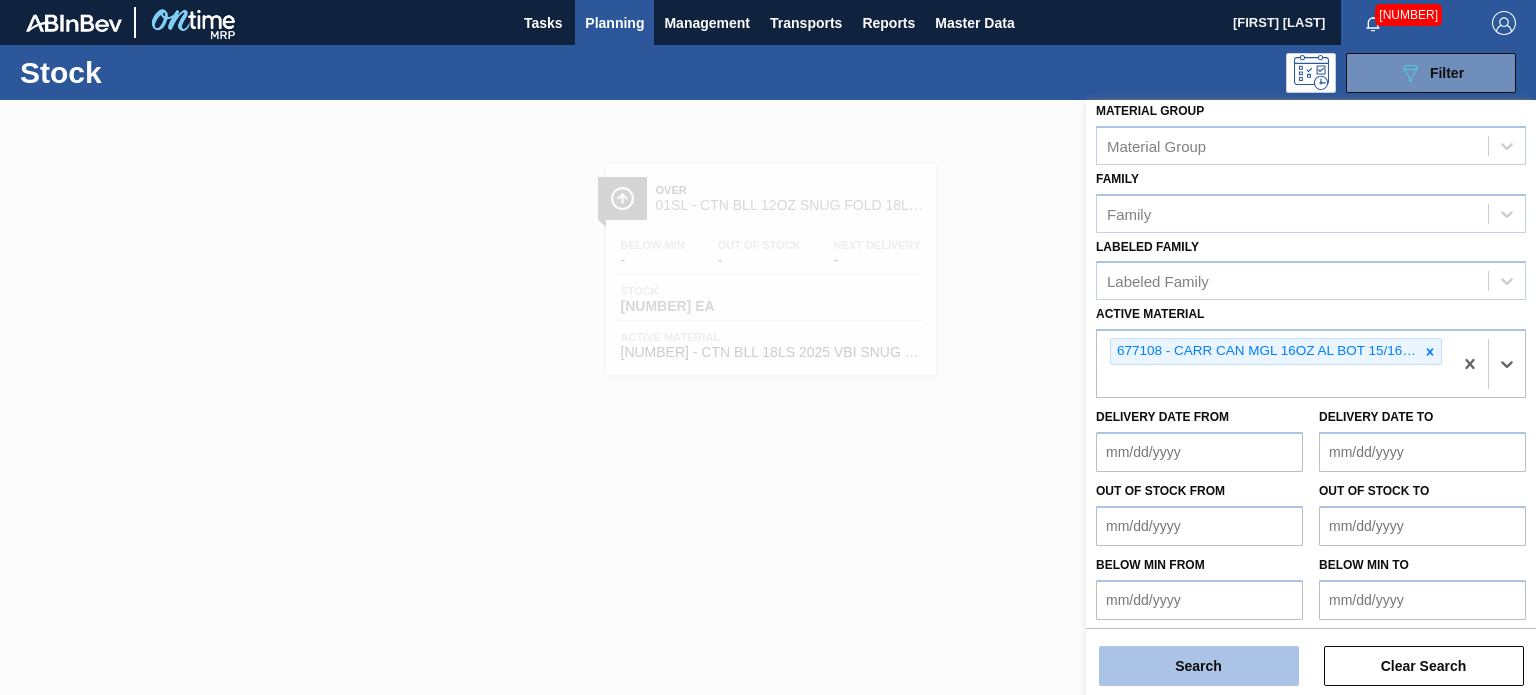 click on "Search" at bounding box center (1199, 666) 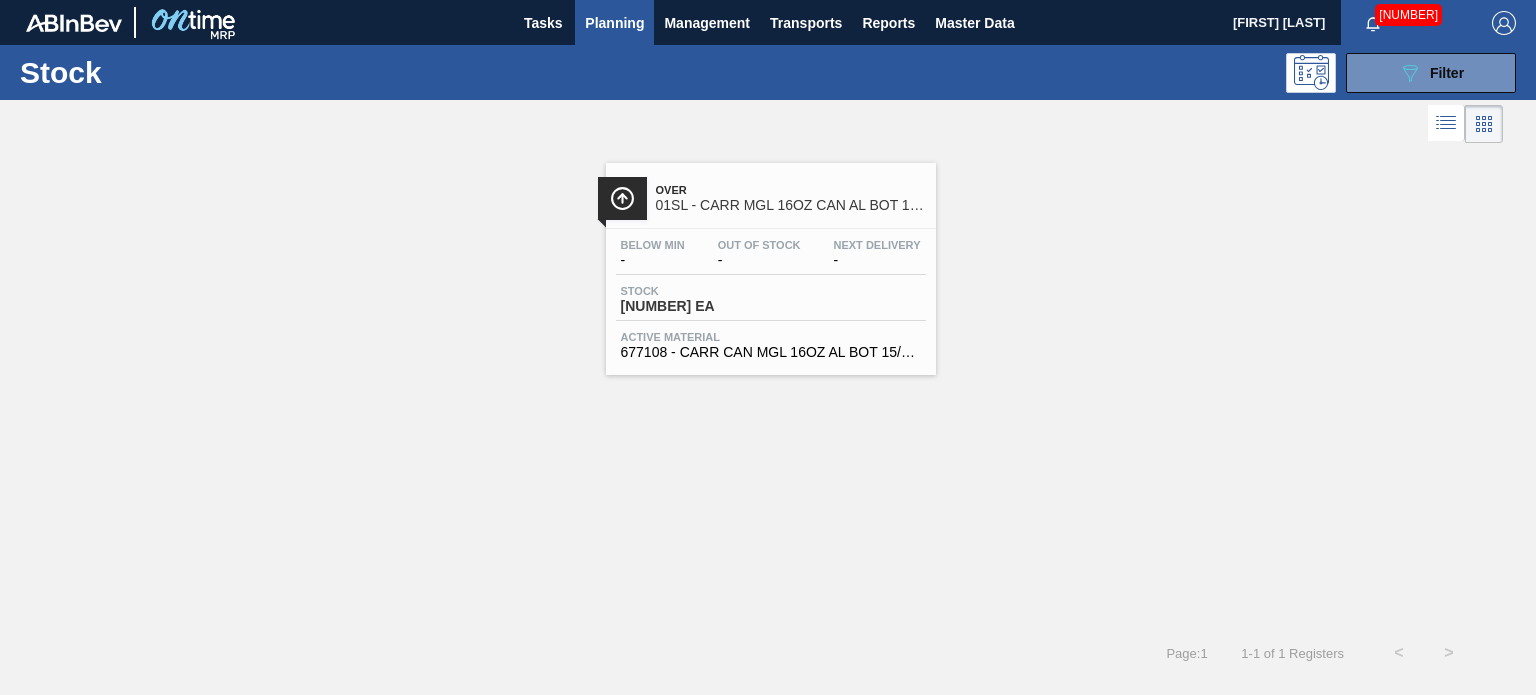 click on "Over [LOCATION] - CARR MGL 16OZ CAN AL BOT 15/16 AB" at bounding box center [791, 198] 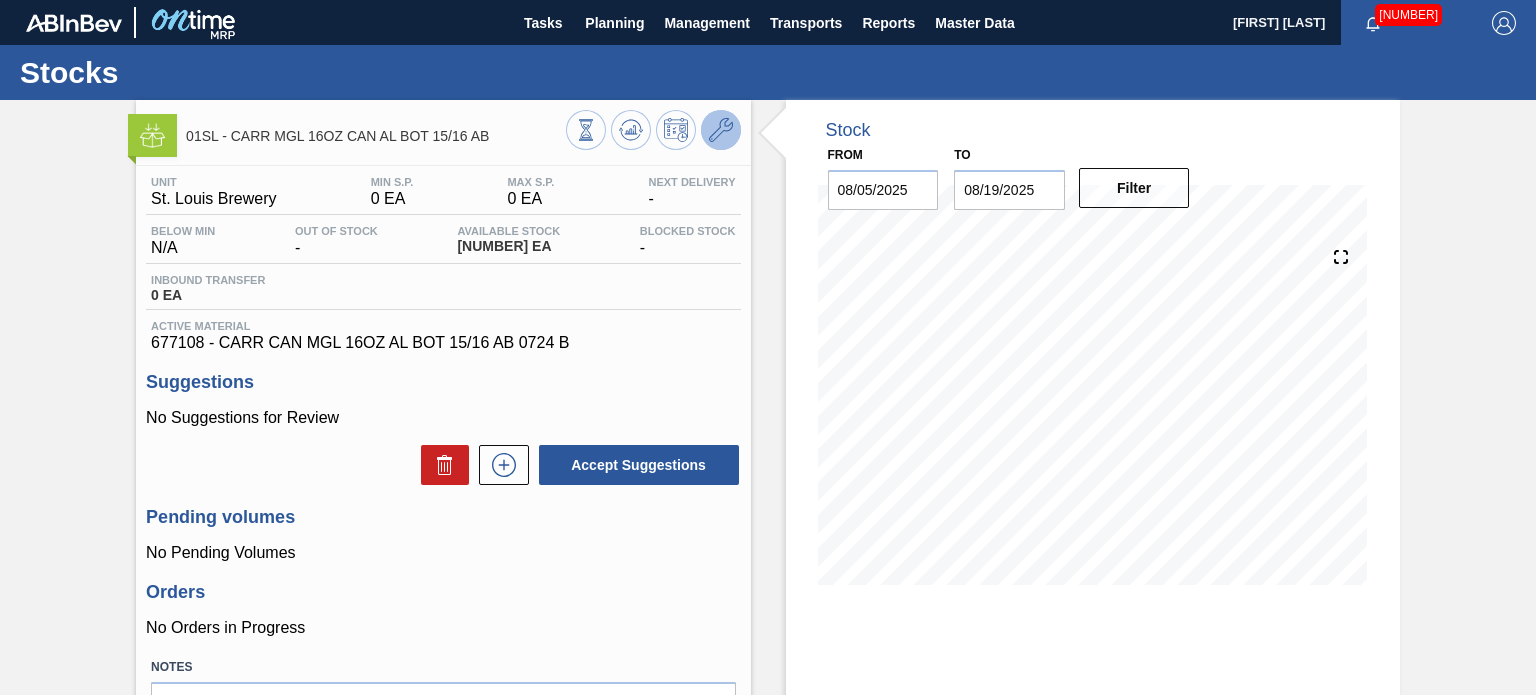 click at bounding box center (721, 130) 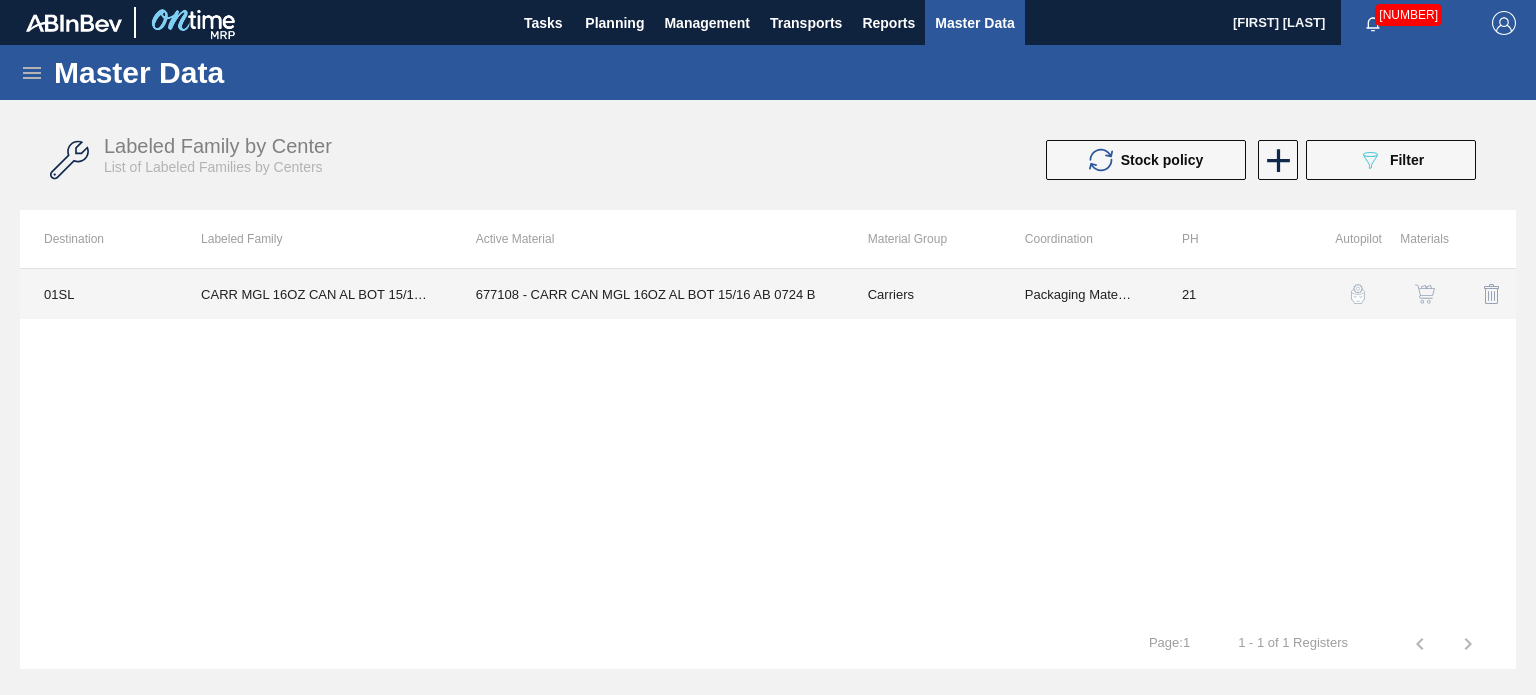 click on "677108 - CARR CAN MGL 16OZ AL BOT 15/16 AB 0724 B" at bounding box center (648, 294) 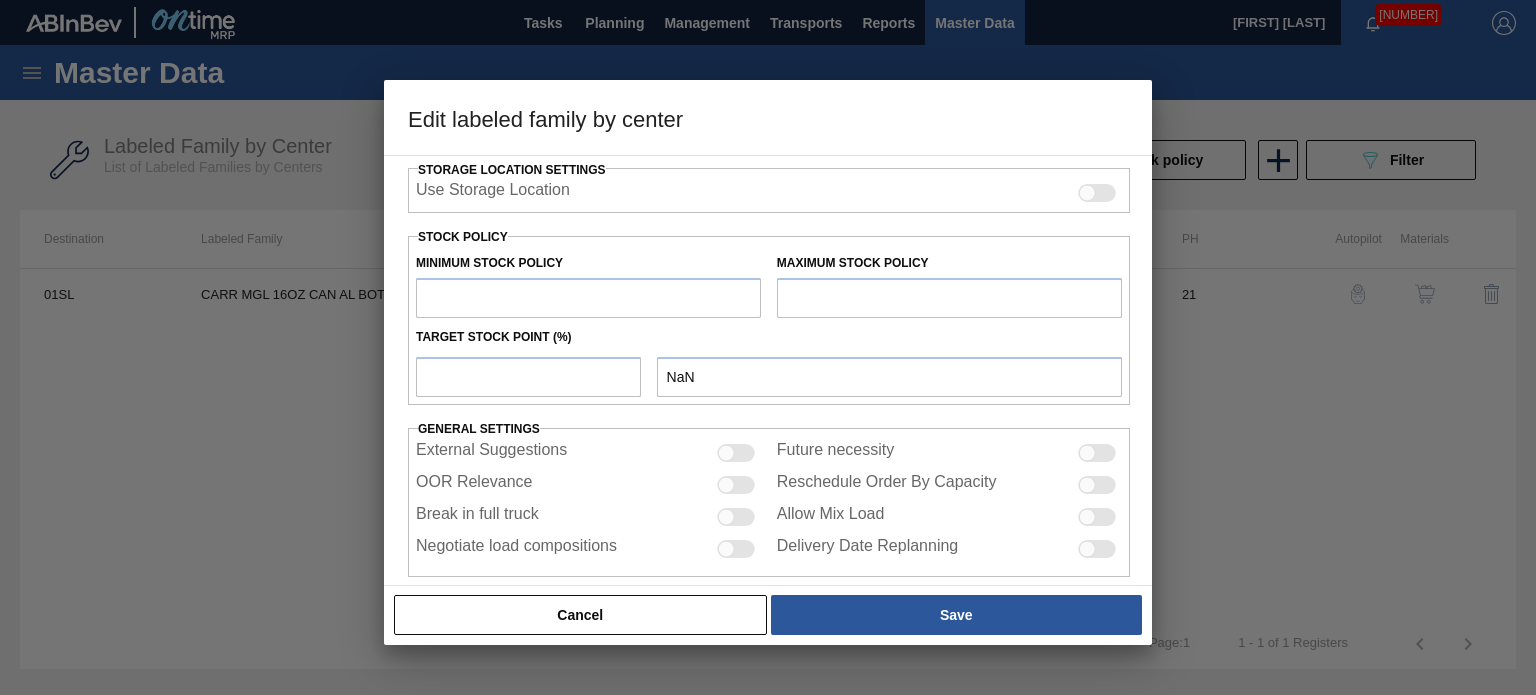 type on "Carriers" 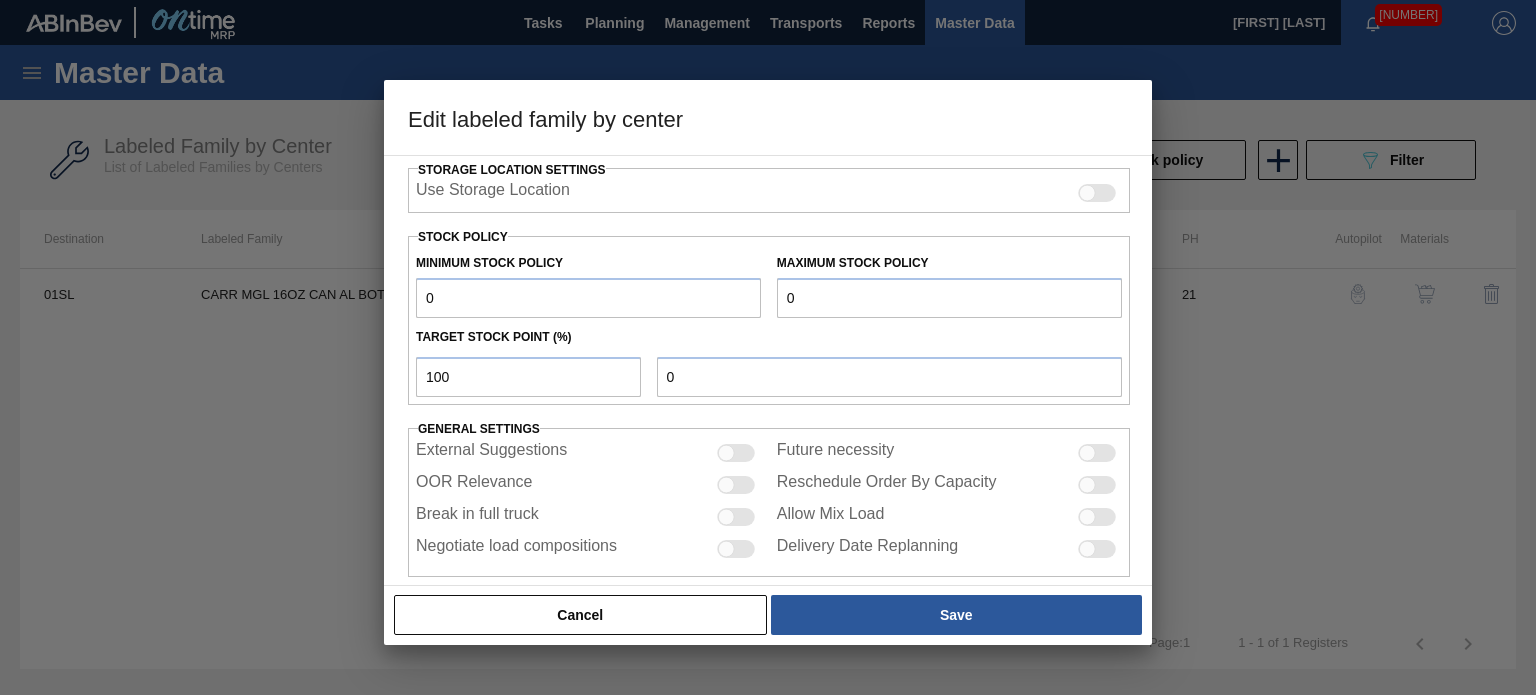 scroll, scrollTop: 504, scrollLeft: 0, axis: vertical 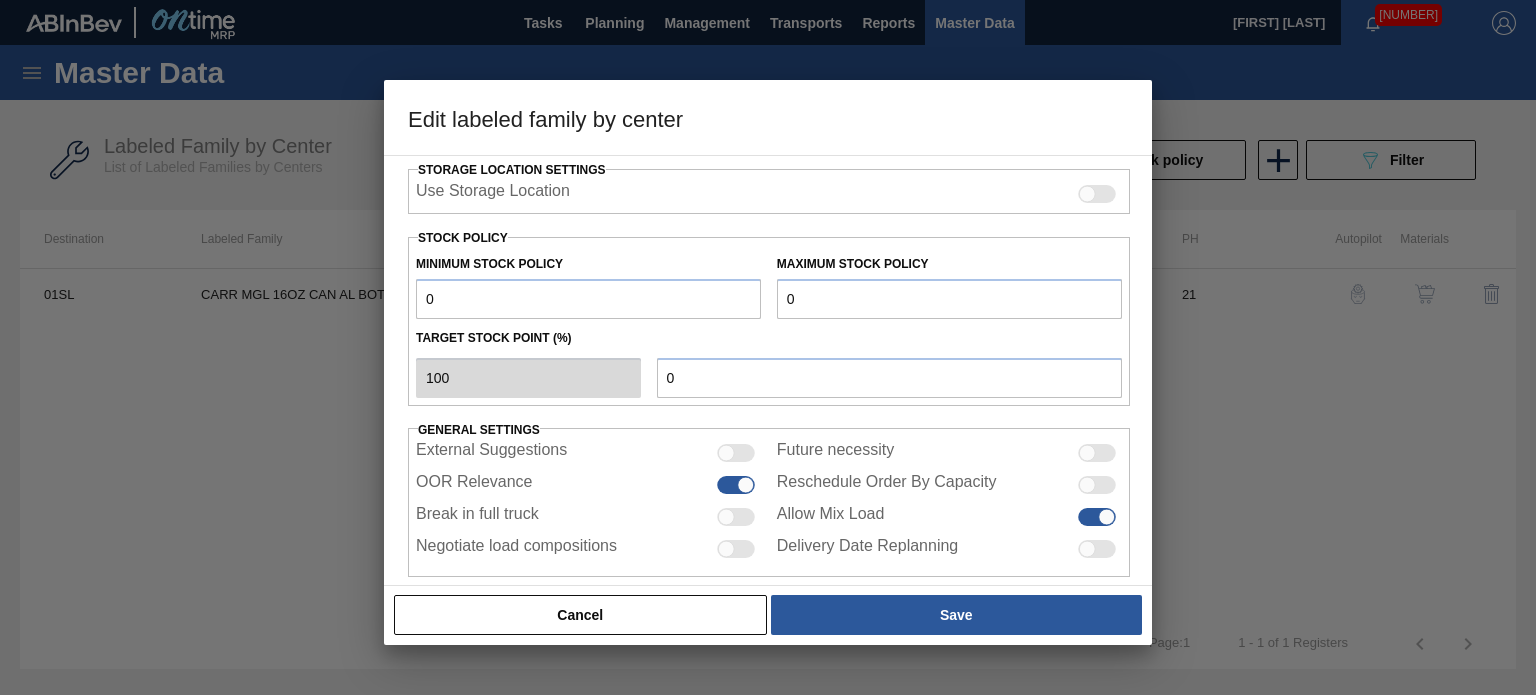 drag, startPoint x: 517, startPoint y: 291, endPoint x: 311, endPoint y: 279, distance: 206.34921 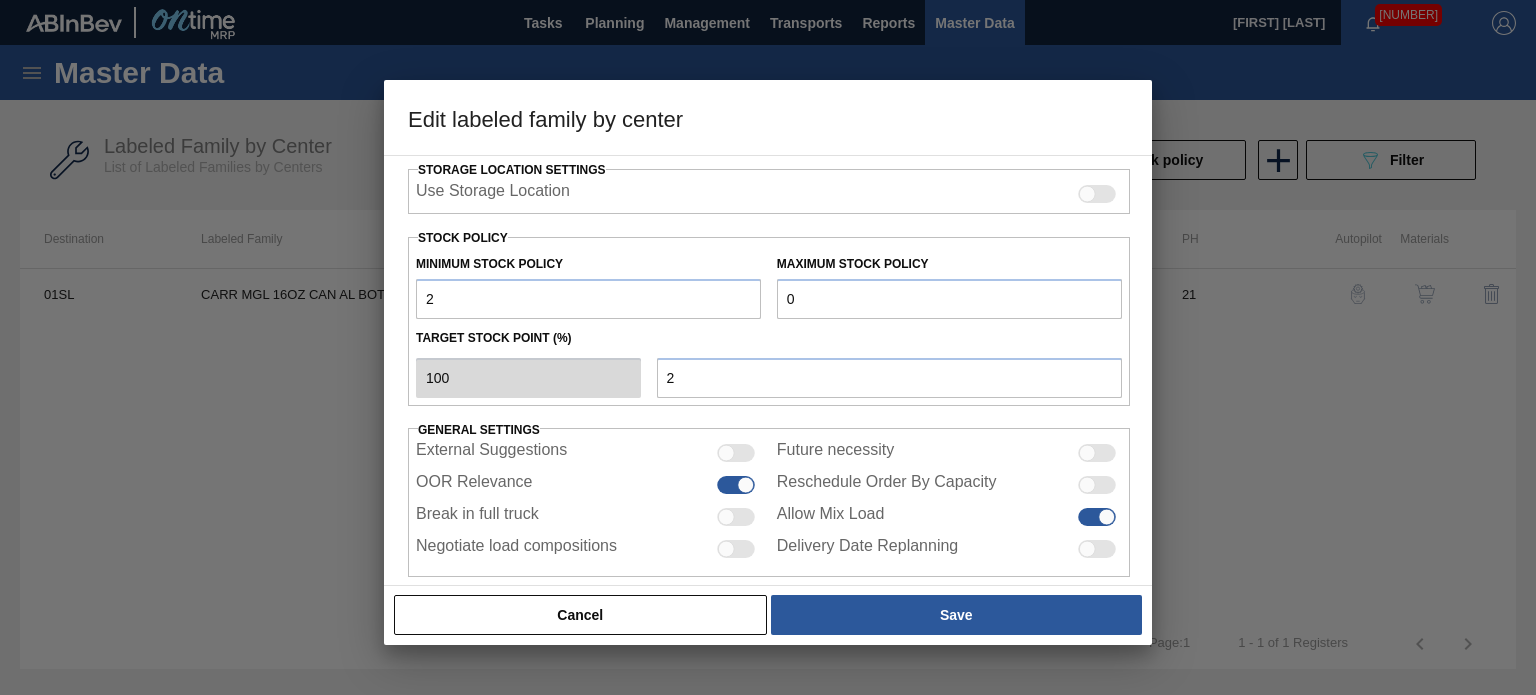 type on "24" 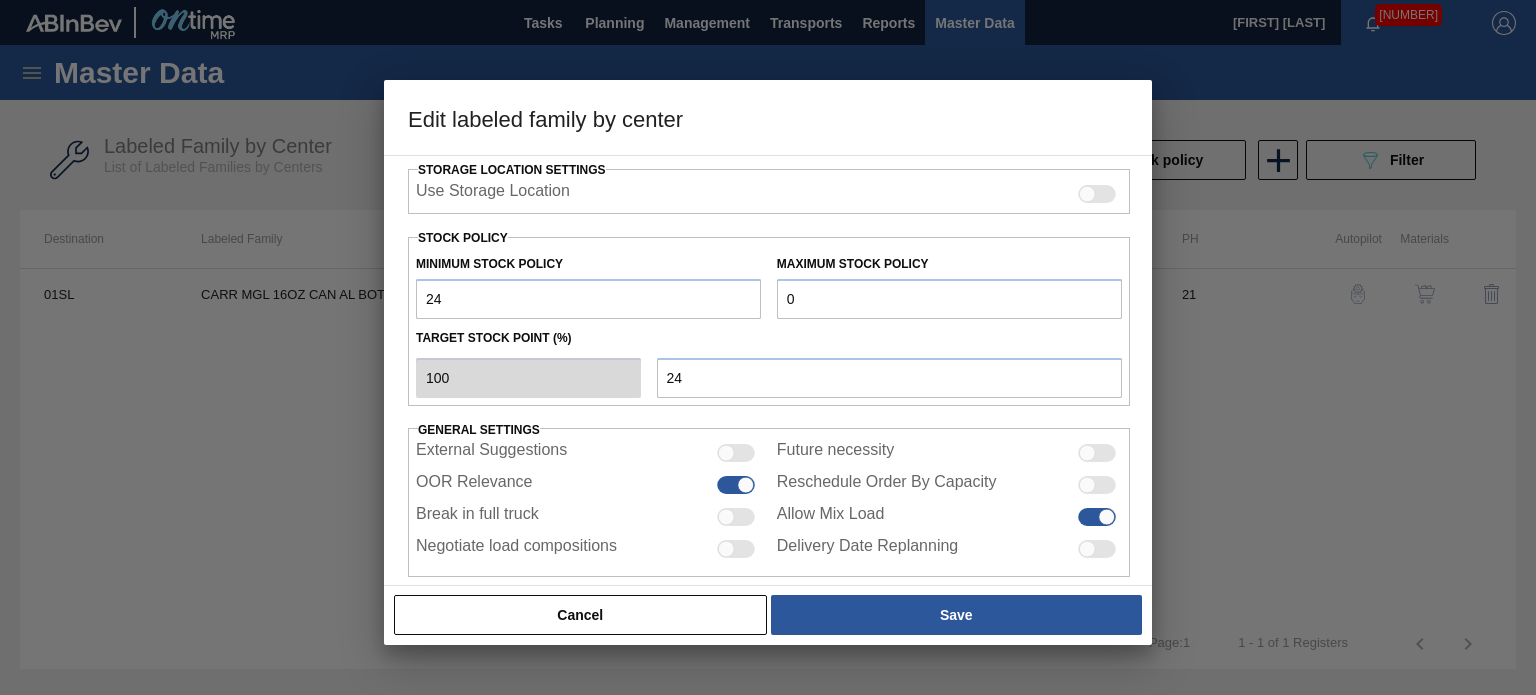 type on "240" 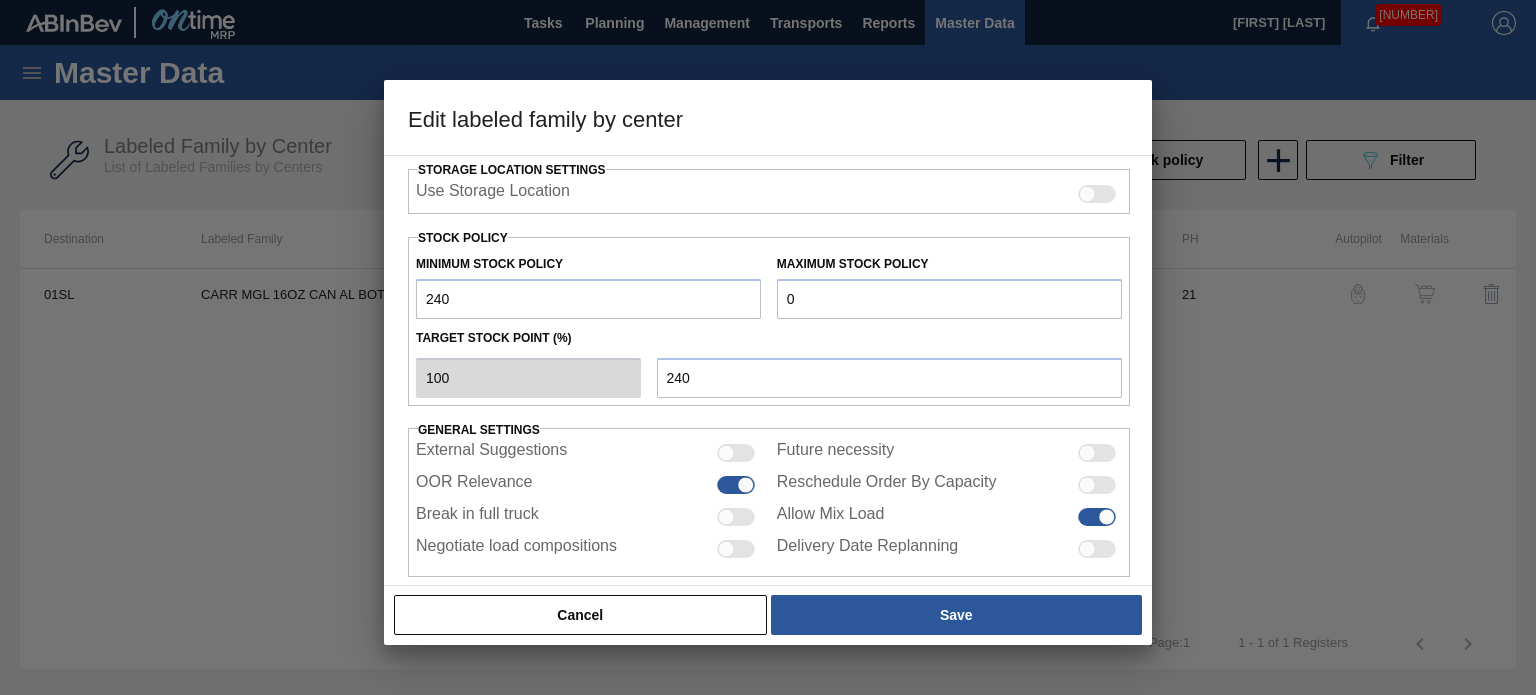 type on "2,400" 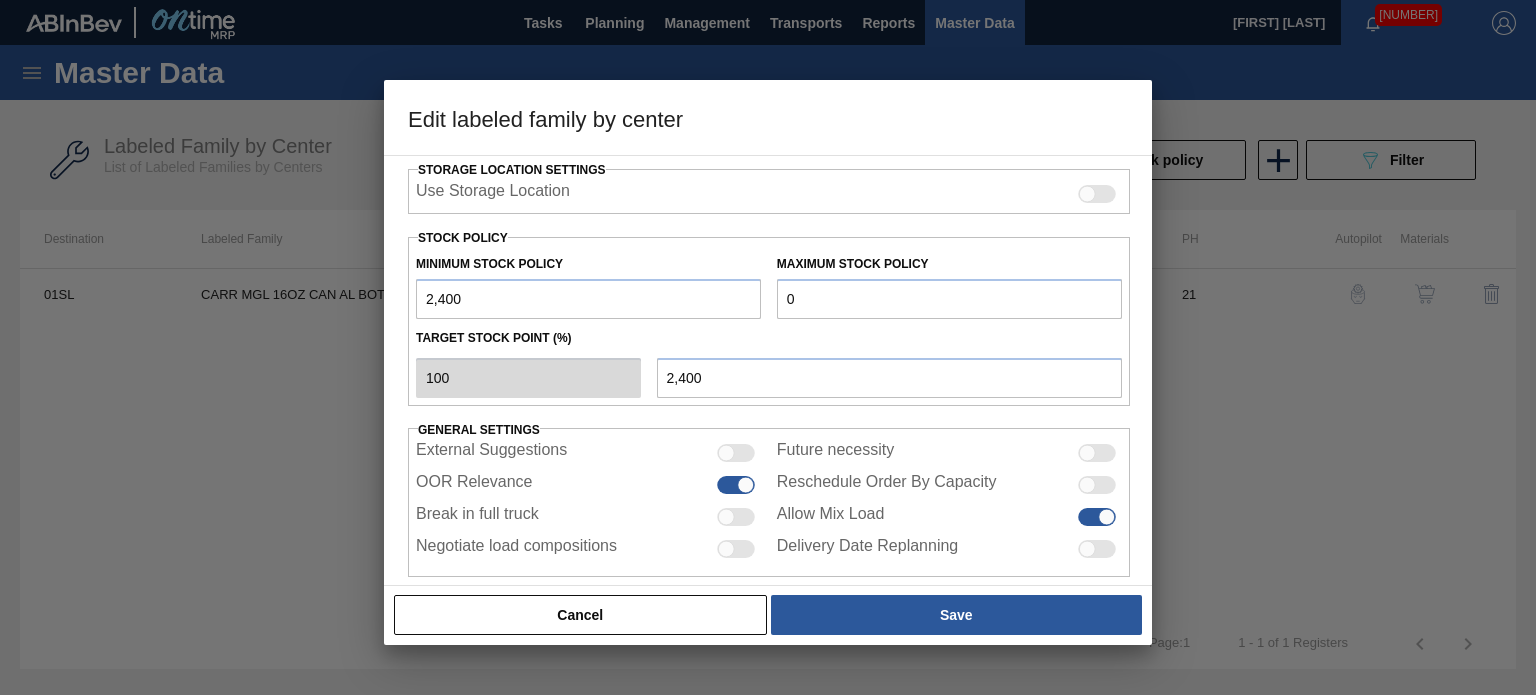 type on "2,400" 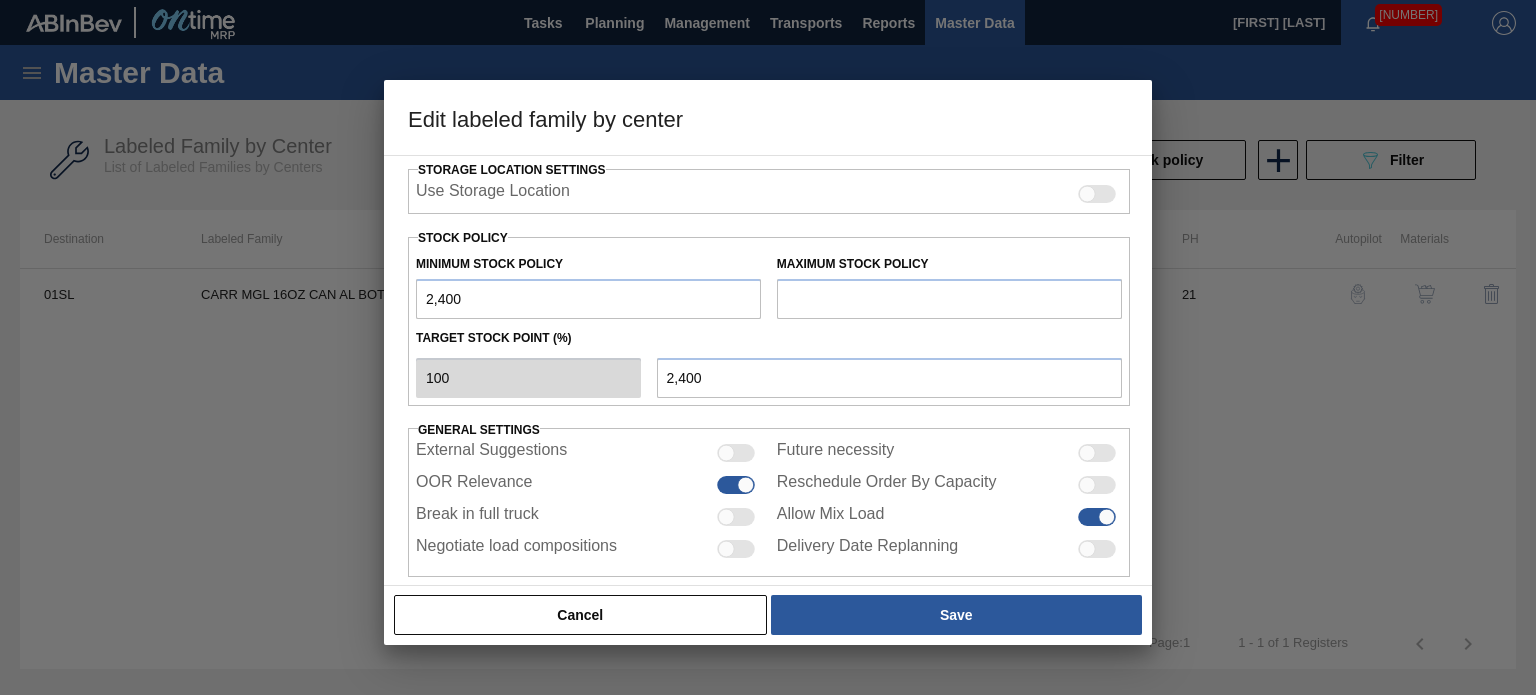 type on "1" 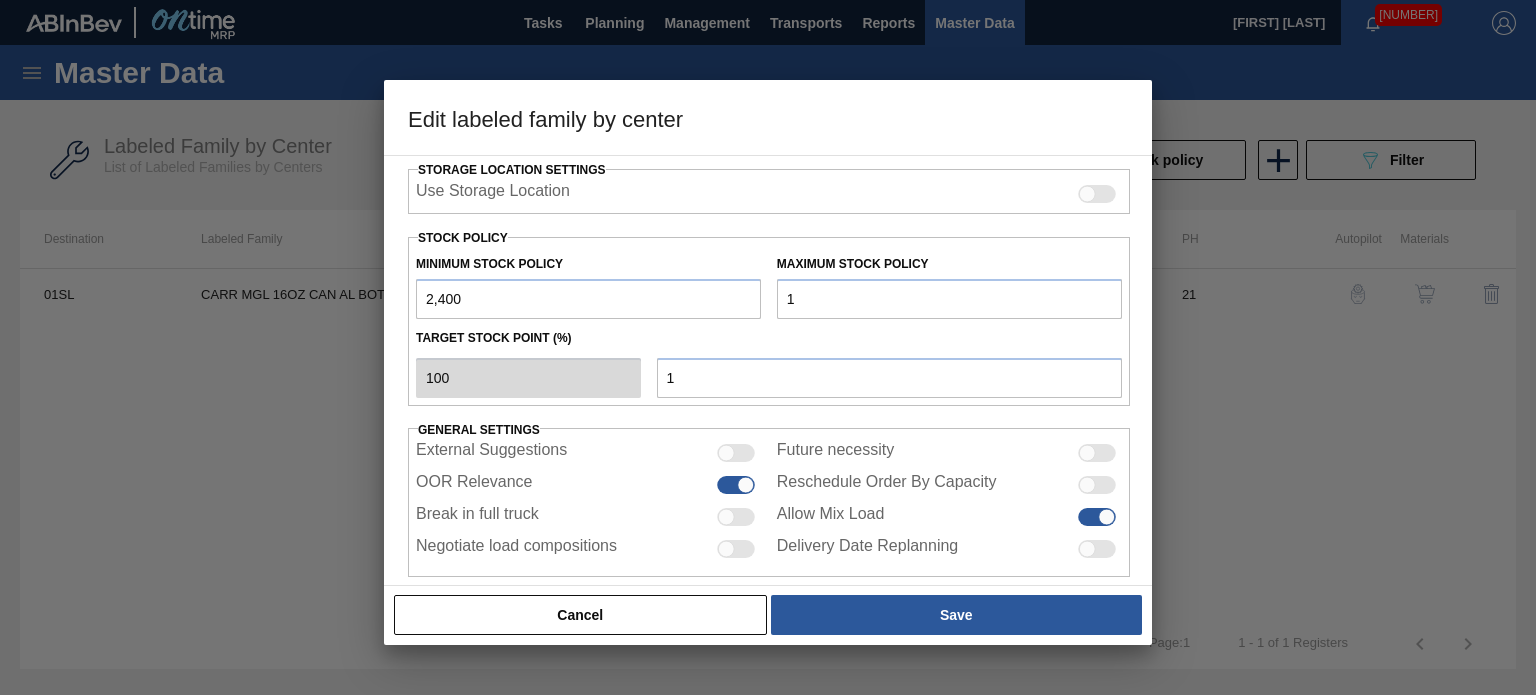type on "12" 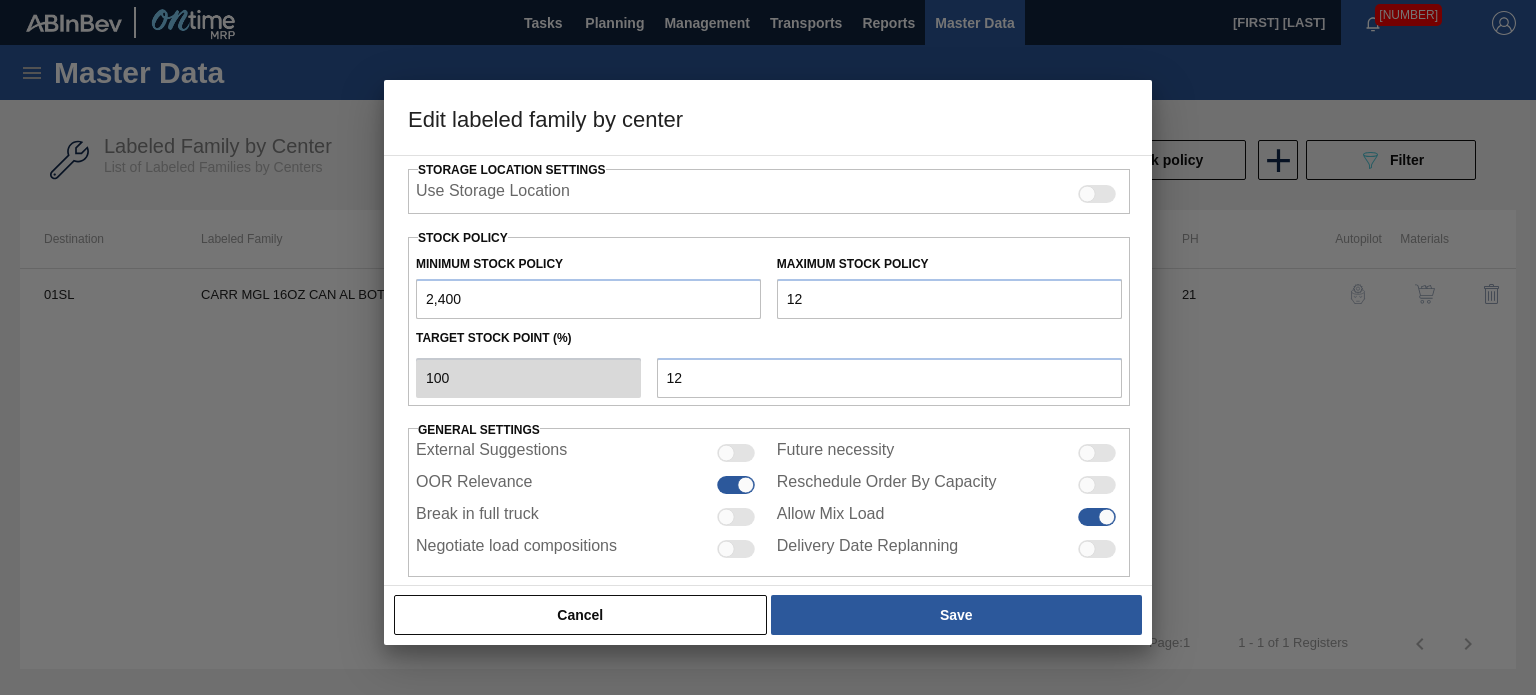 type on "127" 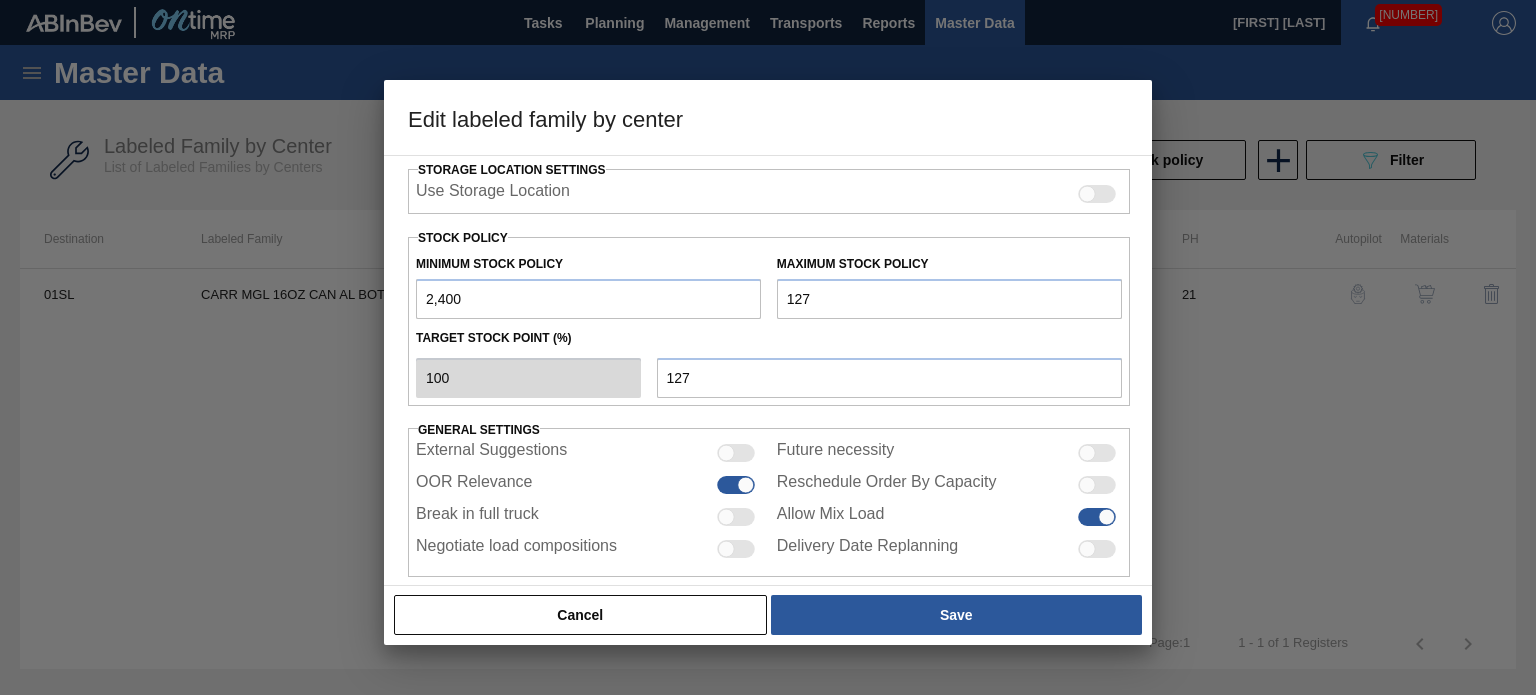 type on "[NUMBER]" 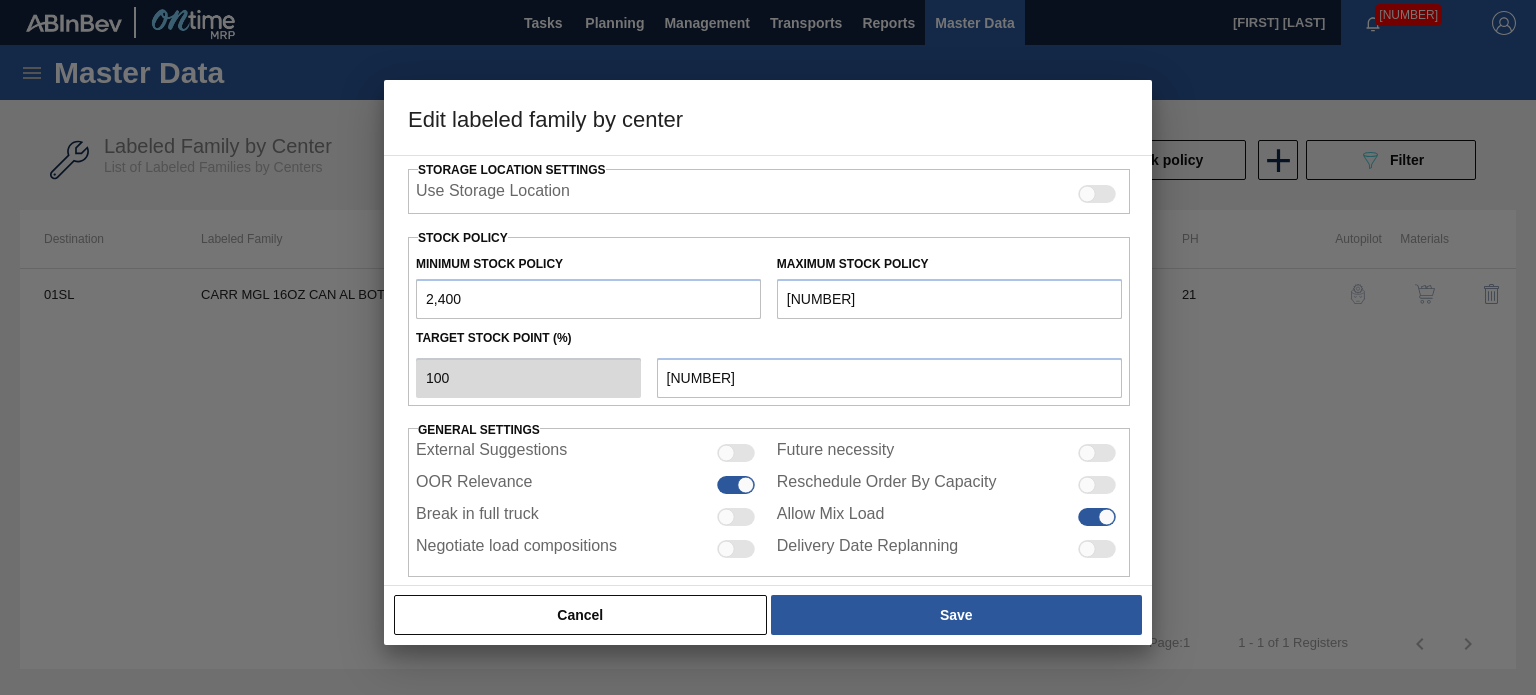 type on "[NUMBER]" 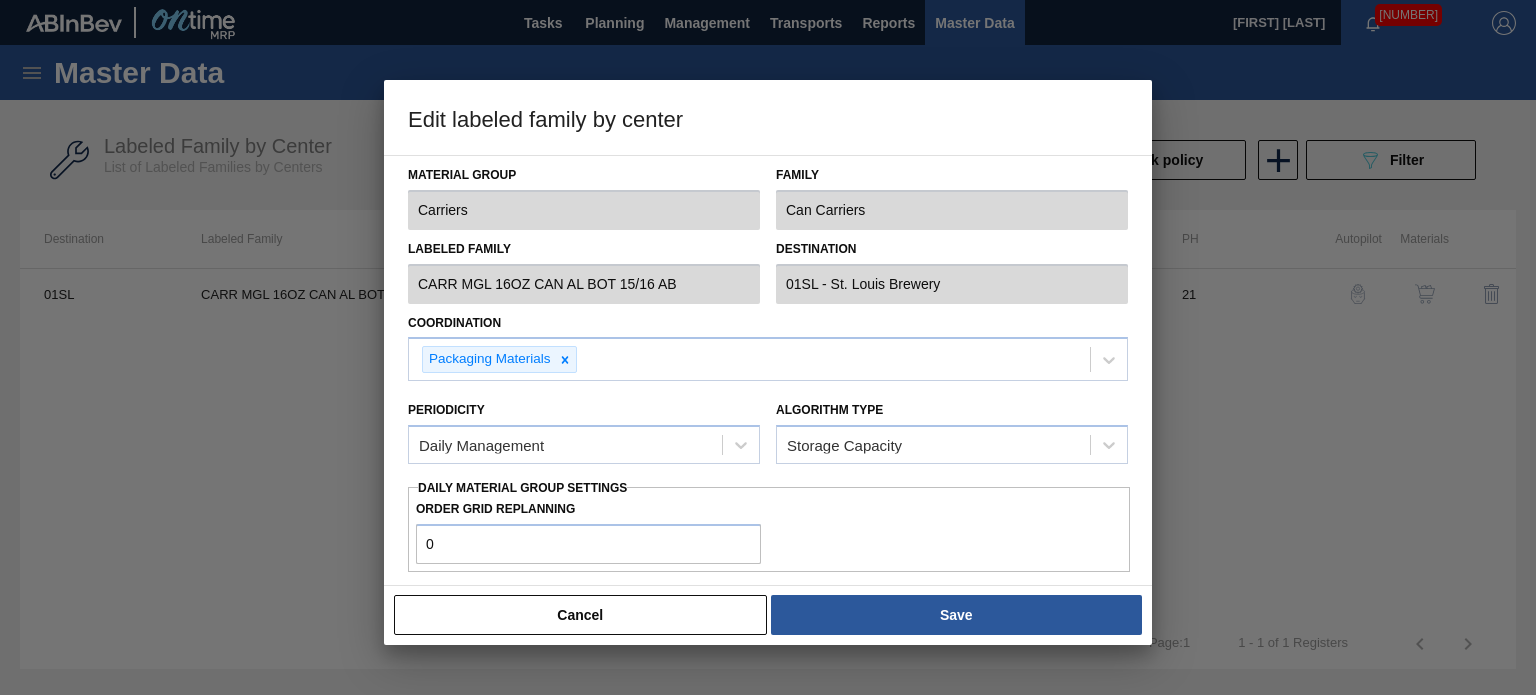 scroll, scrollTop: 500, scrollLeft: 0, axis: vertical 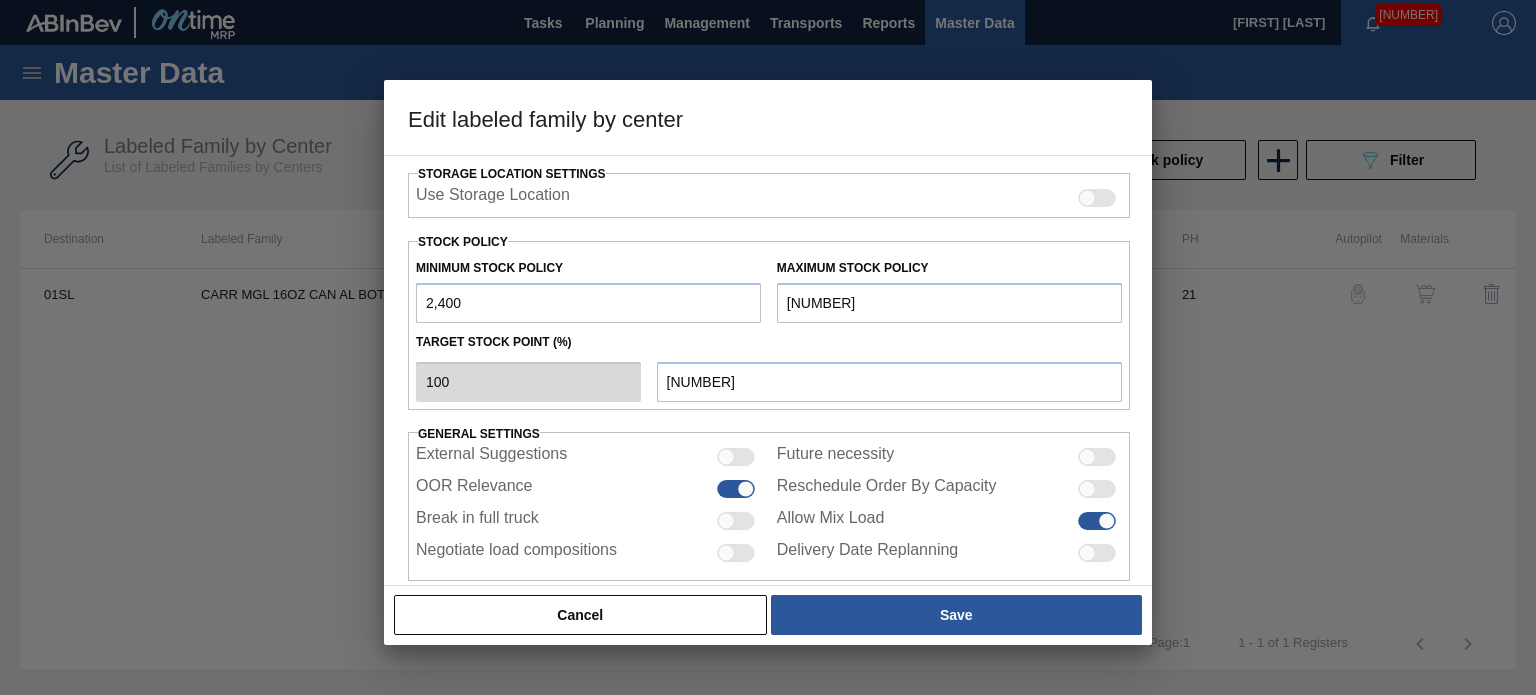 drag, startPoint x: 522, startPoint y: 401, endPoint x: 627, endPoint y: 401, distance: 105 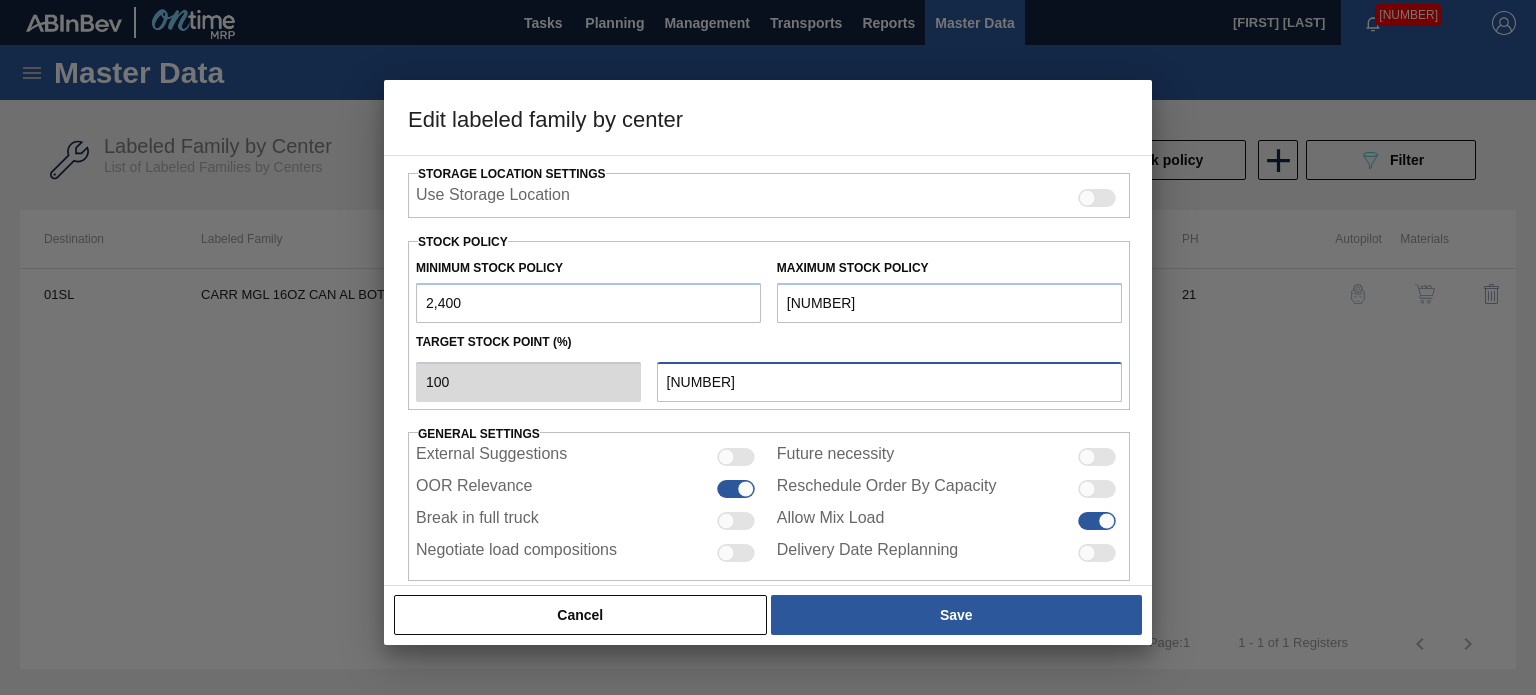 click on "[NUMBER]" at bounding box center (889, 382) 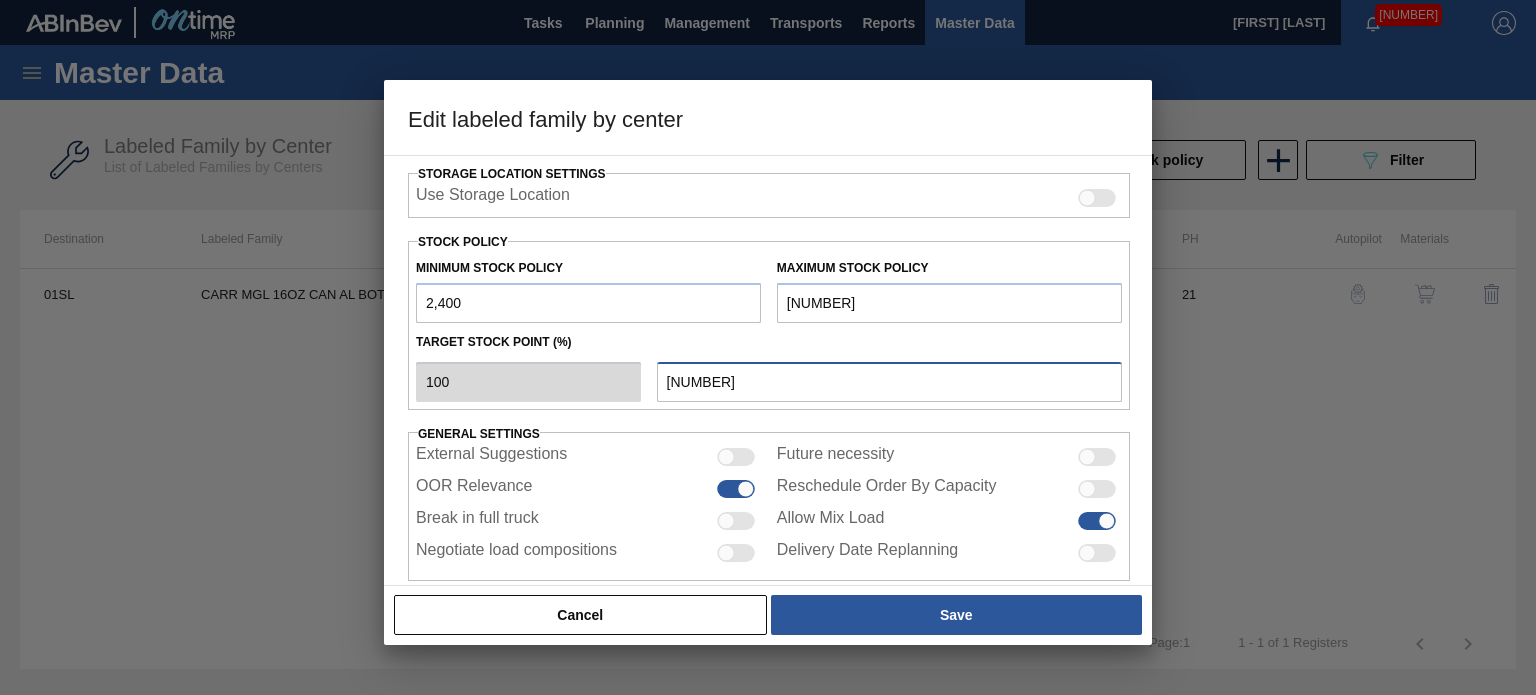type on "[NUMBER]" 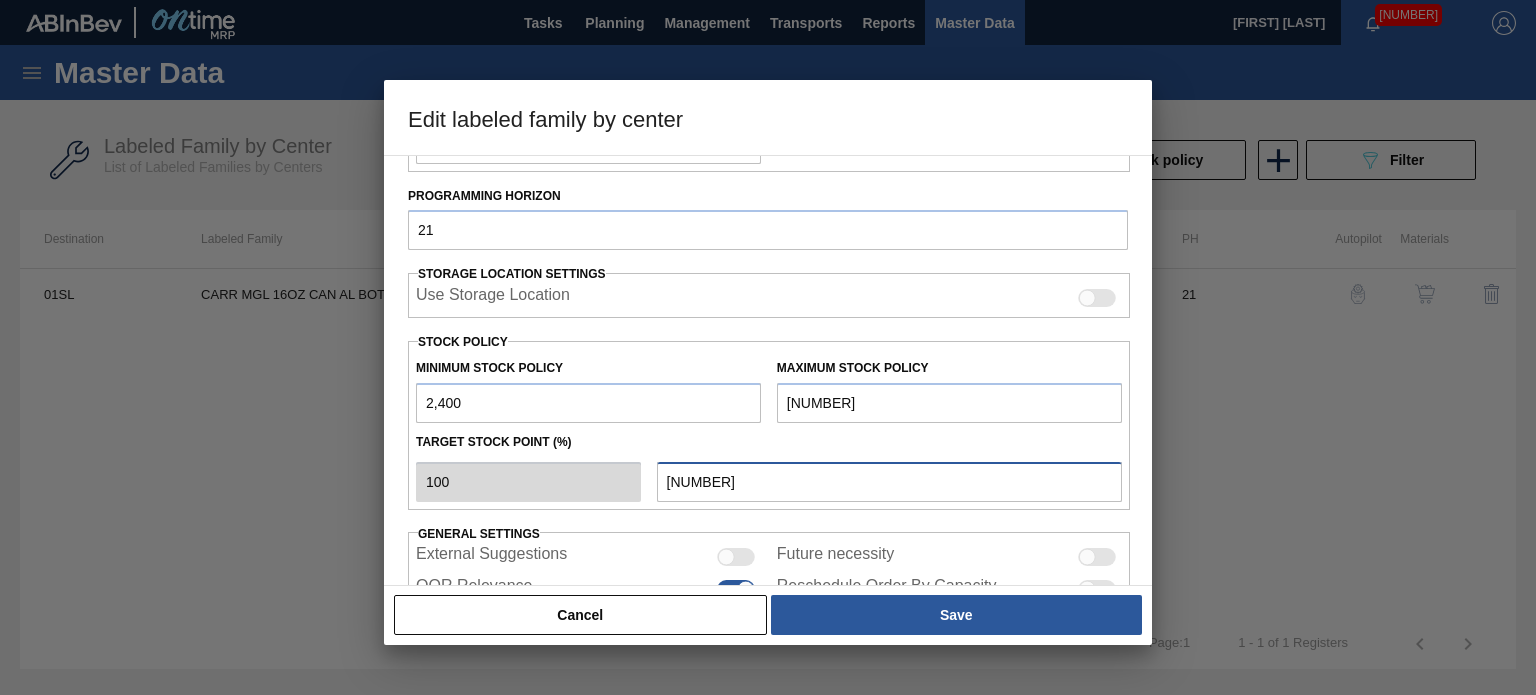scroll, scrollTop: 200, scrollLeft: 0, axis: vertical 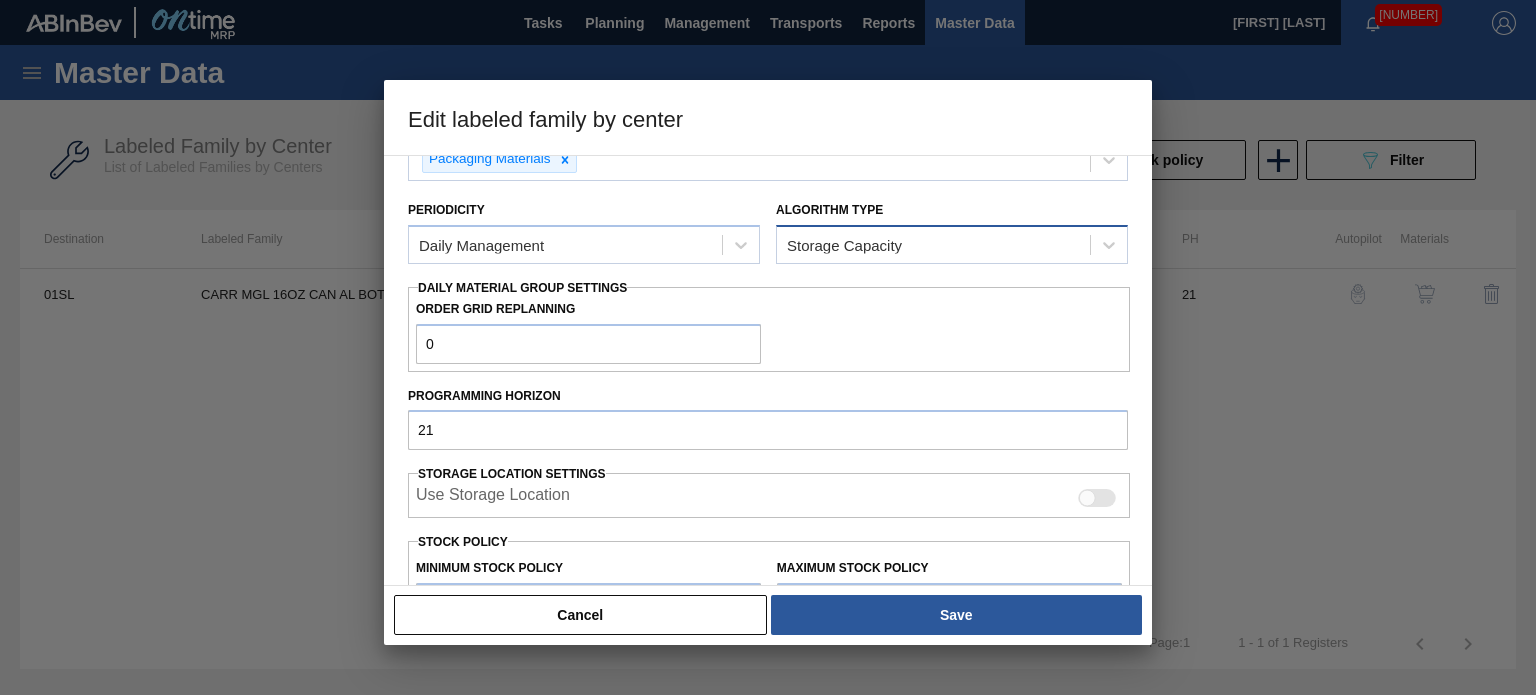 click on "Storage Capacity" at bounding box center [933, 245] 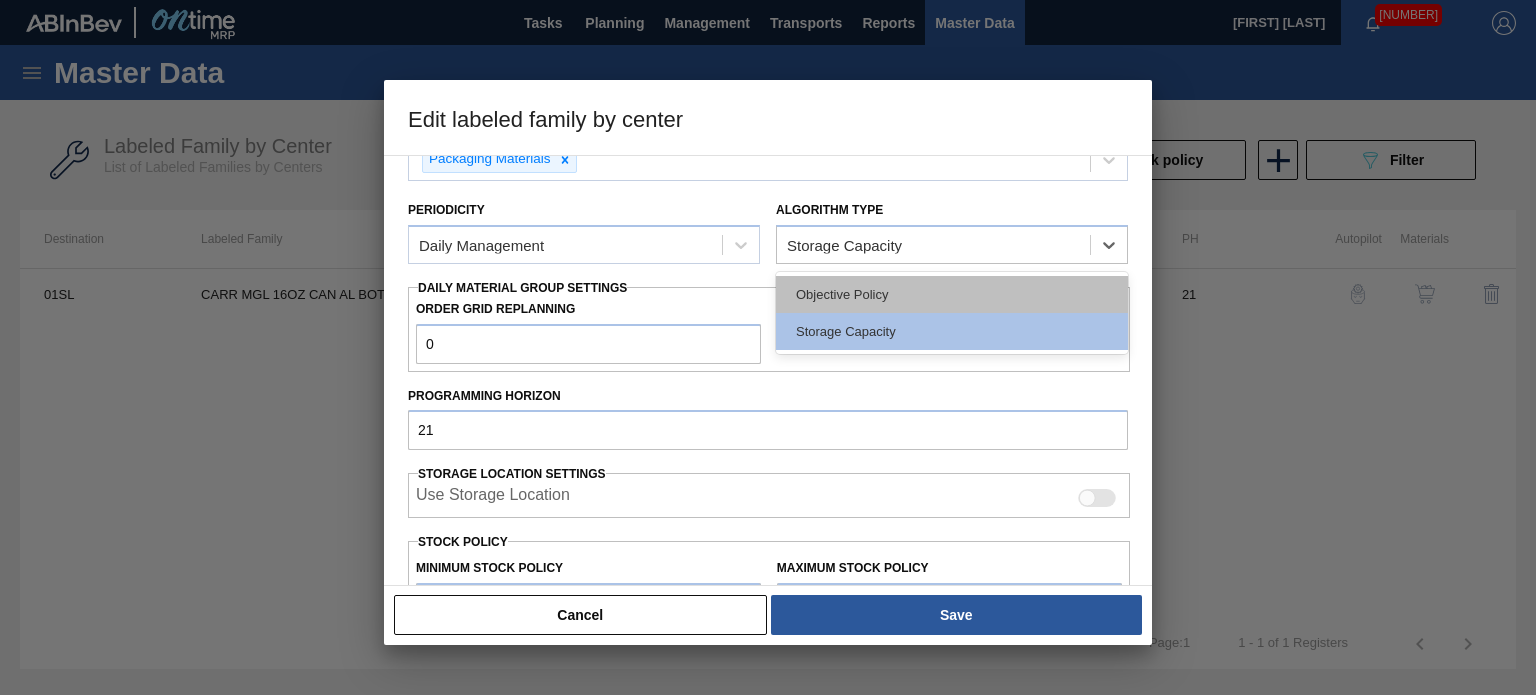 click on "Objective Policy" at bounding box center (952, 294) 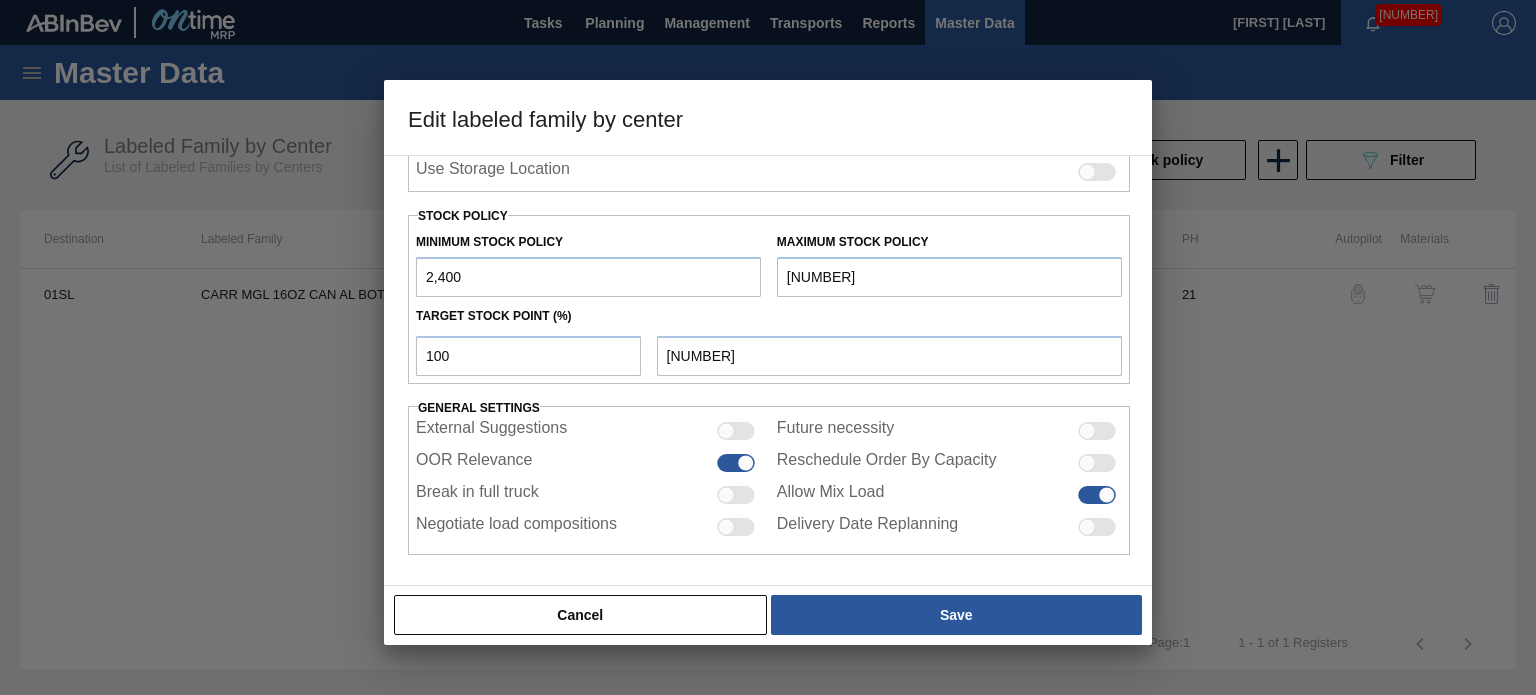 scroll, scrollTop: 126, scrollLeft: 0, axis: vertical 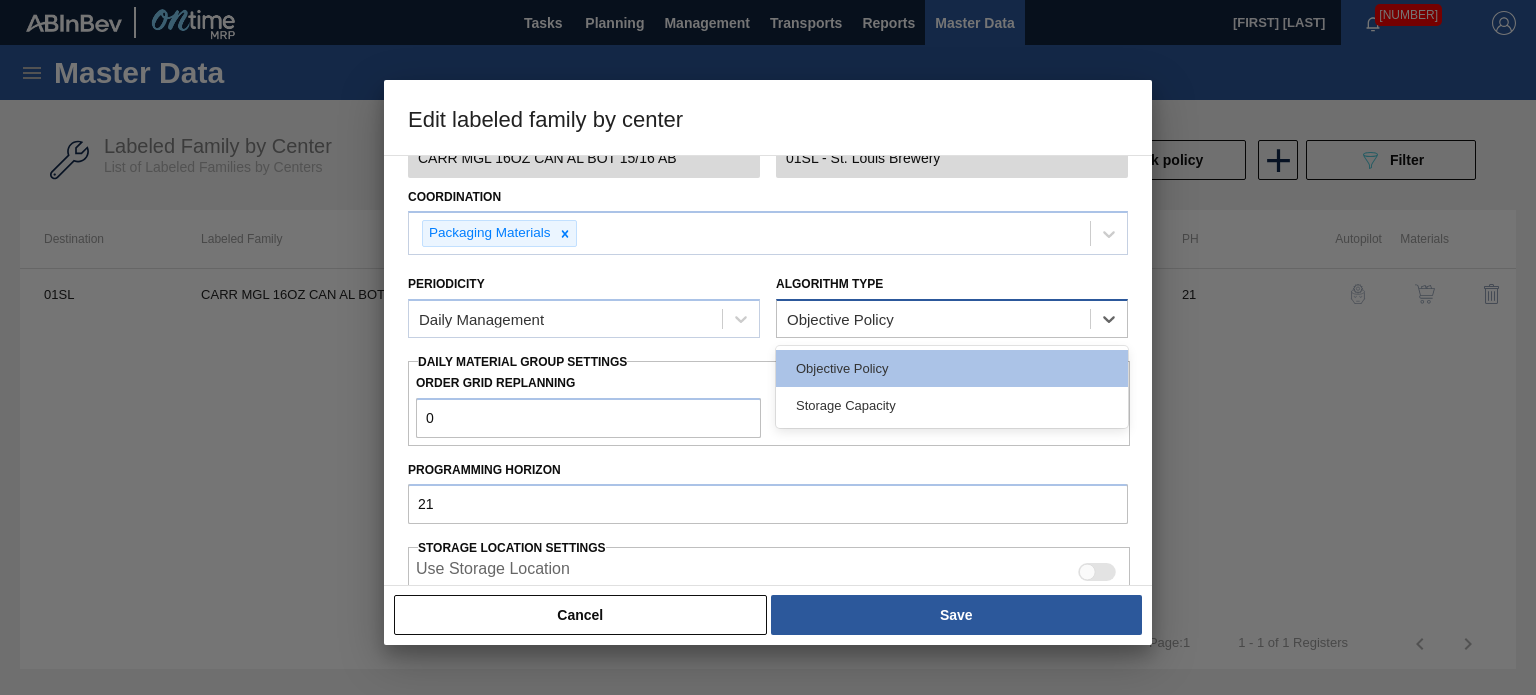 click on "Objective Policy" at bounding box center [933, 319] 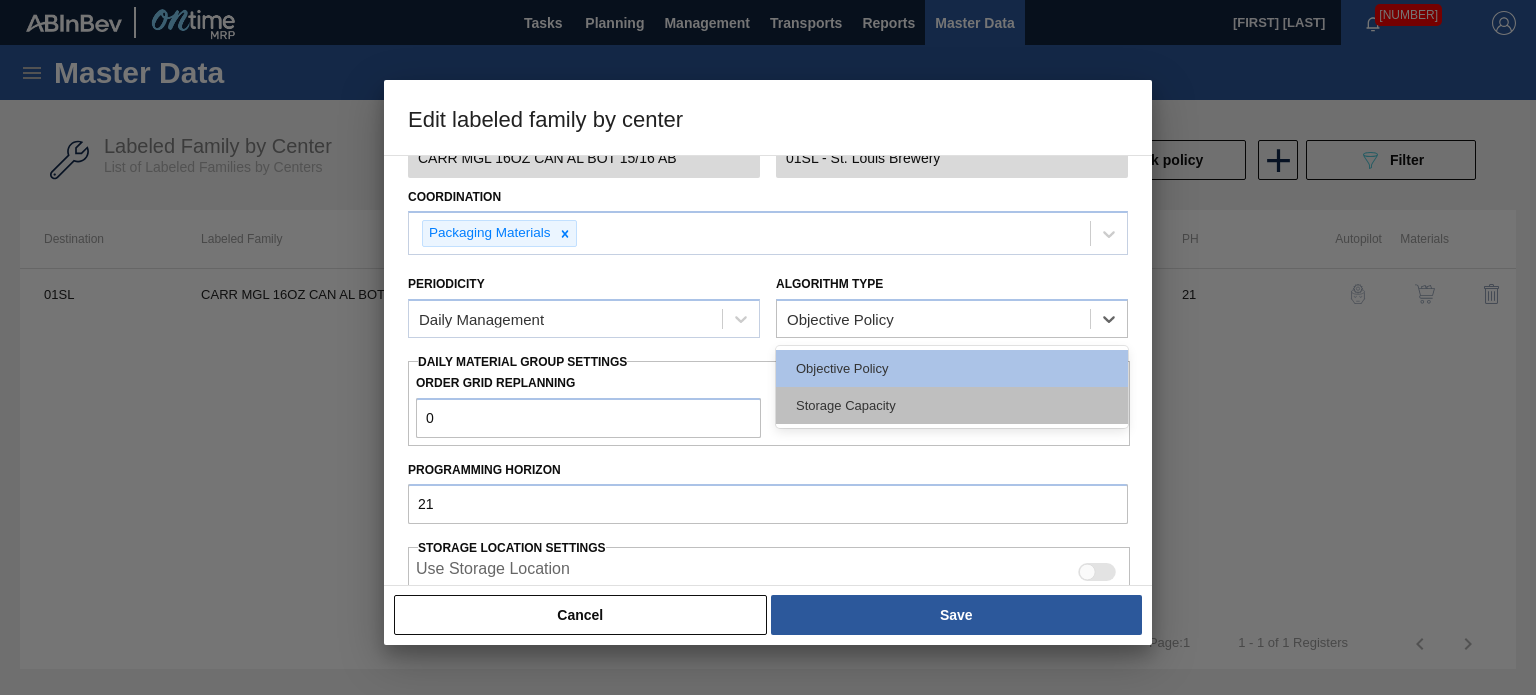 click on "Storage Capacity" at bounding box center [952, 405] 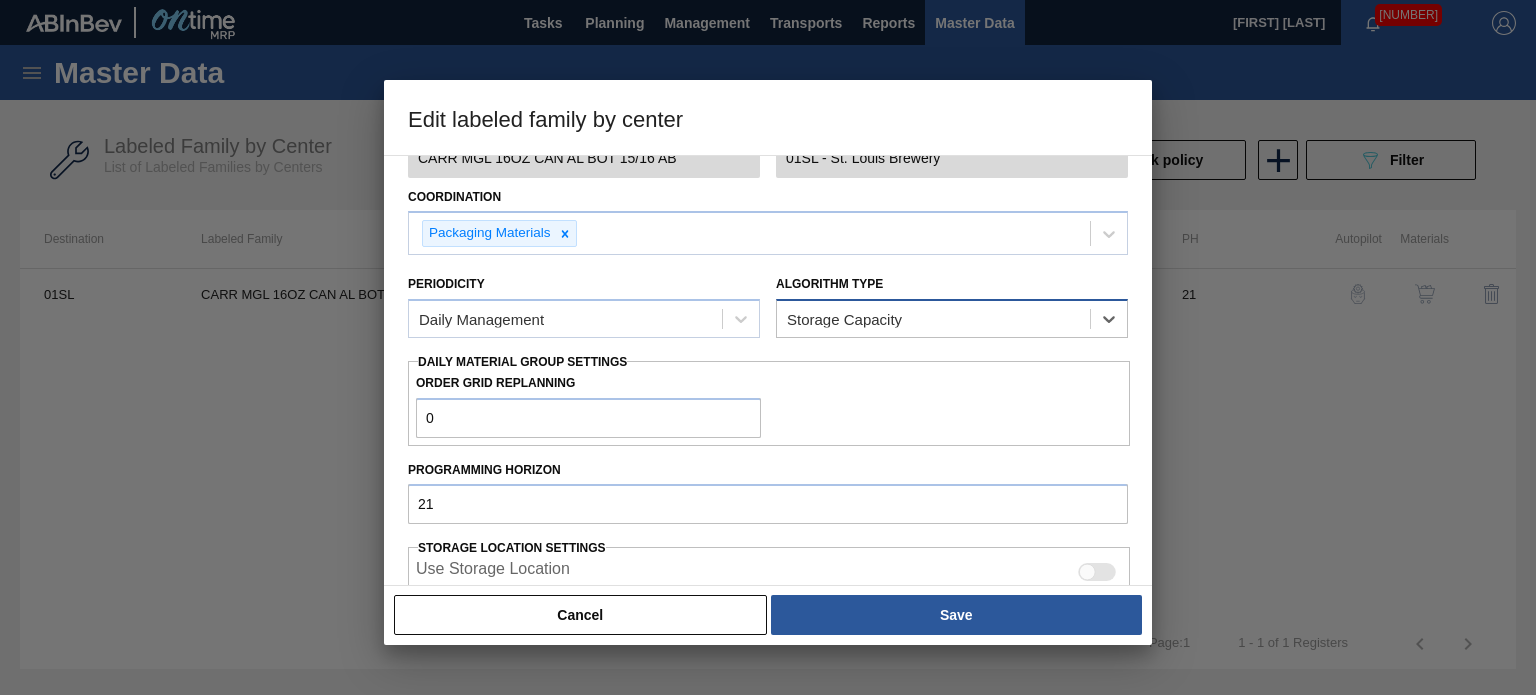 click on "Storage Capacity" at bounding box center [844, 319] 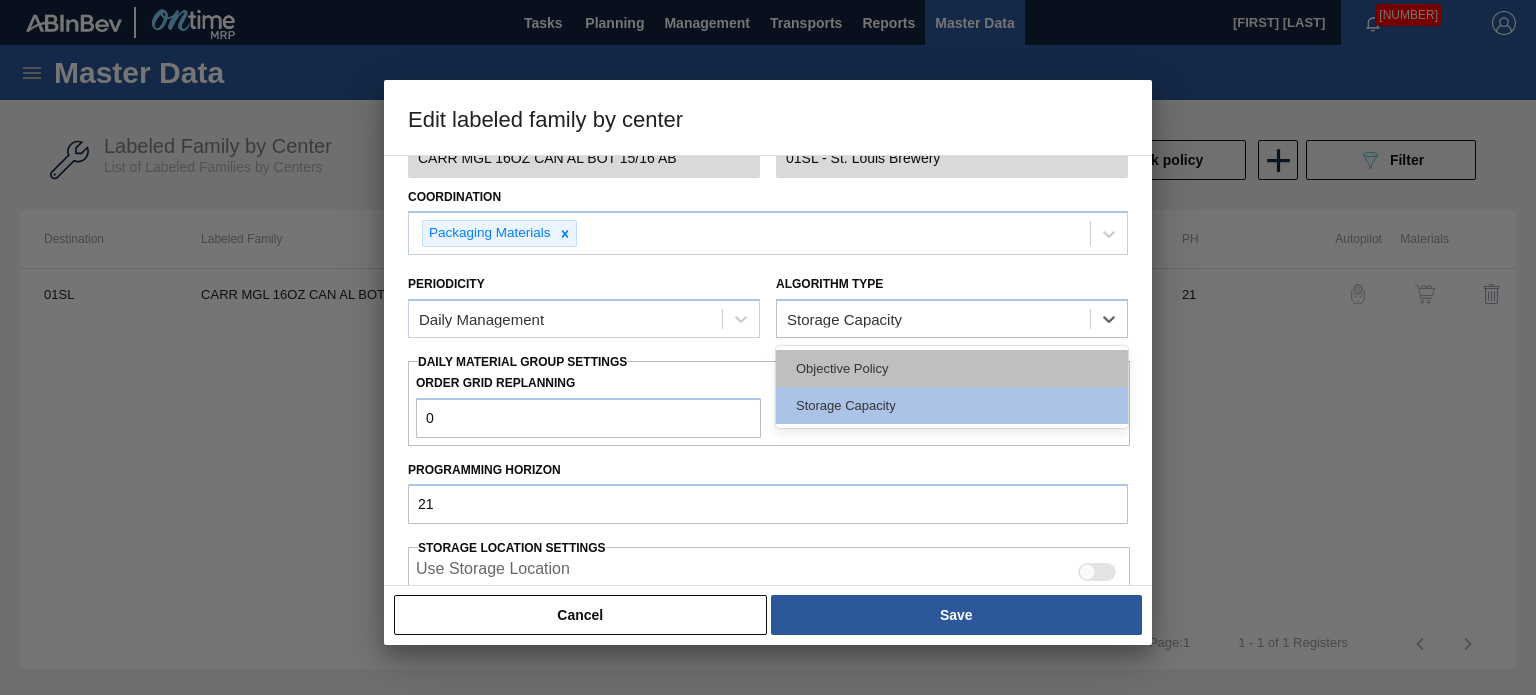 click on "Objective Policy" at bounding box center (952, 368) 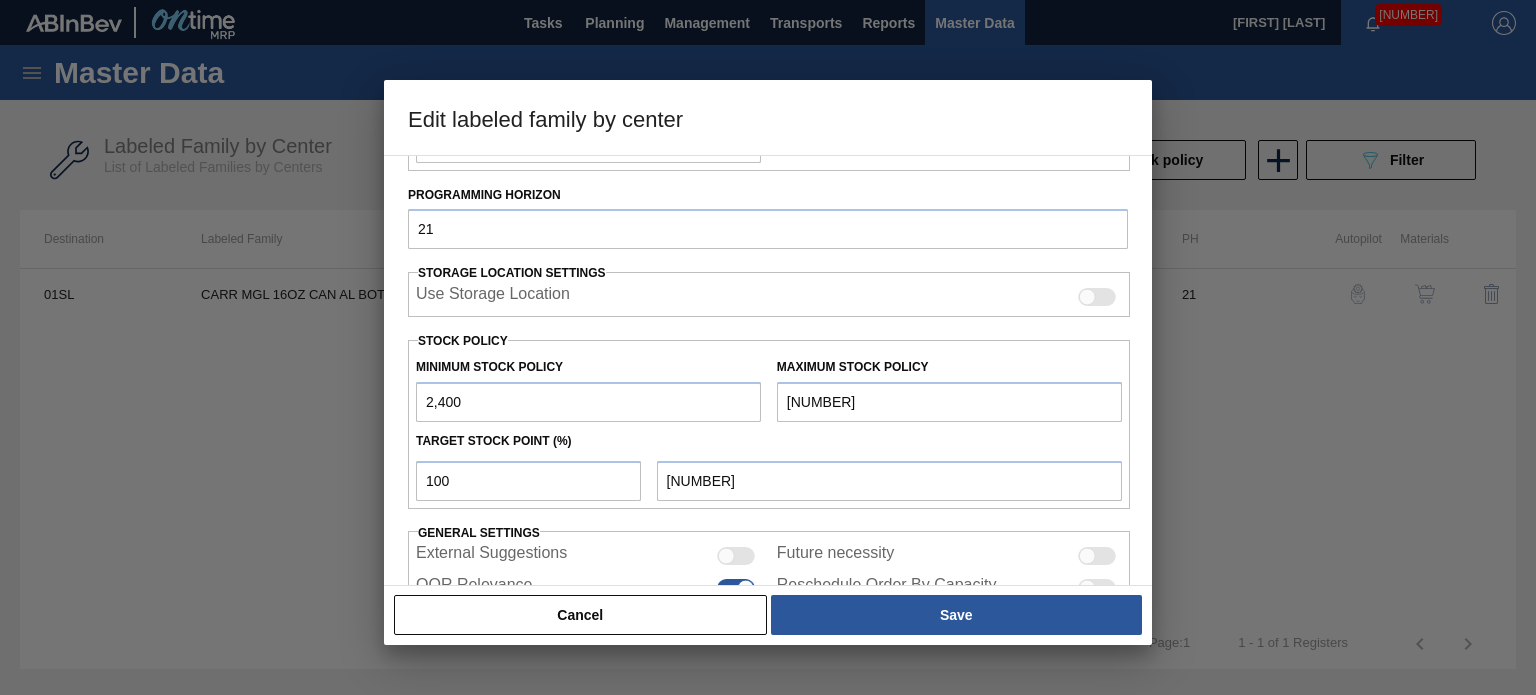 scroll, scrollTop: 426, scrollLeft: 0, axis: vertical 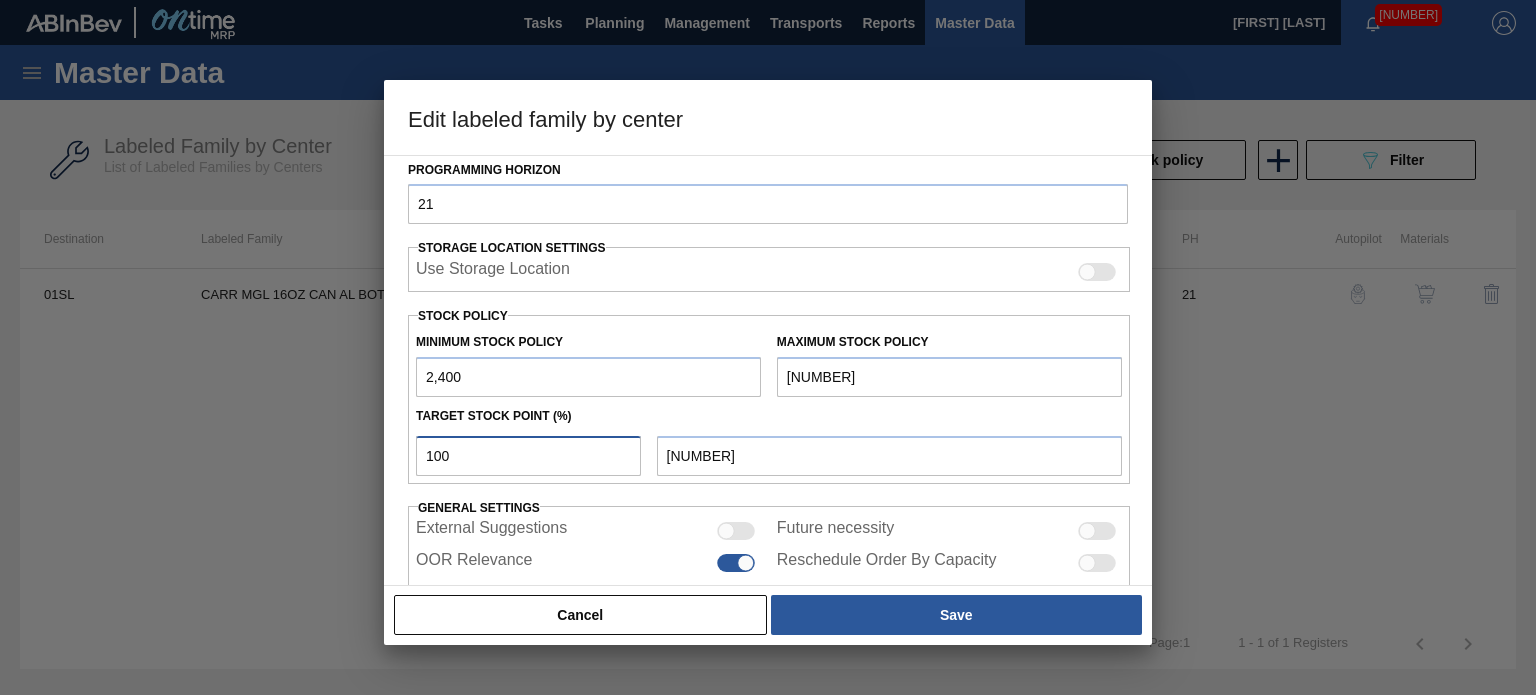 drag, startPoint x: 528, startPoint y: 435, endPoint x: 334, endPoint y: 449, distance: 194.5045 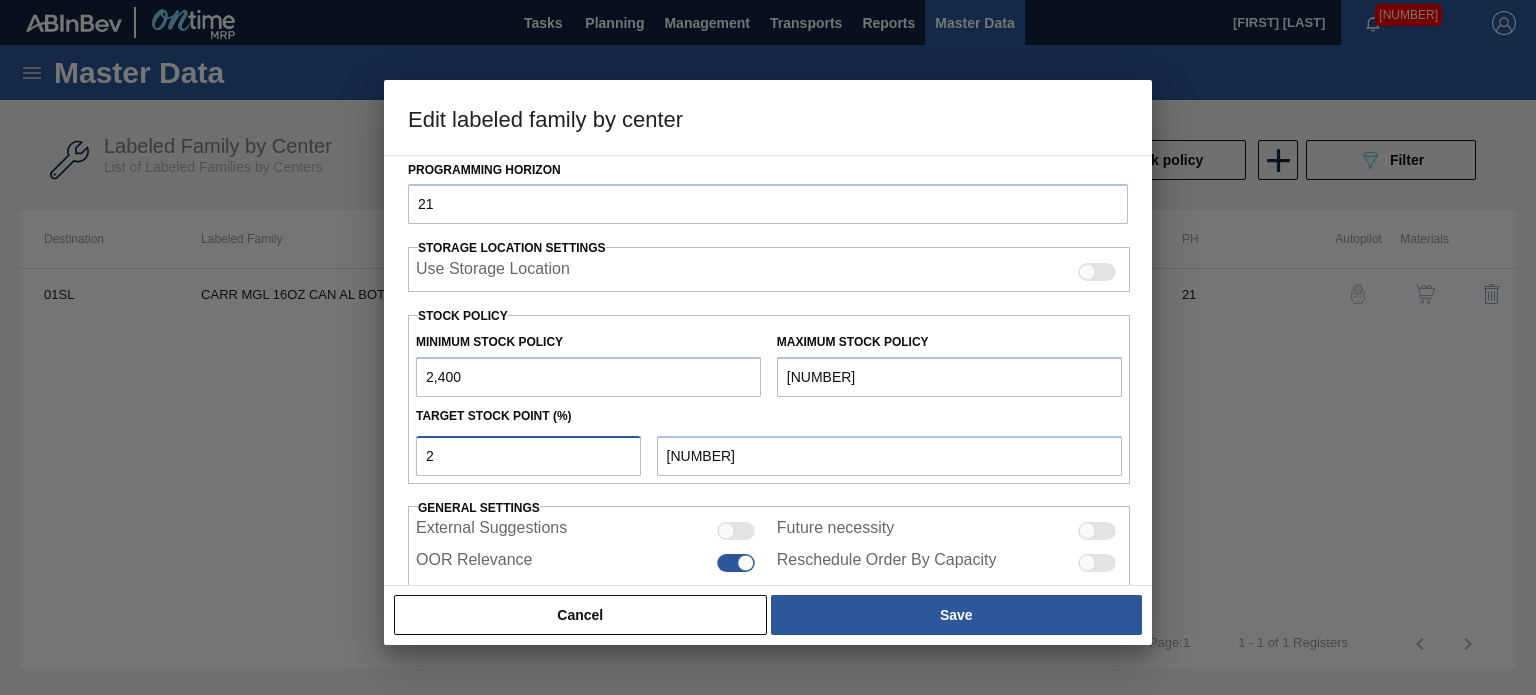 type on "20" 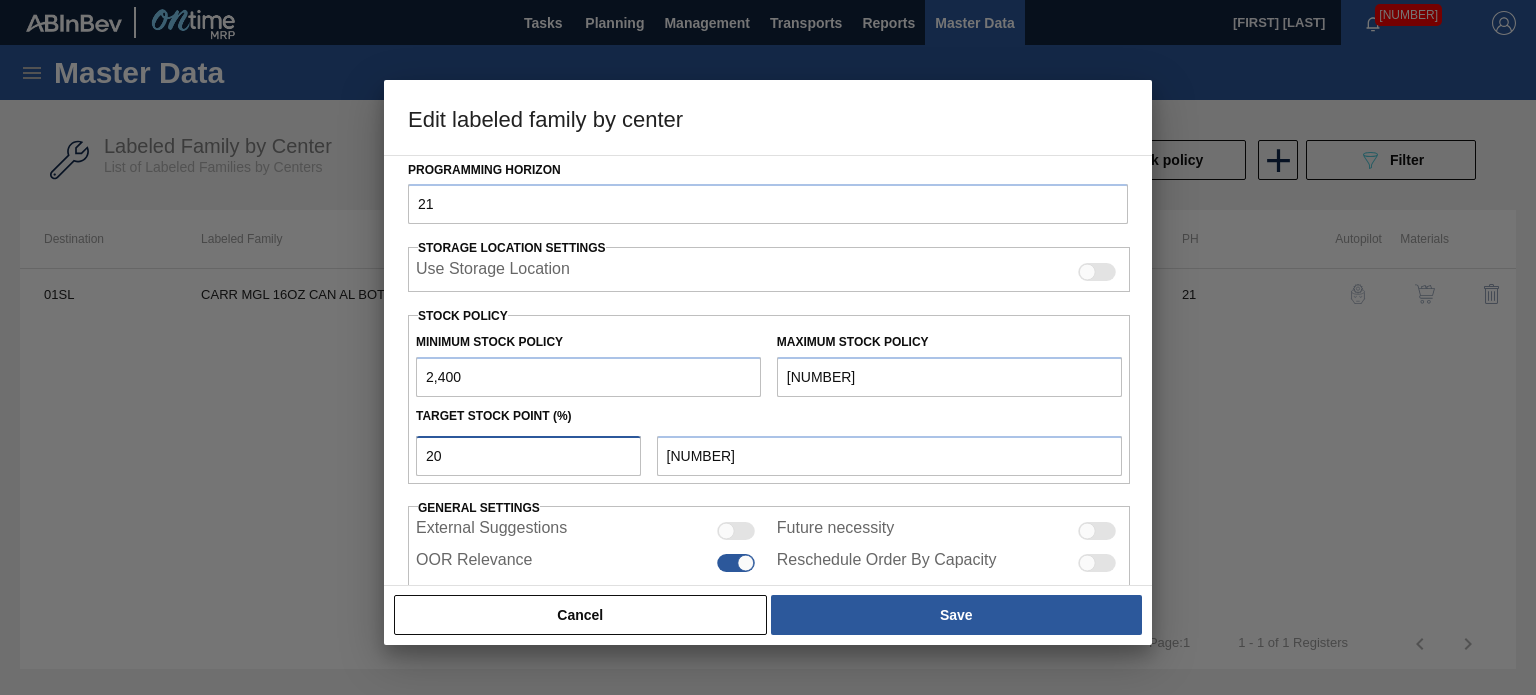 type on "2" 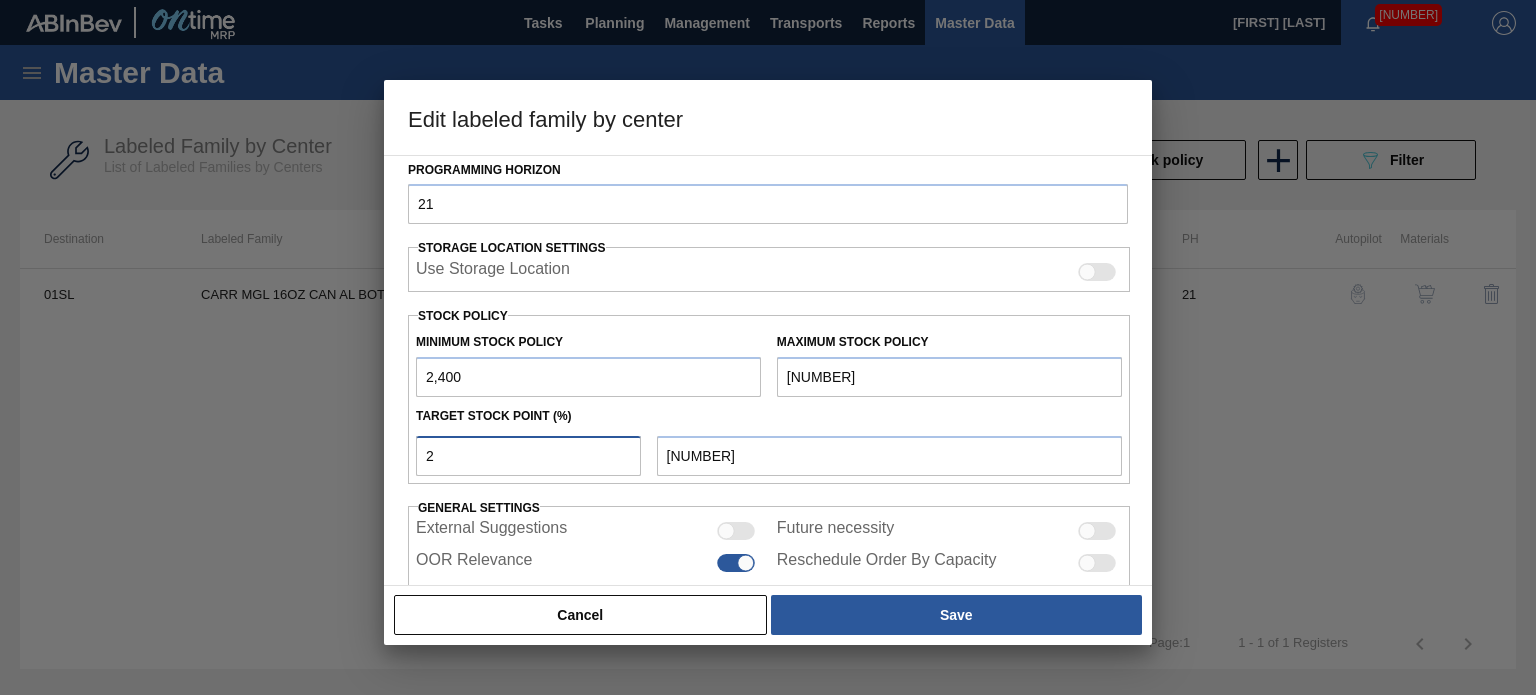 type on "22" 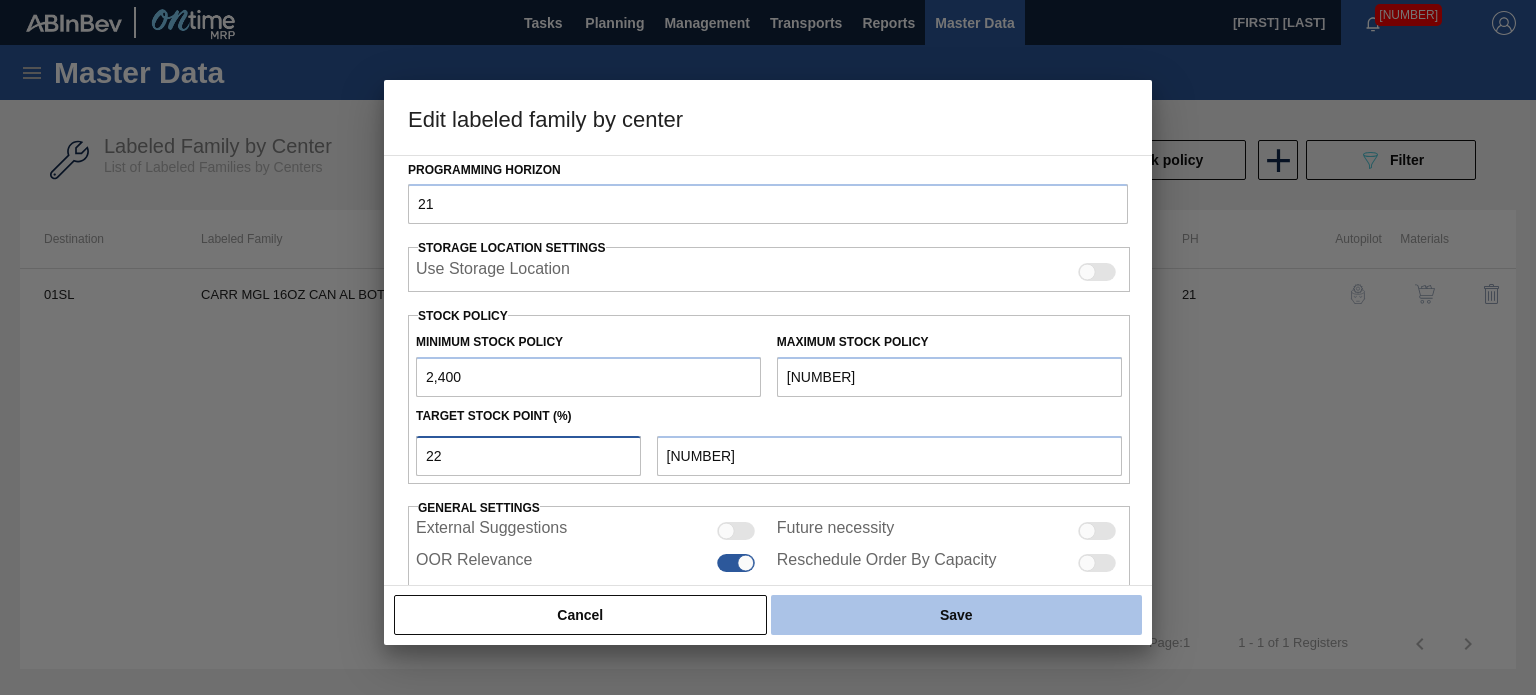 type on "22" 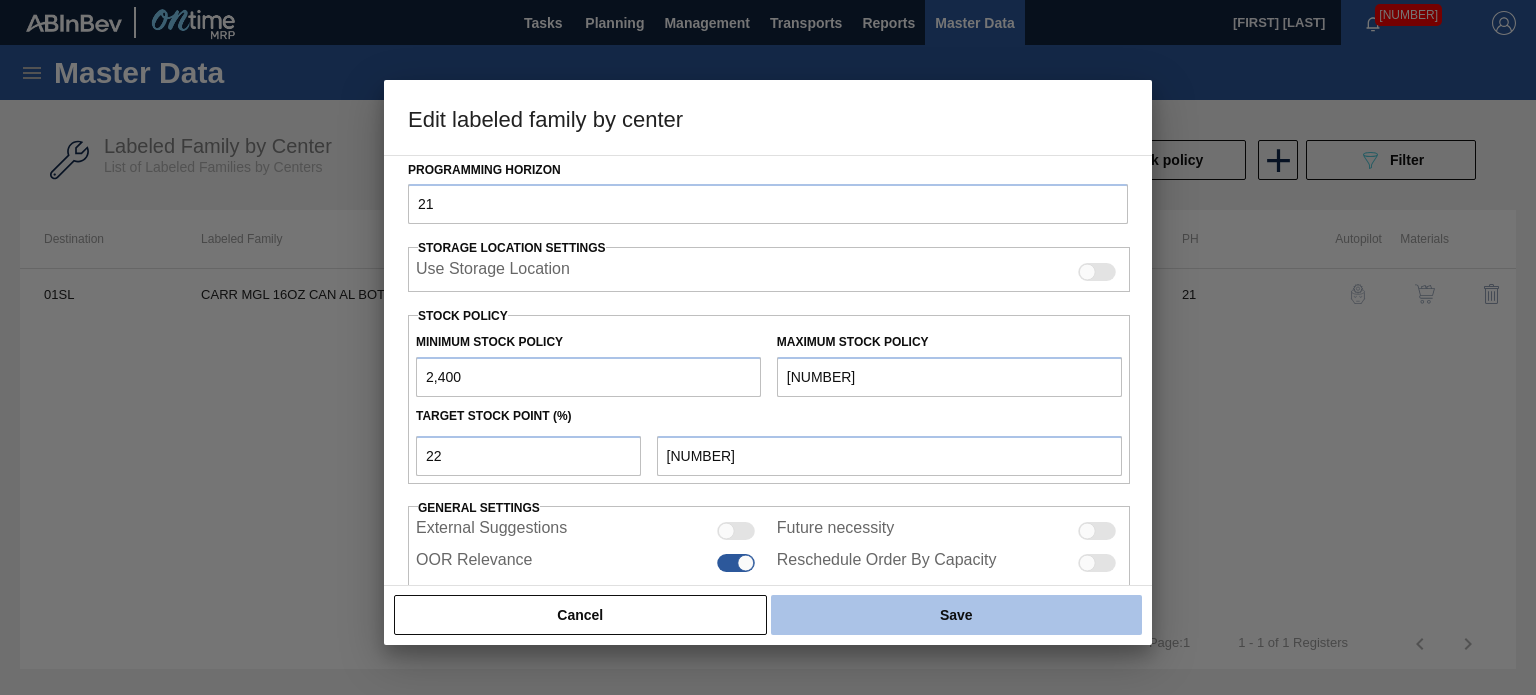 click on "Save" at bounding box center [956, 615] 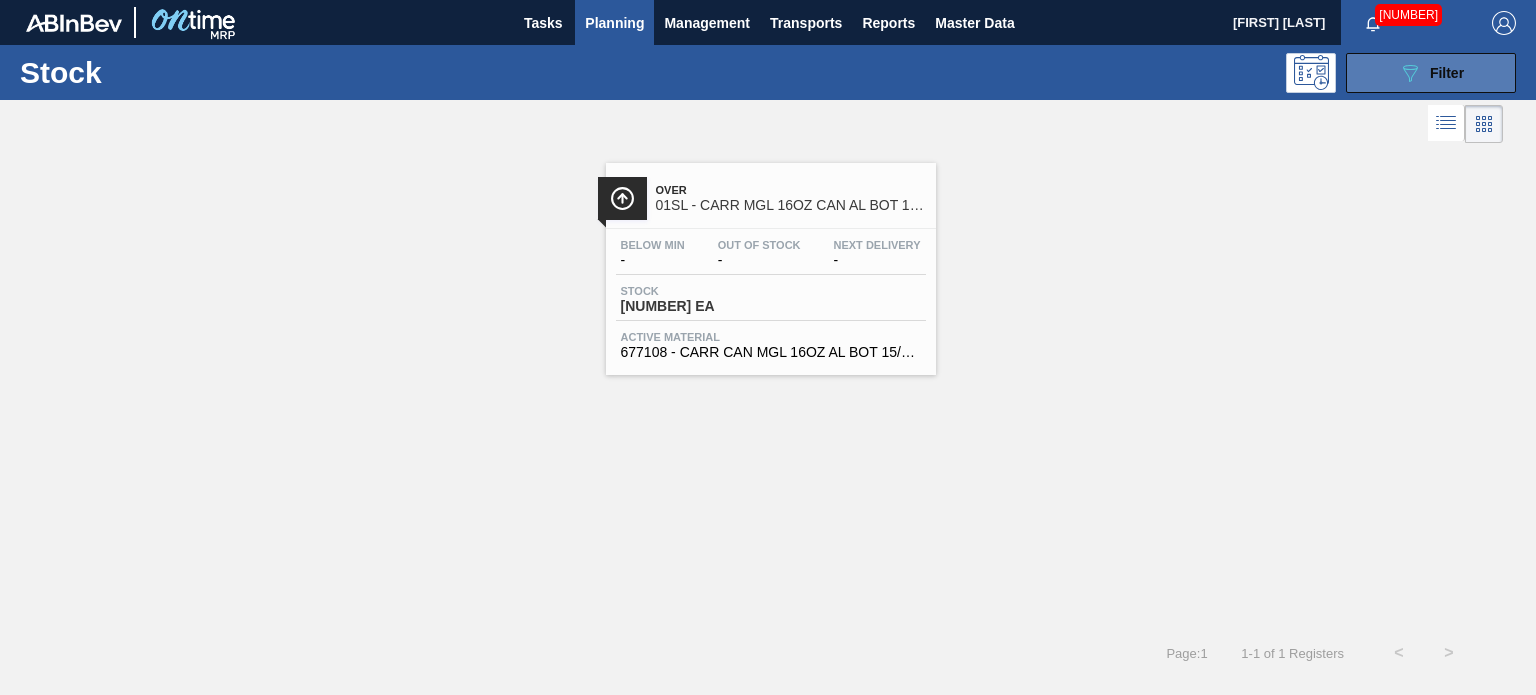 click on "089F7B8B-B2A5-4AFE-B5C0-19BA573D28AC" 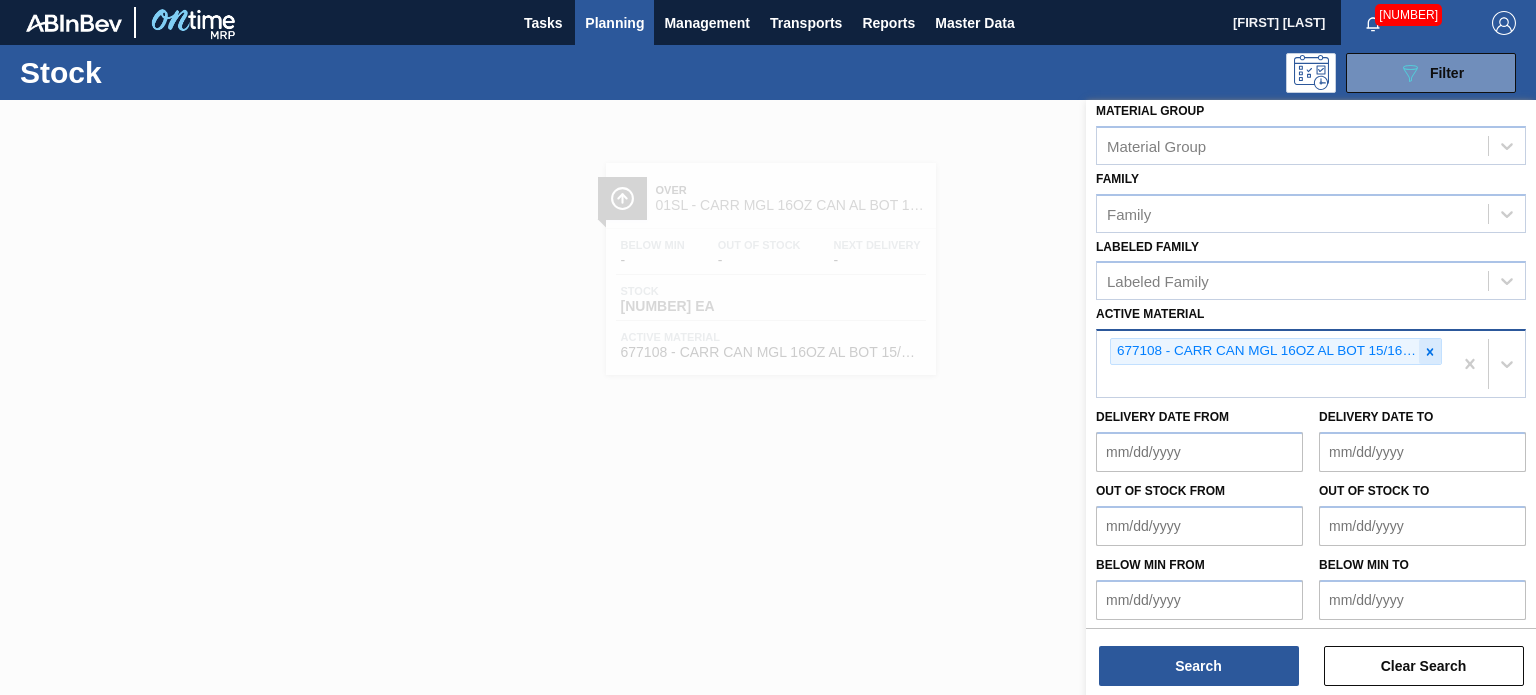 click at bounding box center [1430, 351] 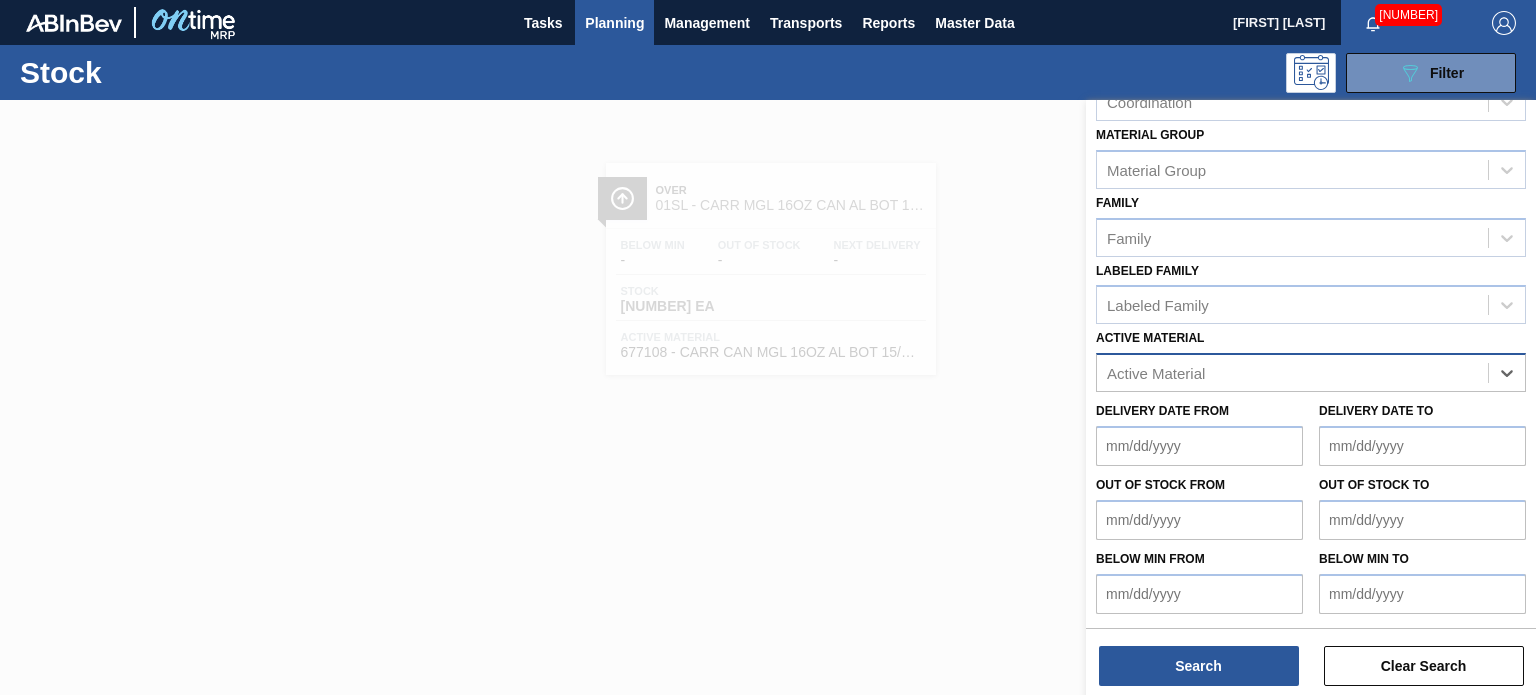 scroll, scrollTop: 259, scrollLeft: 0, axis: vertical 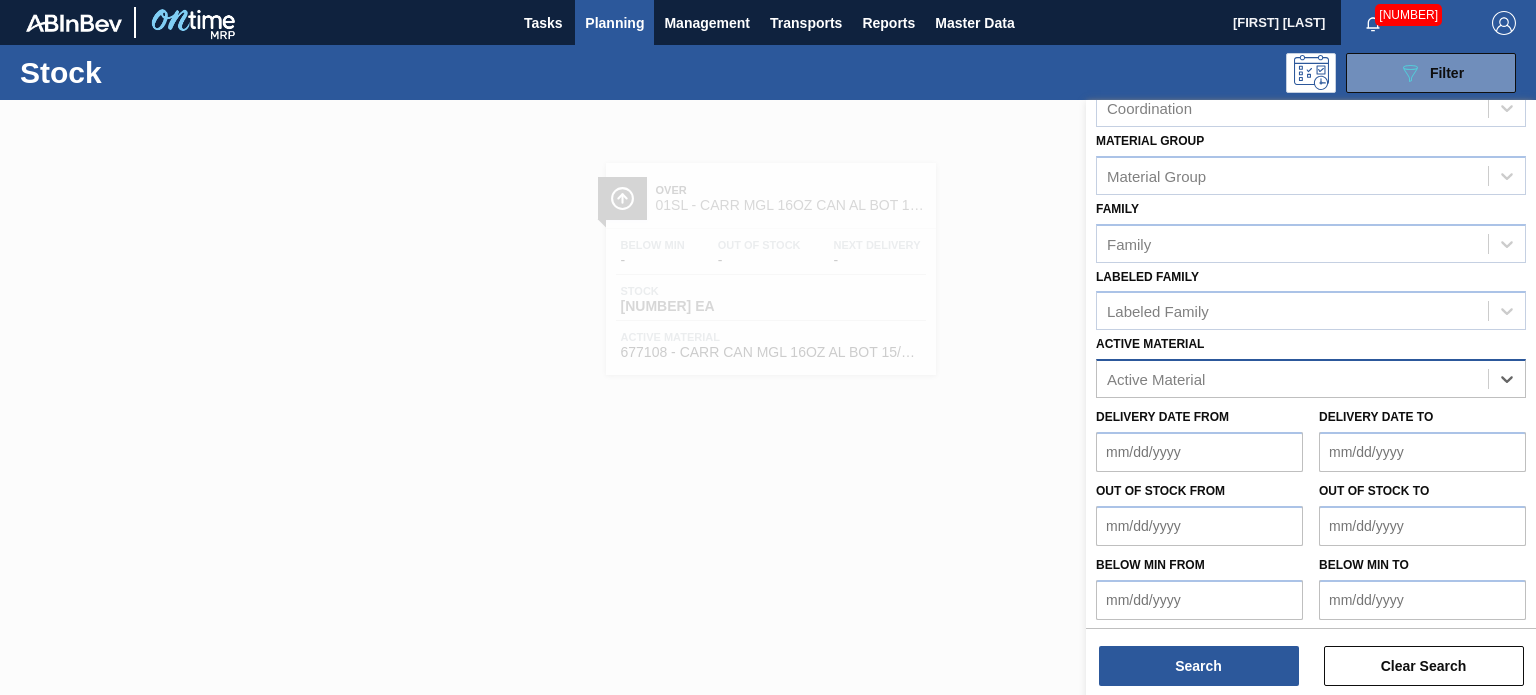 paste on "615471" 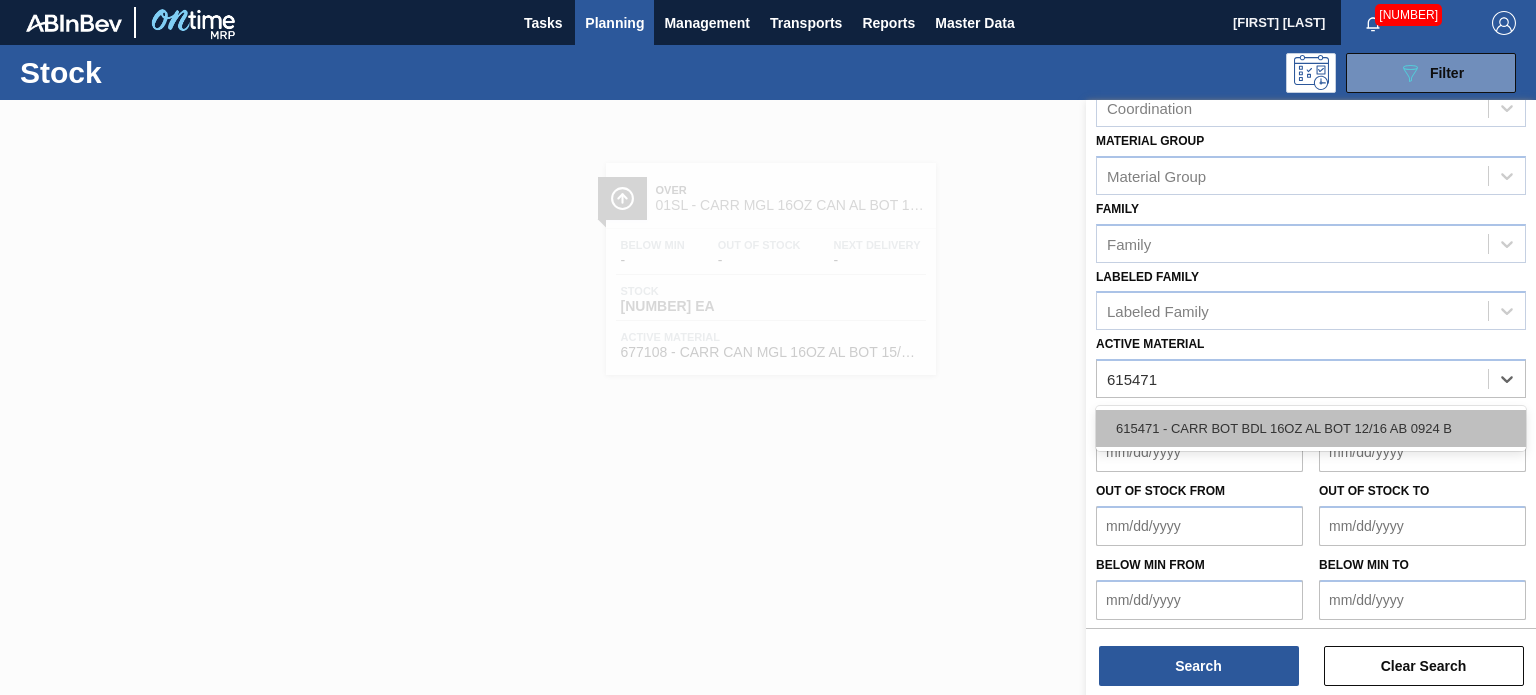 click on "615471 - CARR BOT BDL 16OZ AL BOT 12/16 AB 0924 B" at bounding box center [1311, 428] 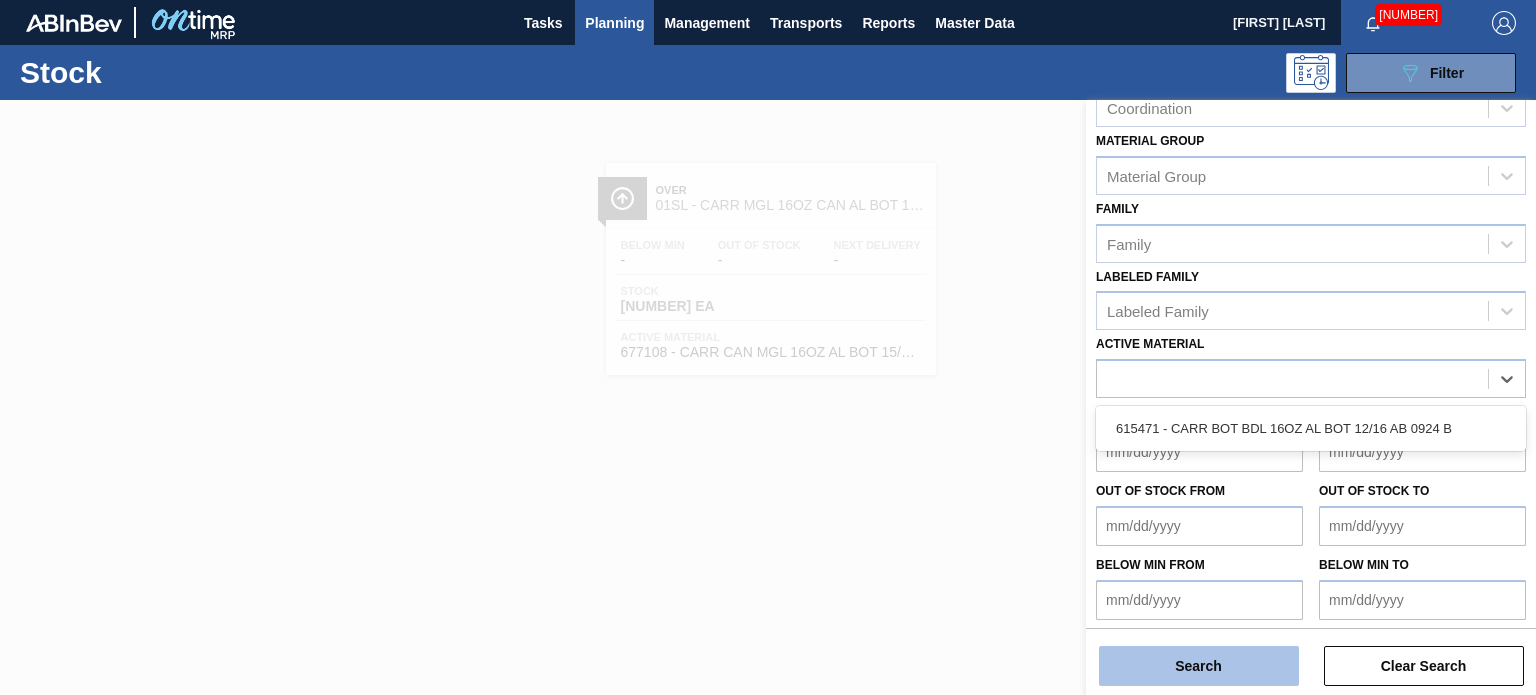 scroll, scrollTop: 289, scrollLeft: 0, axis: vertical 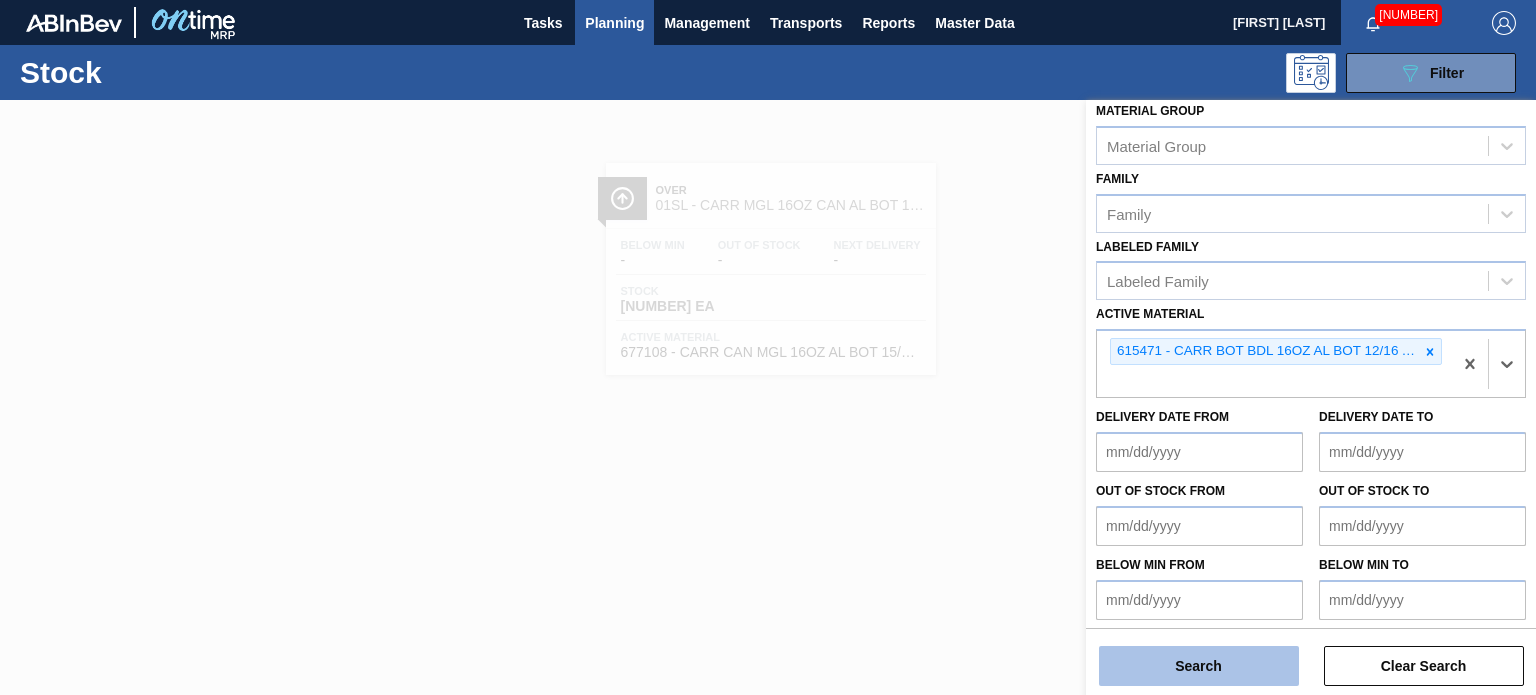 click on "Search" at bounding box center (1199, 666) 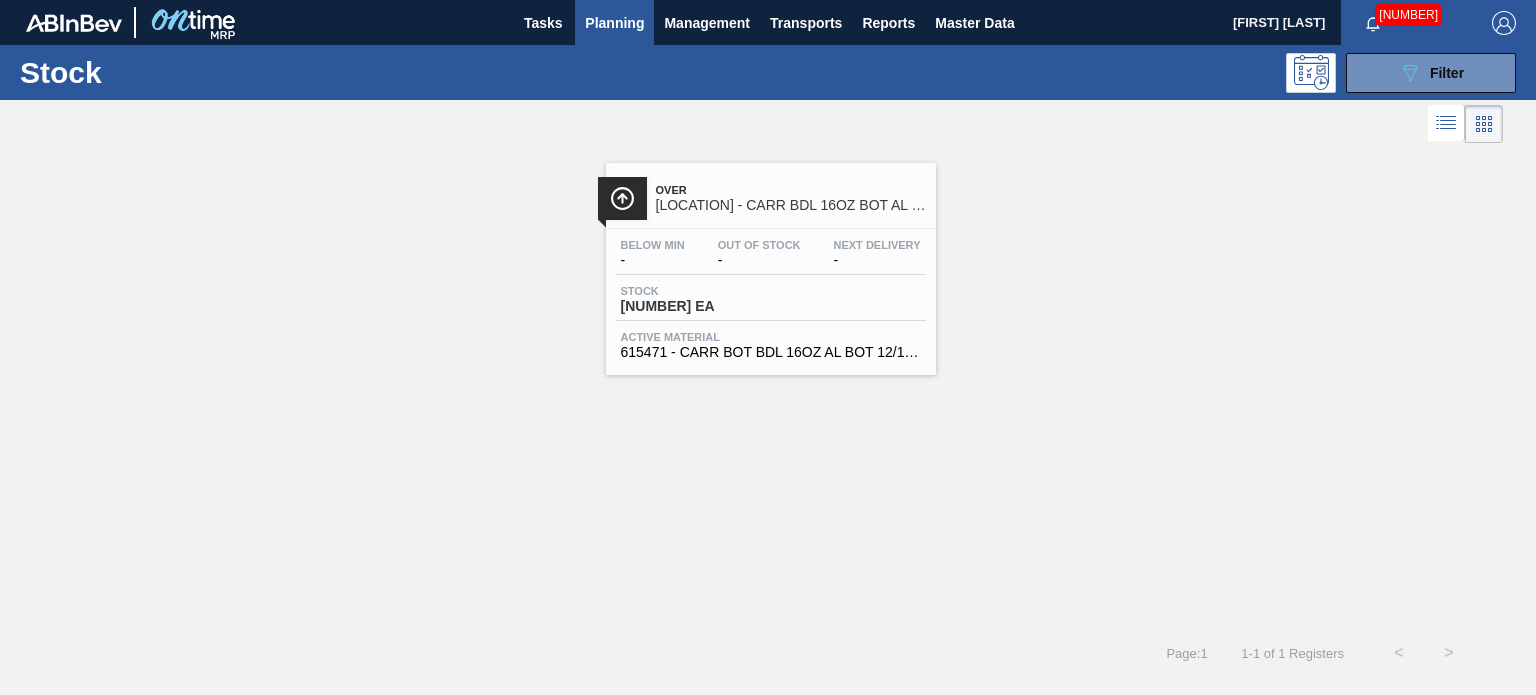 click on "Out Of Stock" at bounding box center (759, 245) 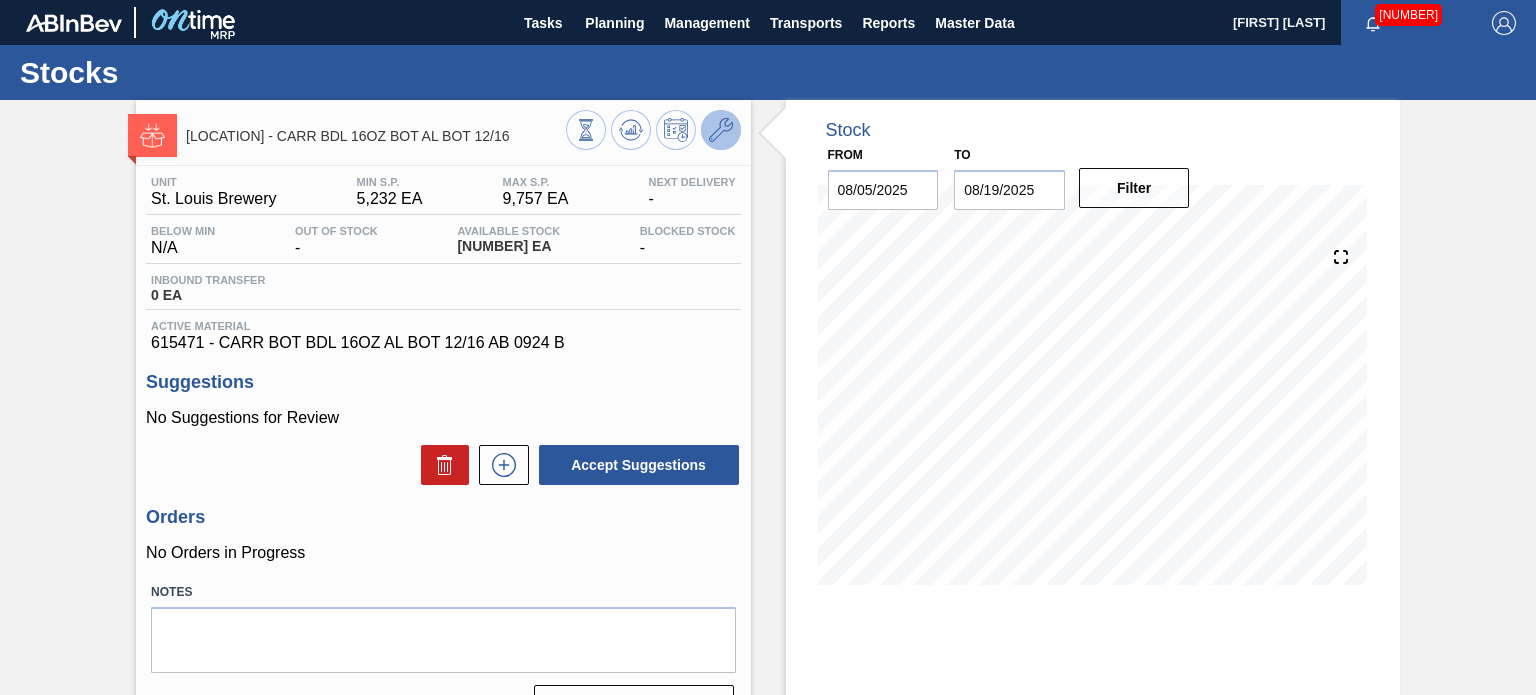 click 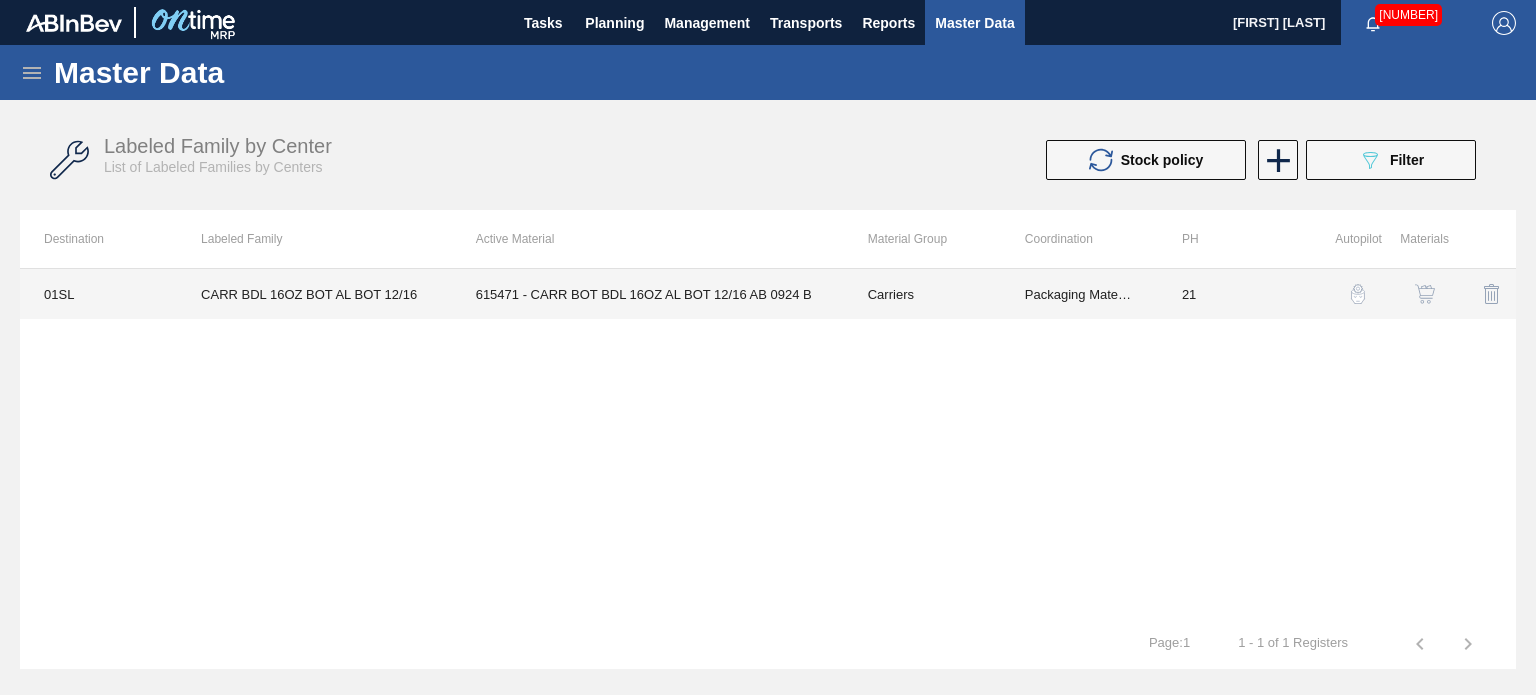 click on "615471 - CARR BOT BDL 16OZ AL BOT 12/16 AB 0924 B" at bounding box center (648, 294) 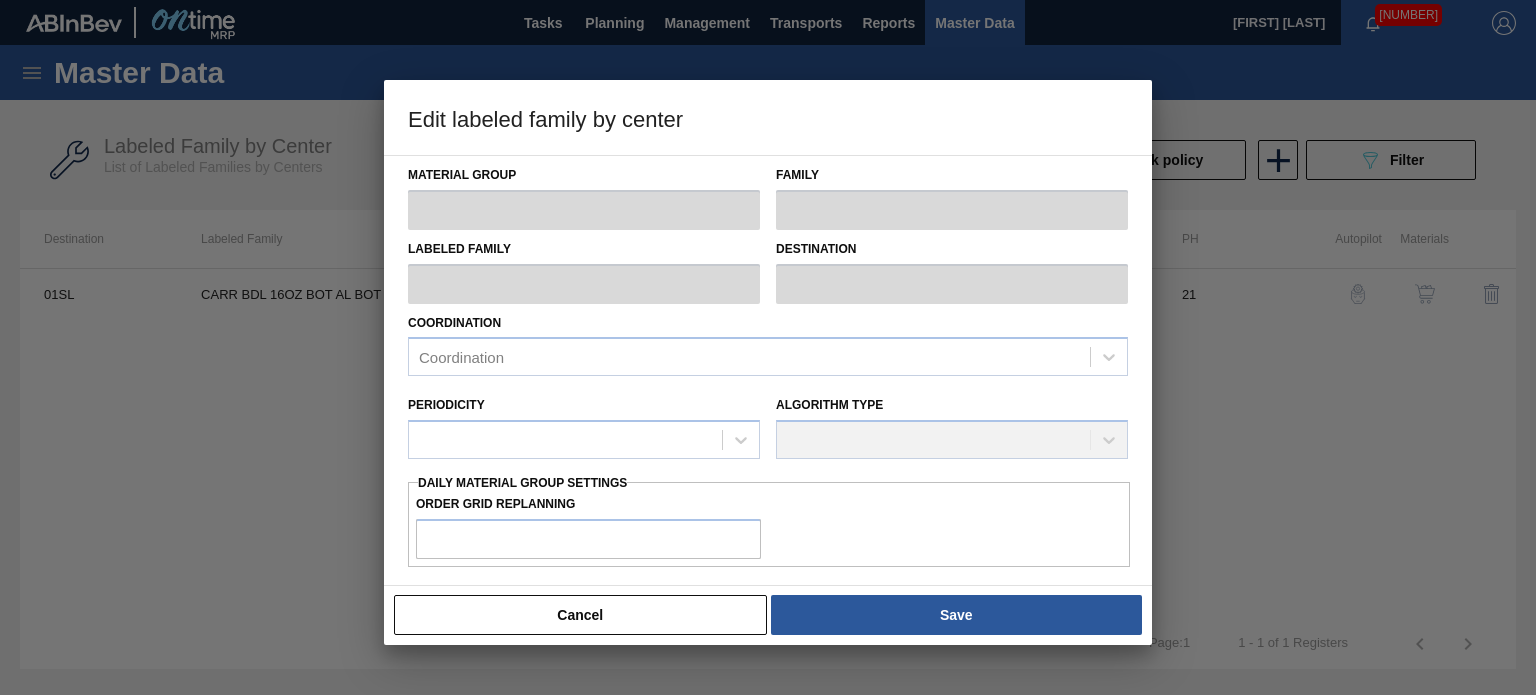 type on "Carriers" 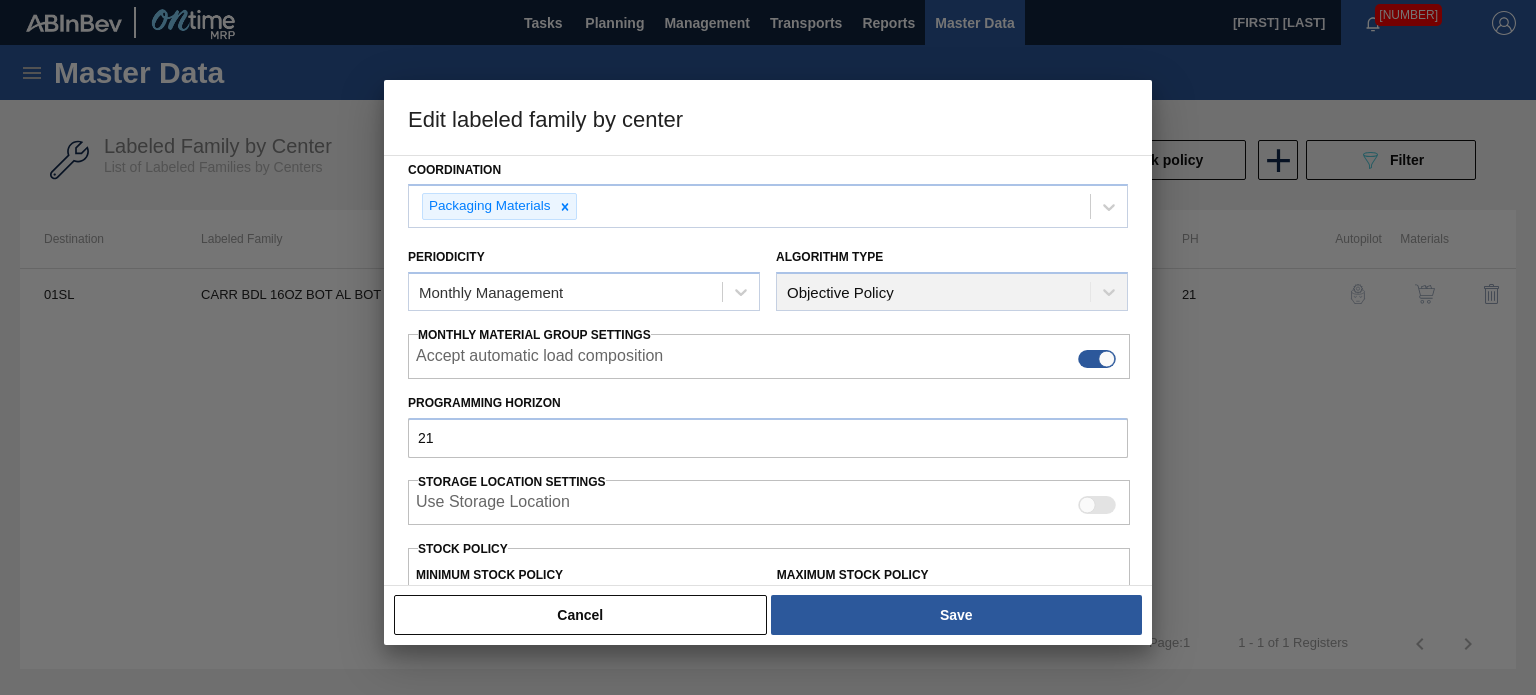 scroll, scrollTop: 454, scrollLeft: 0, axis: vertical 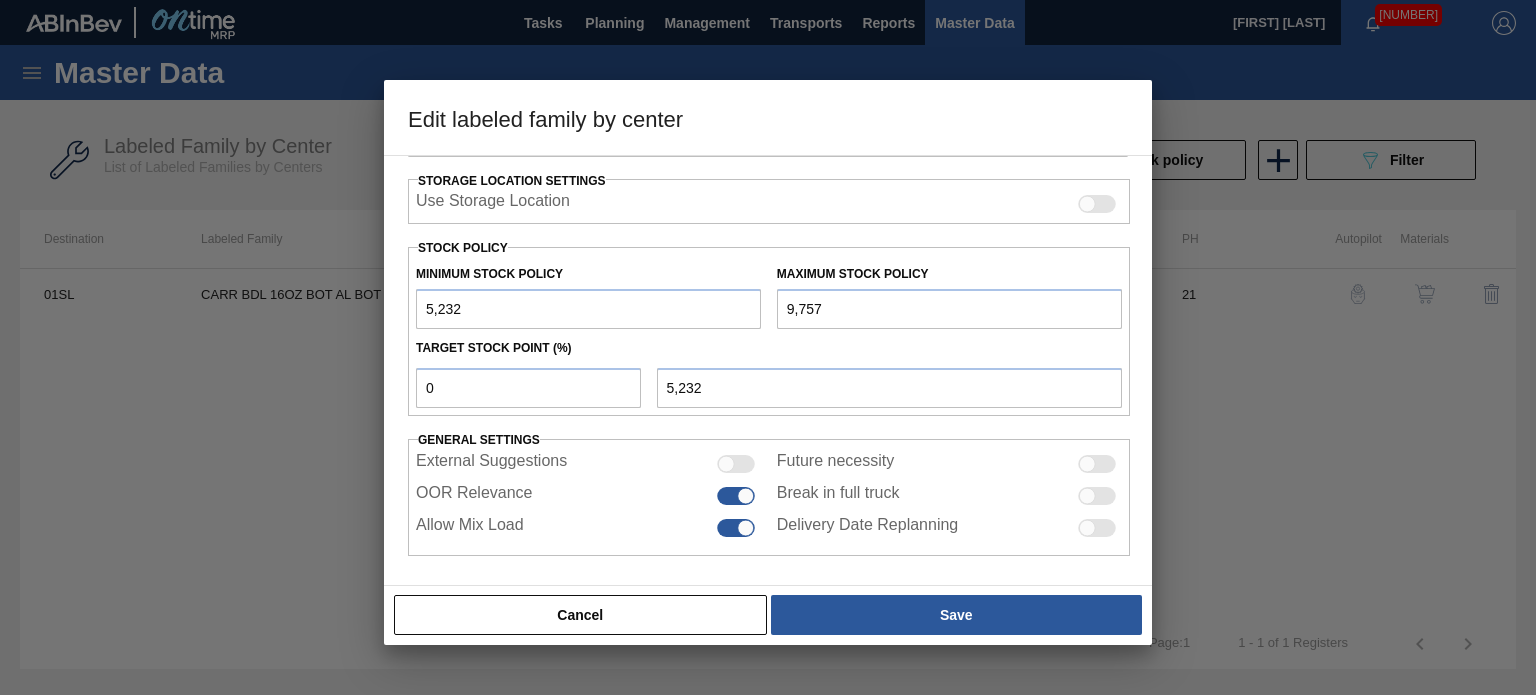 drag, startPoint x: 538, startPoint y: 309, endPoint x: 299, endPoint y: 278, distance: 241.00208 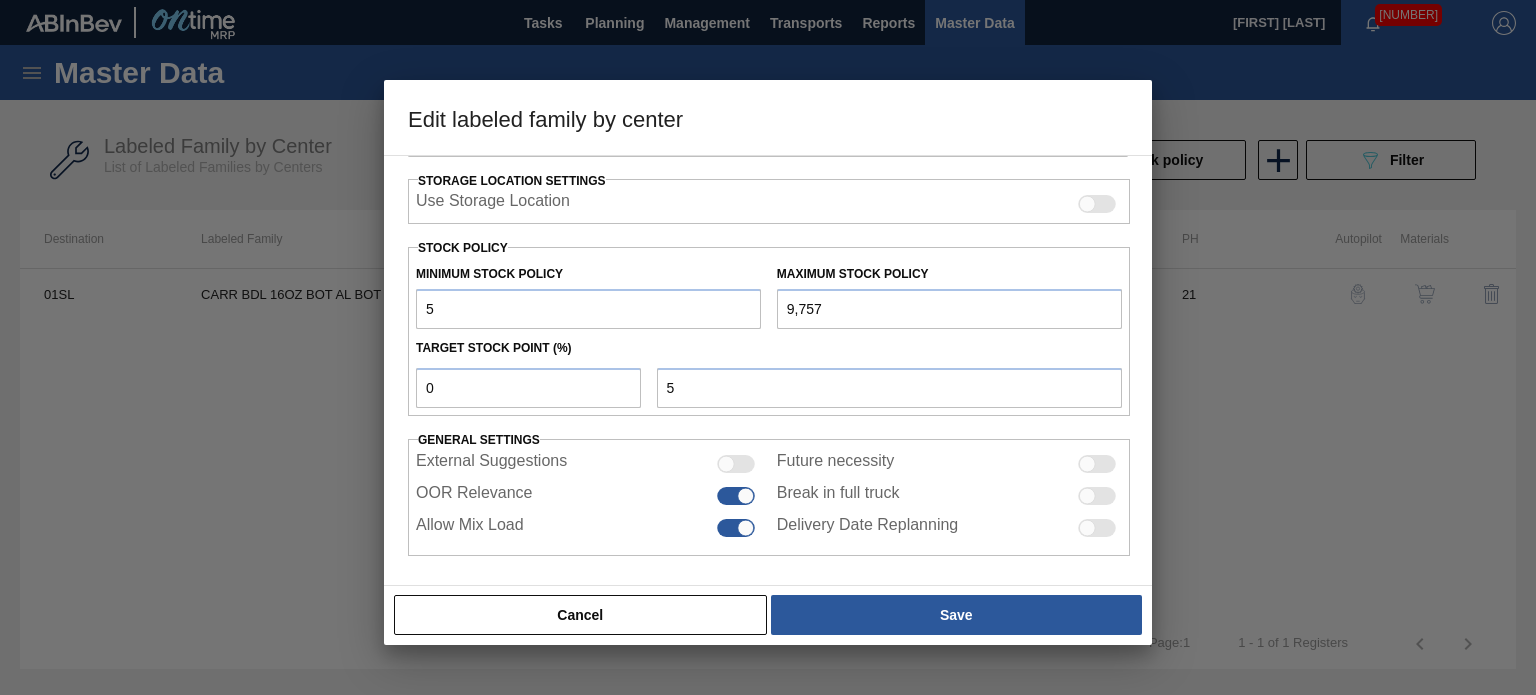 type on "50" 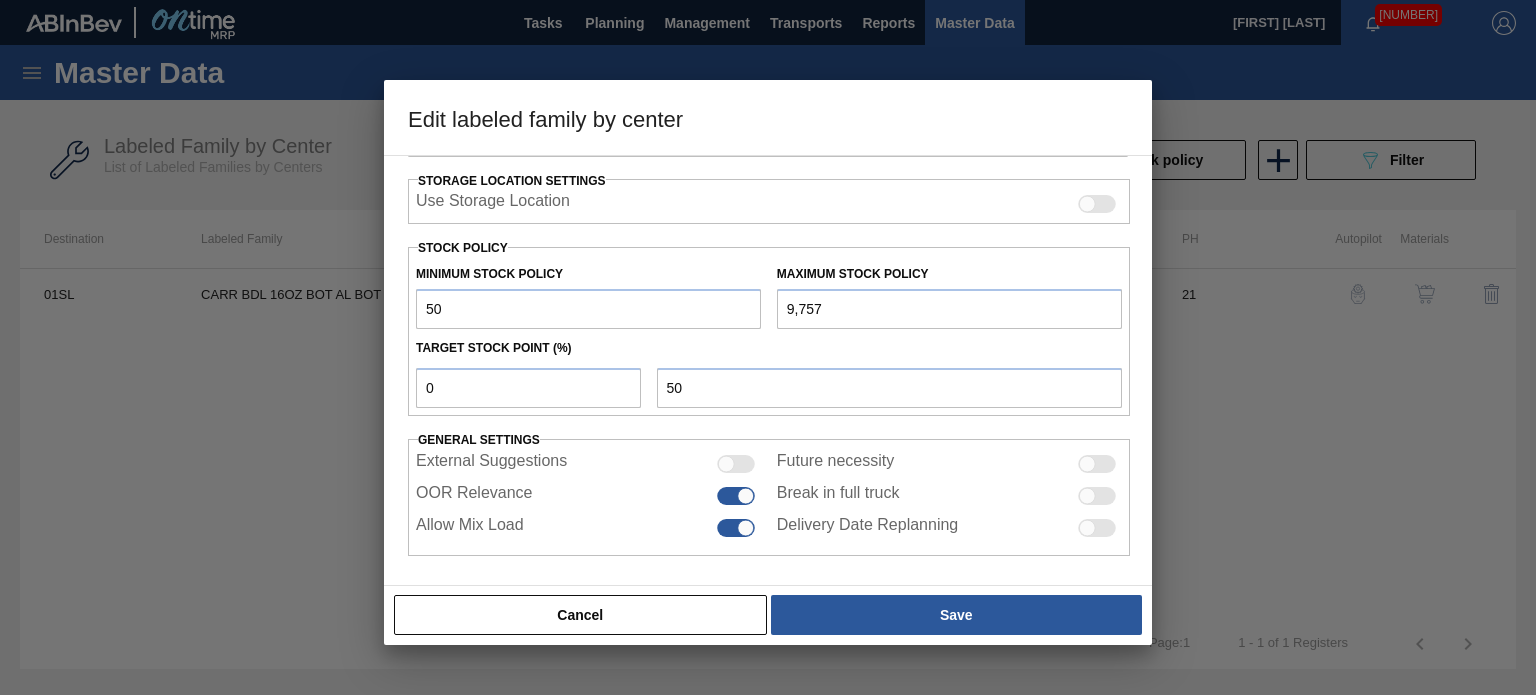type on "500" 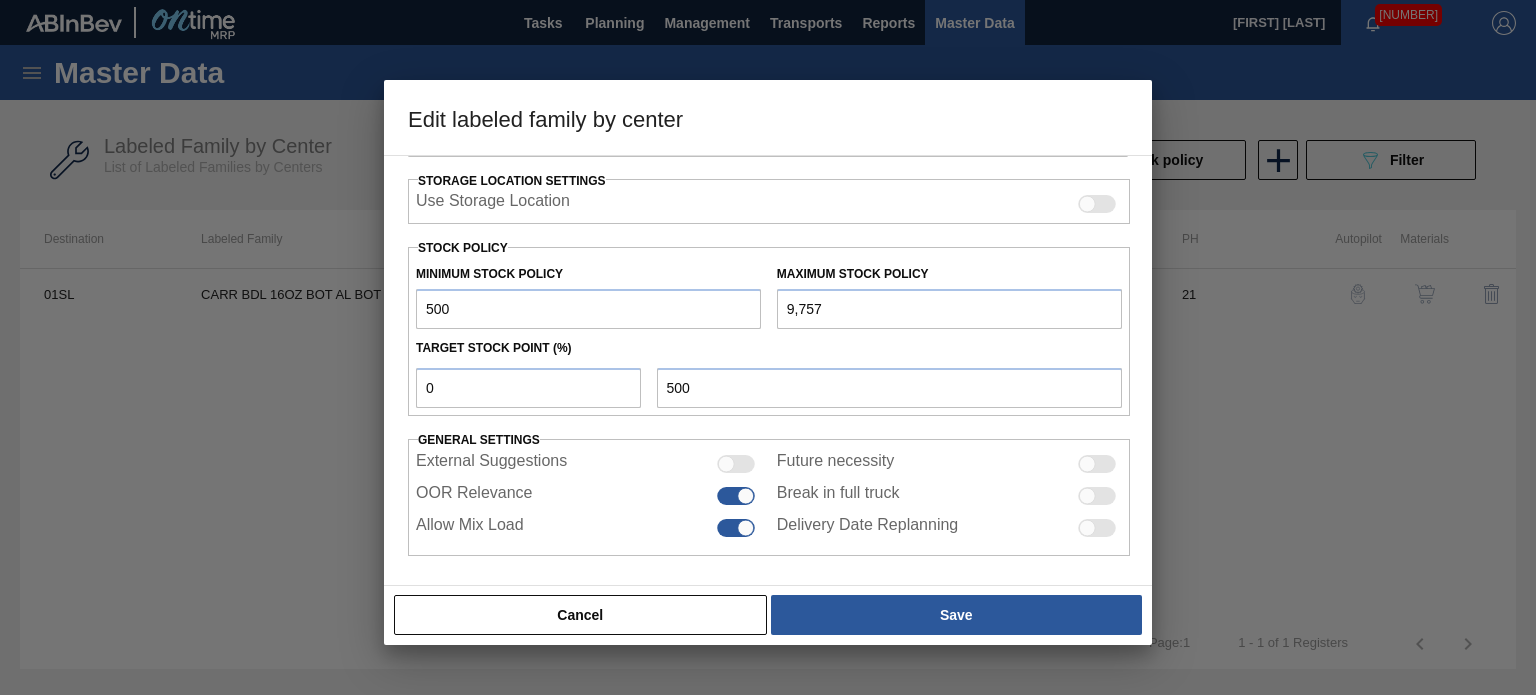 type on "5,000" 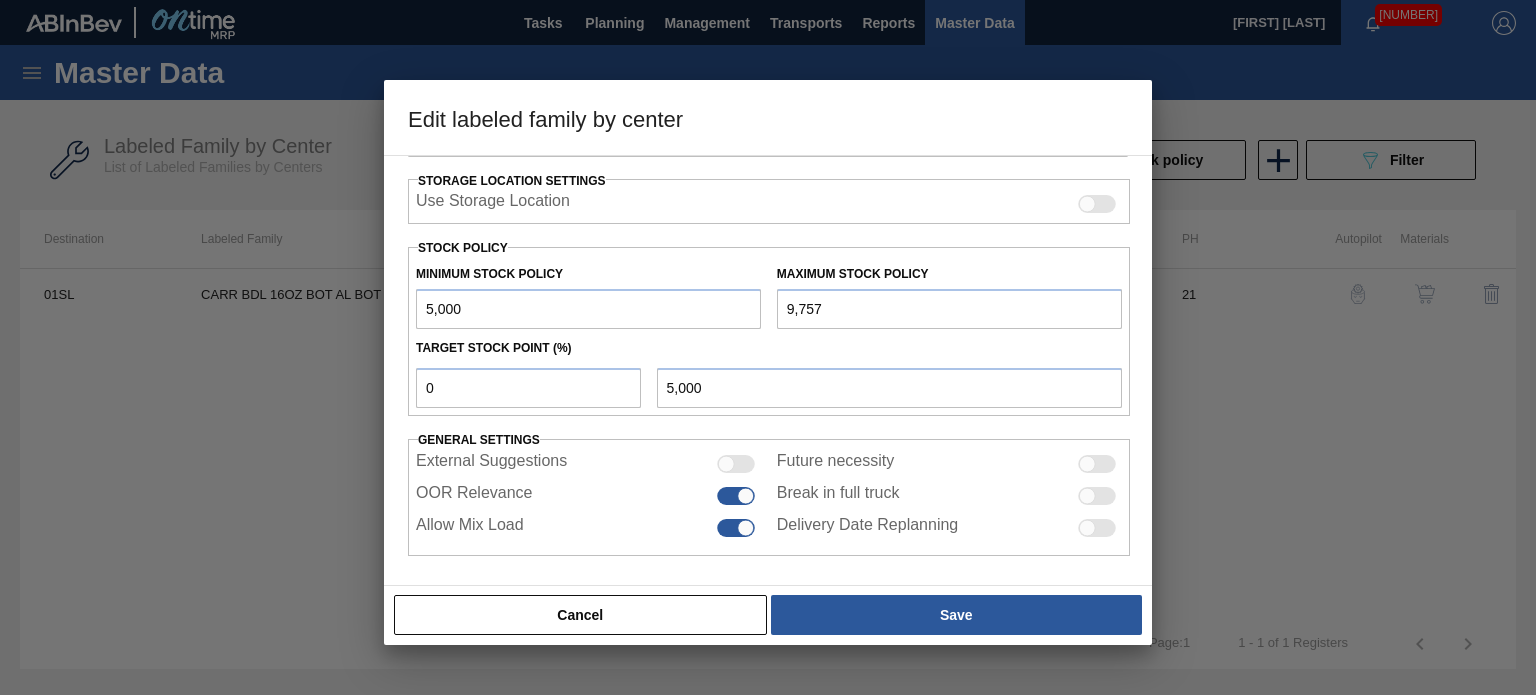 type on "5,000" 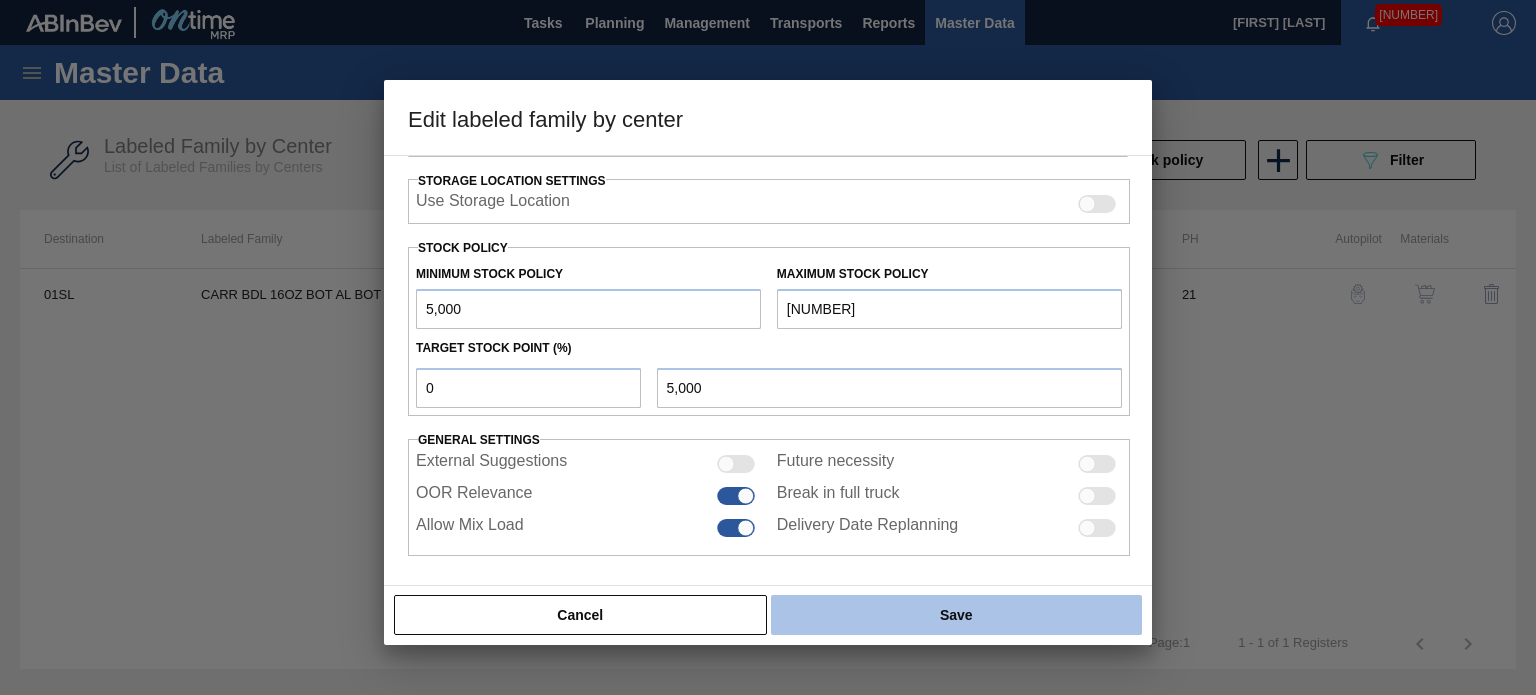 type on "[NUMBER]" 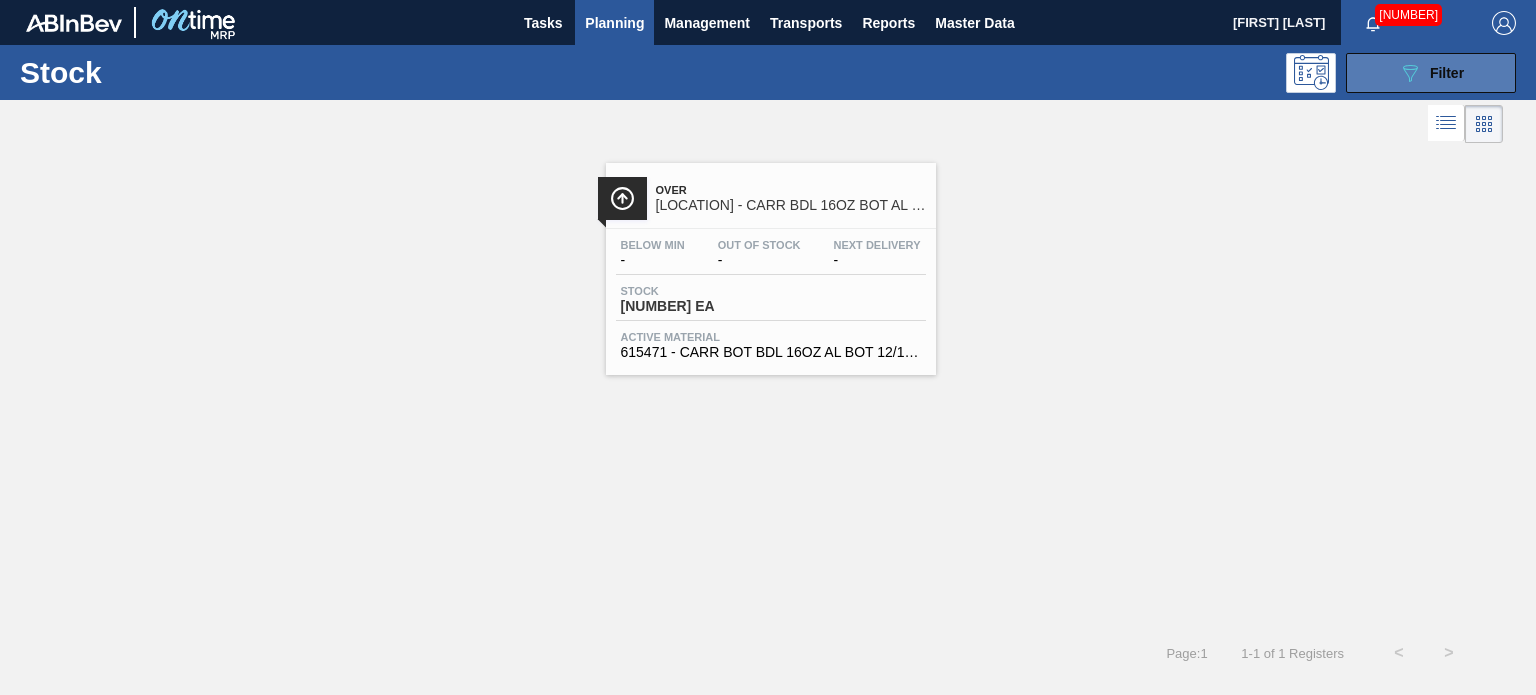 click 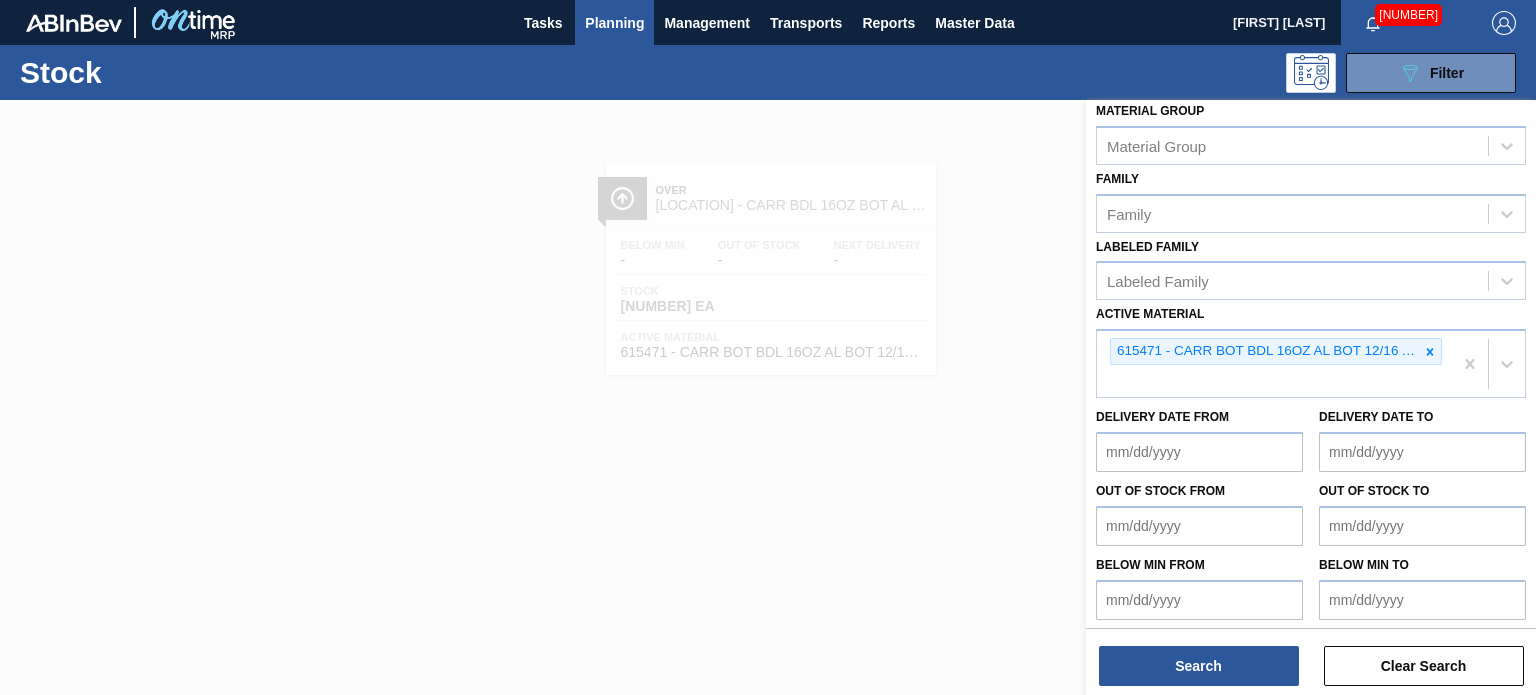 click at bounding box center [1430, 351] 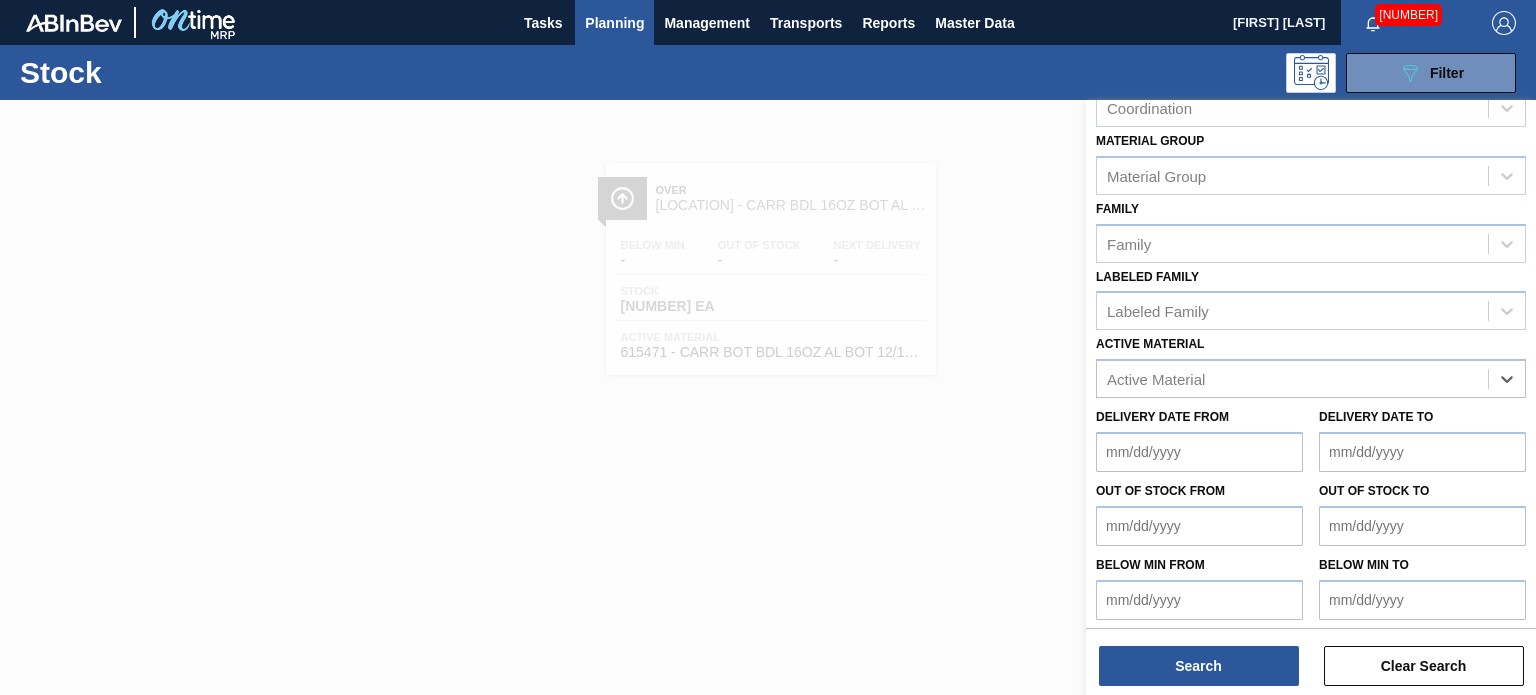 paste on "615448" 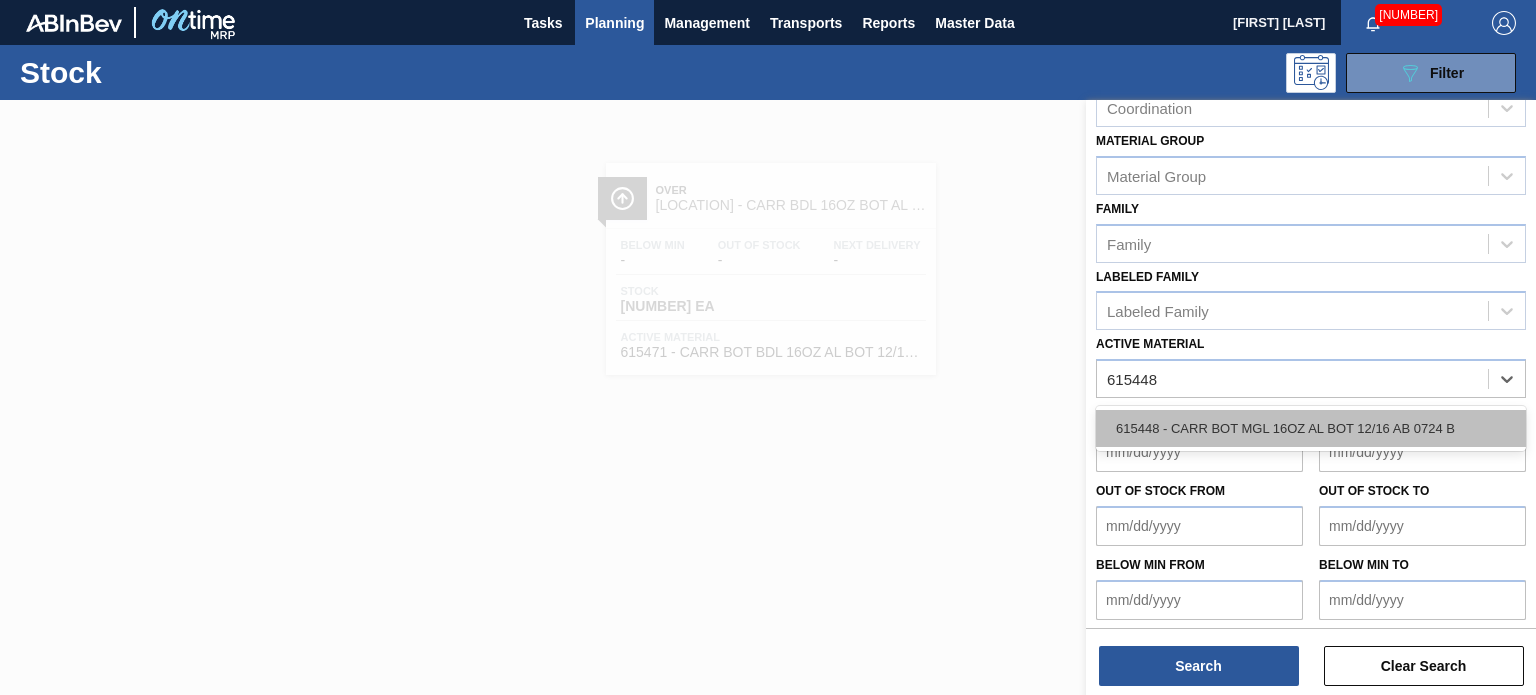 click on "615448 - CARR BOT MGL 16OZ AL BOT 12/16 AB 0724 B" at bounding box center (1311, 428) 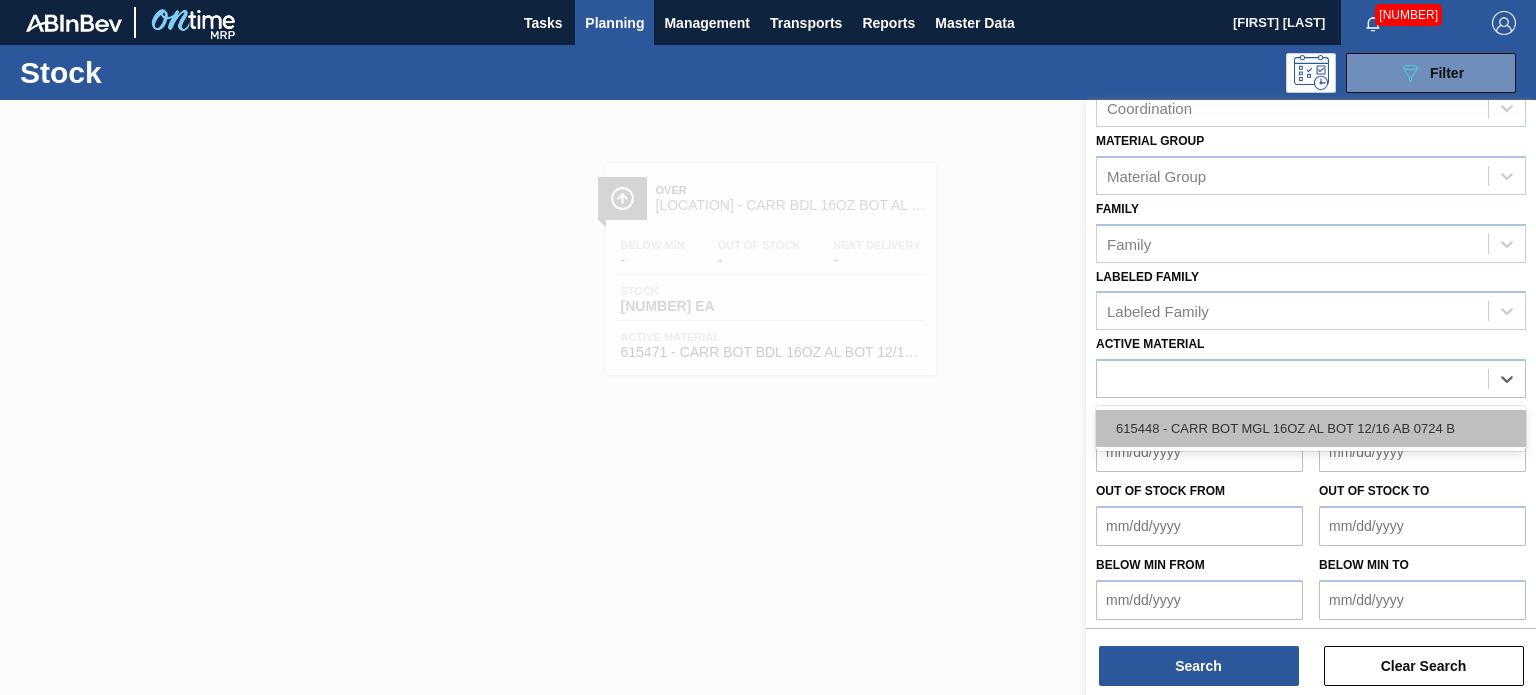 scroll, scrollTop: 289, scrollLeft: 0, axis: vertical 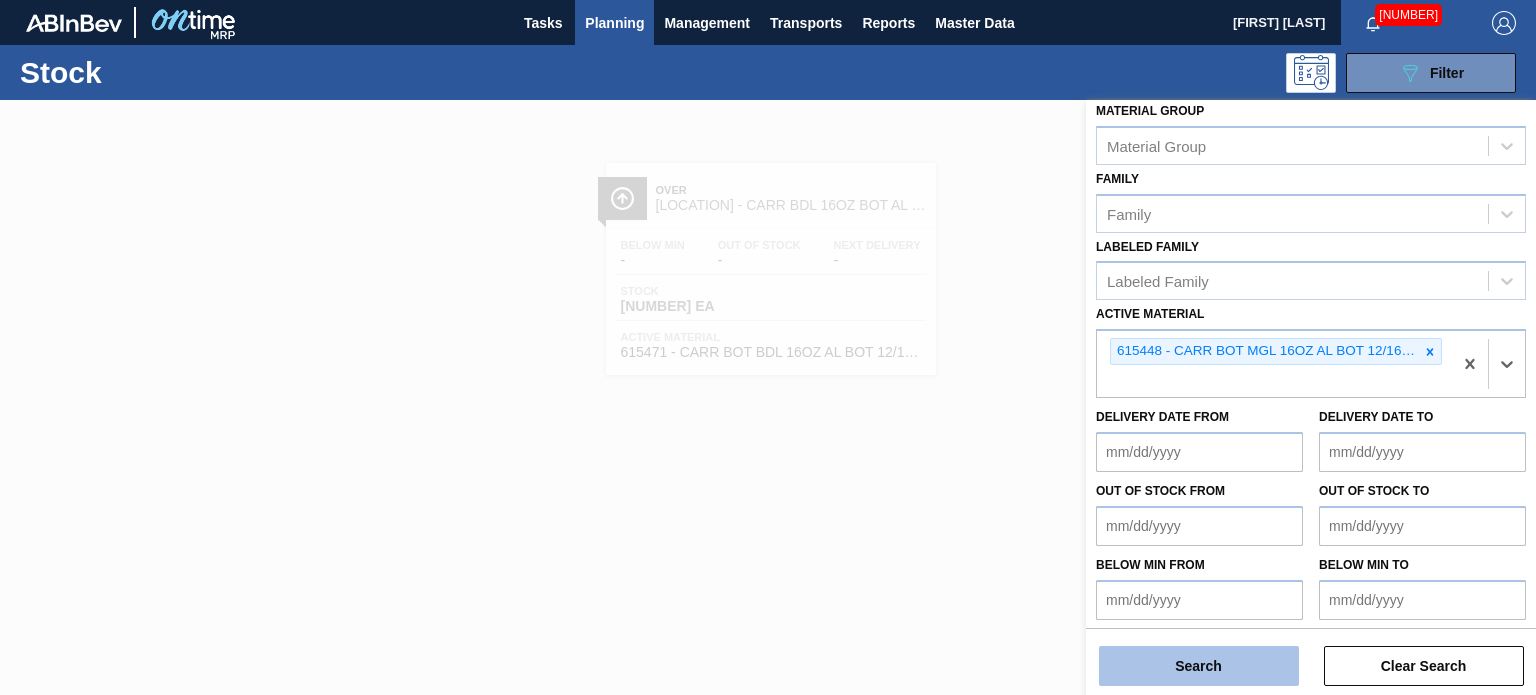 click on "Search" at bounding box center (1199, 666) 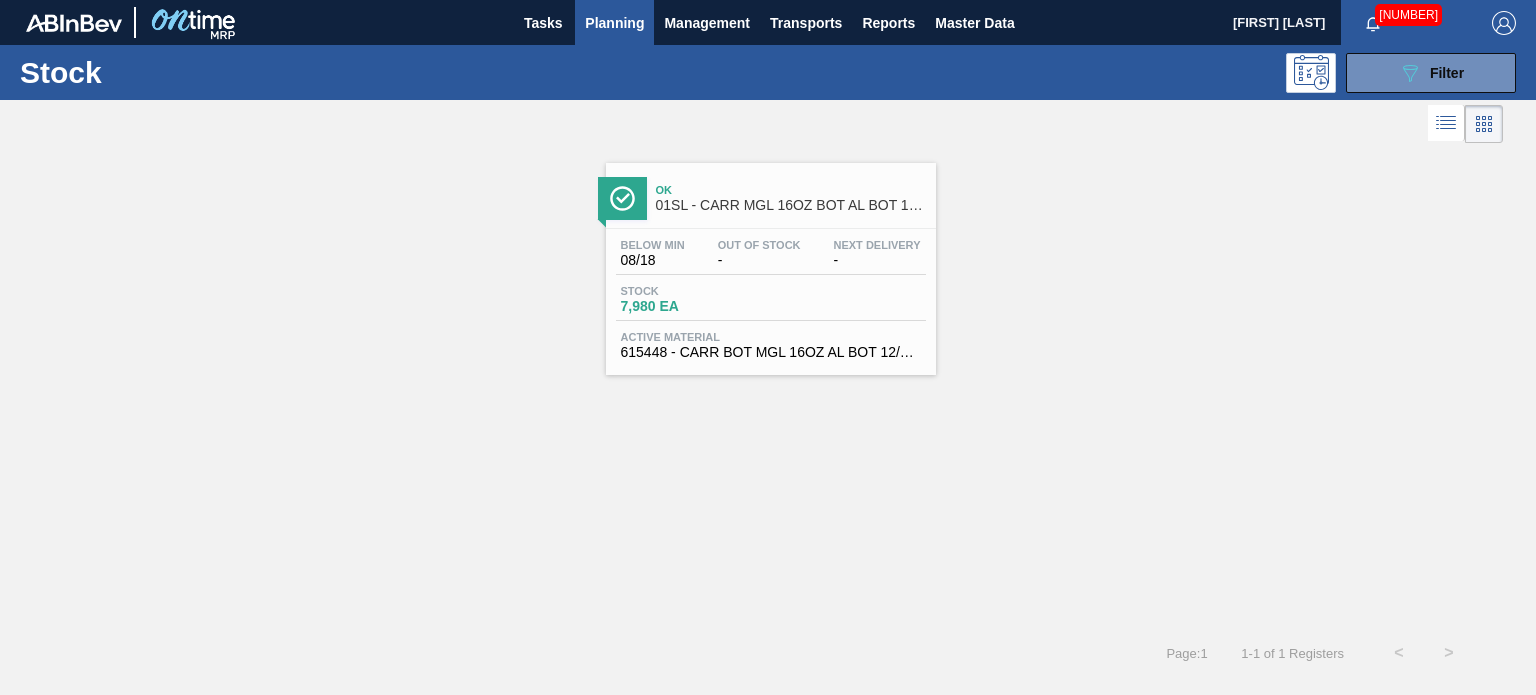 click on "Ok 01SL - CARR MGL 16OZ BOT AL BOT 12/16 AB Below Min 08/18 Out Of Stock - Next Delivery - Stock 7,980 EA Active Material 615448 - CARR BOT MGL 16OZ AL BOT 12/16 AB 0724 B" at bounding box center (771, 269) 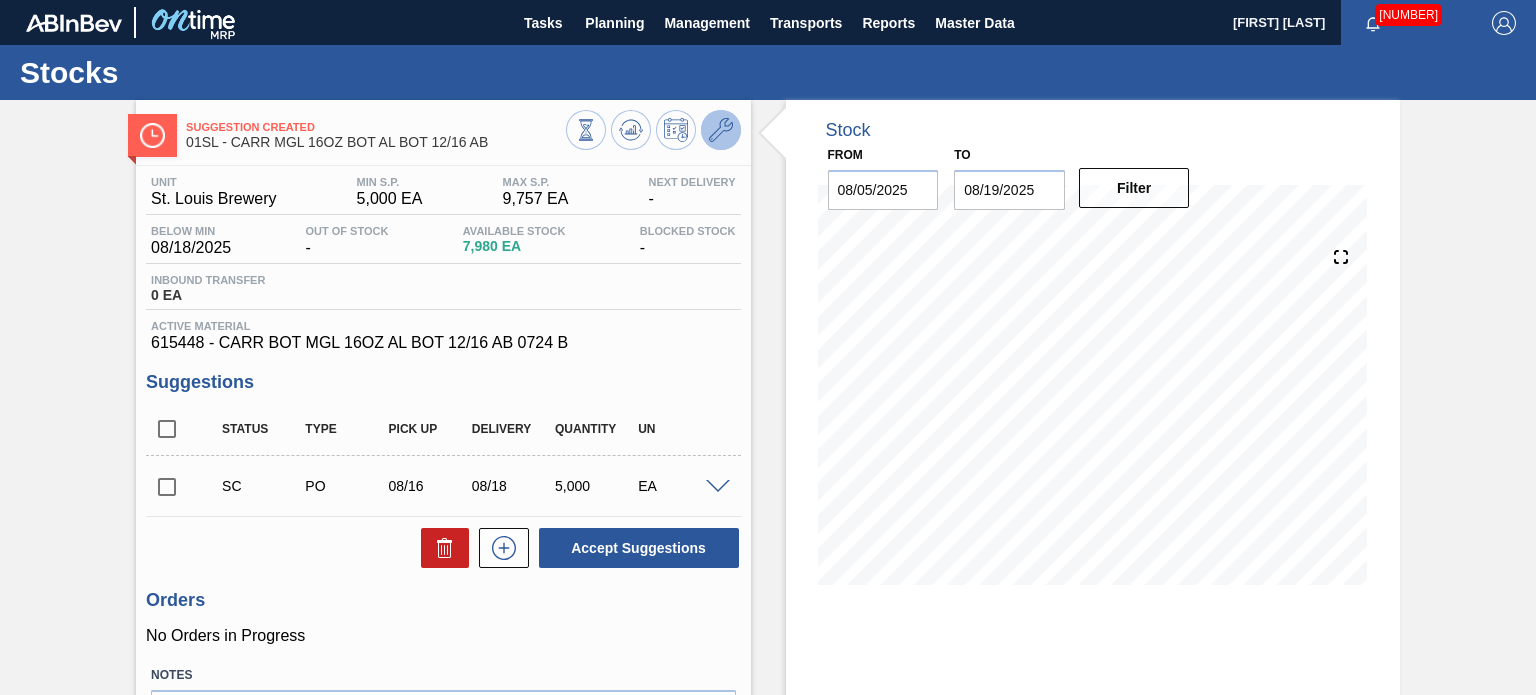 click 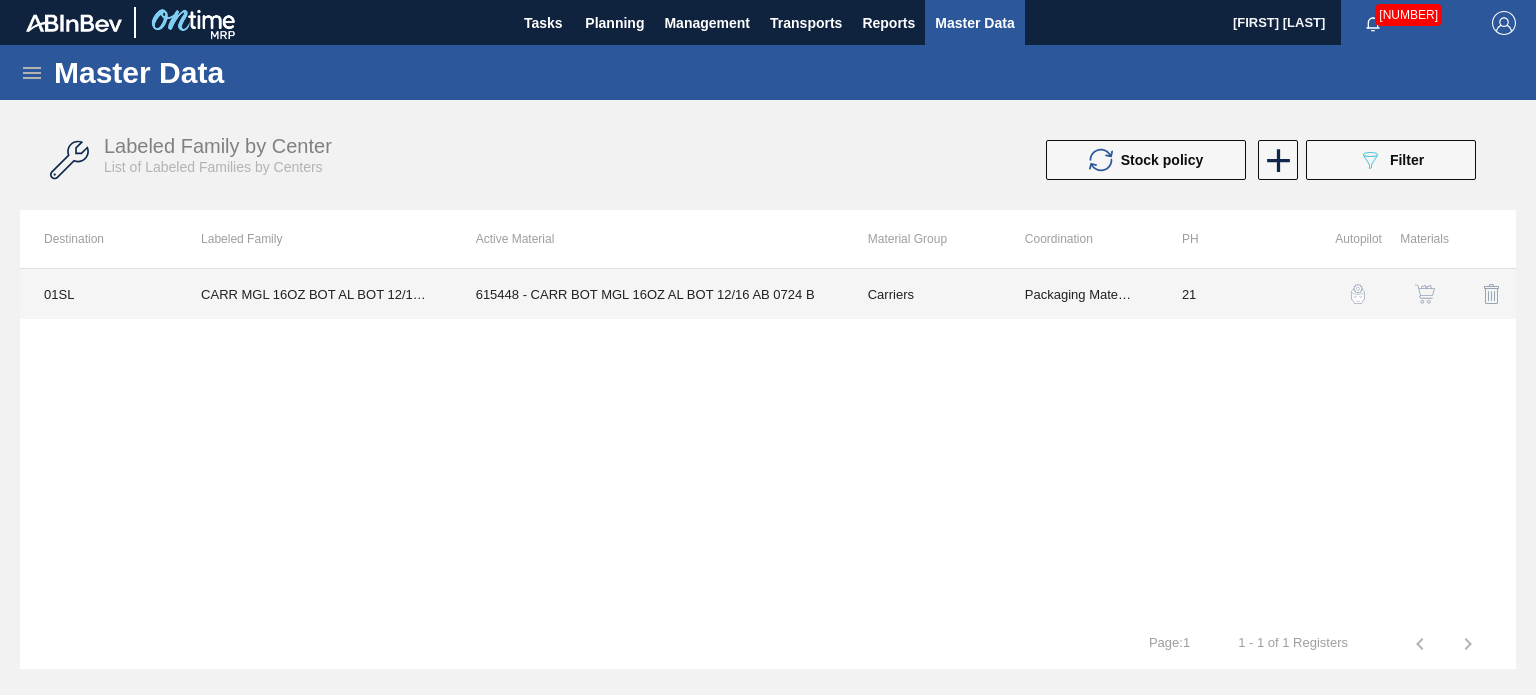 click on "Carriers" at bounding box center (922, 294) 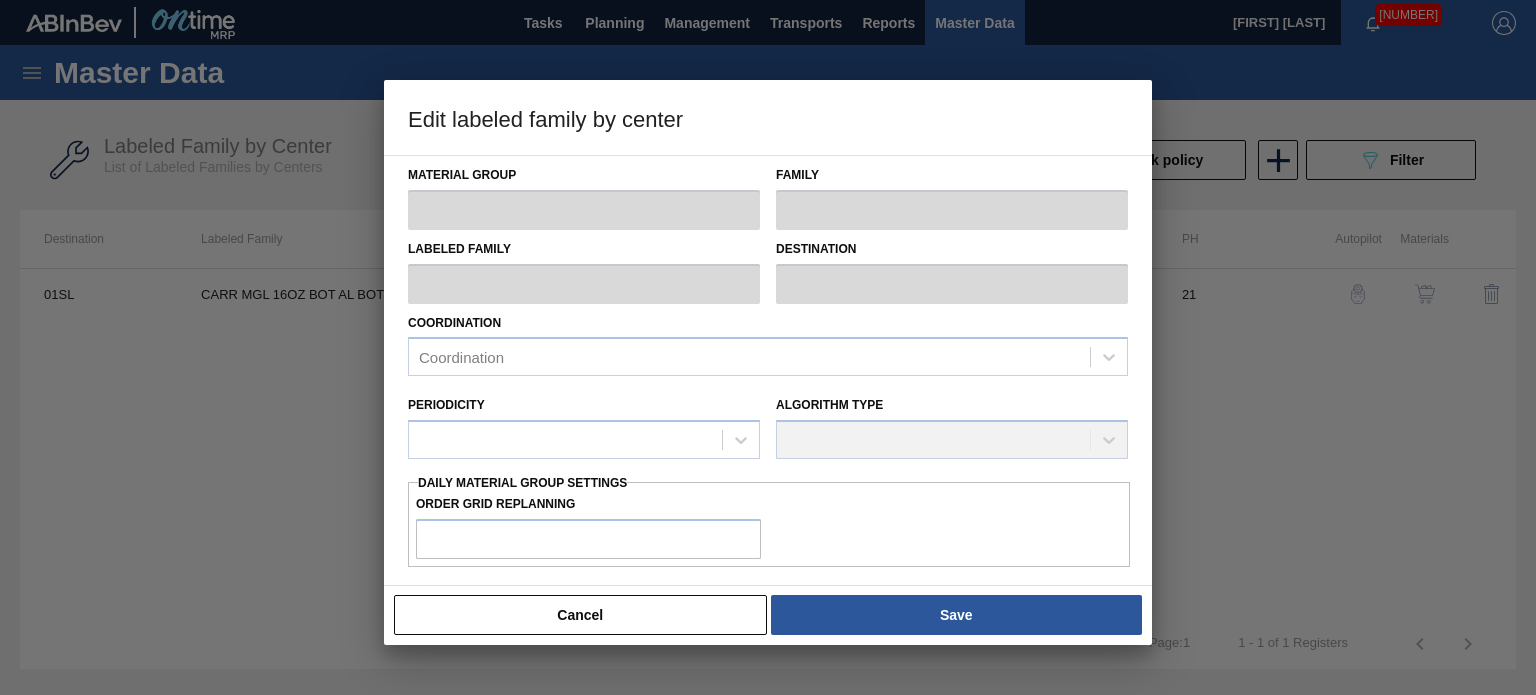 type on "Carriers" 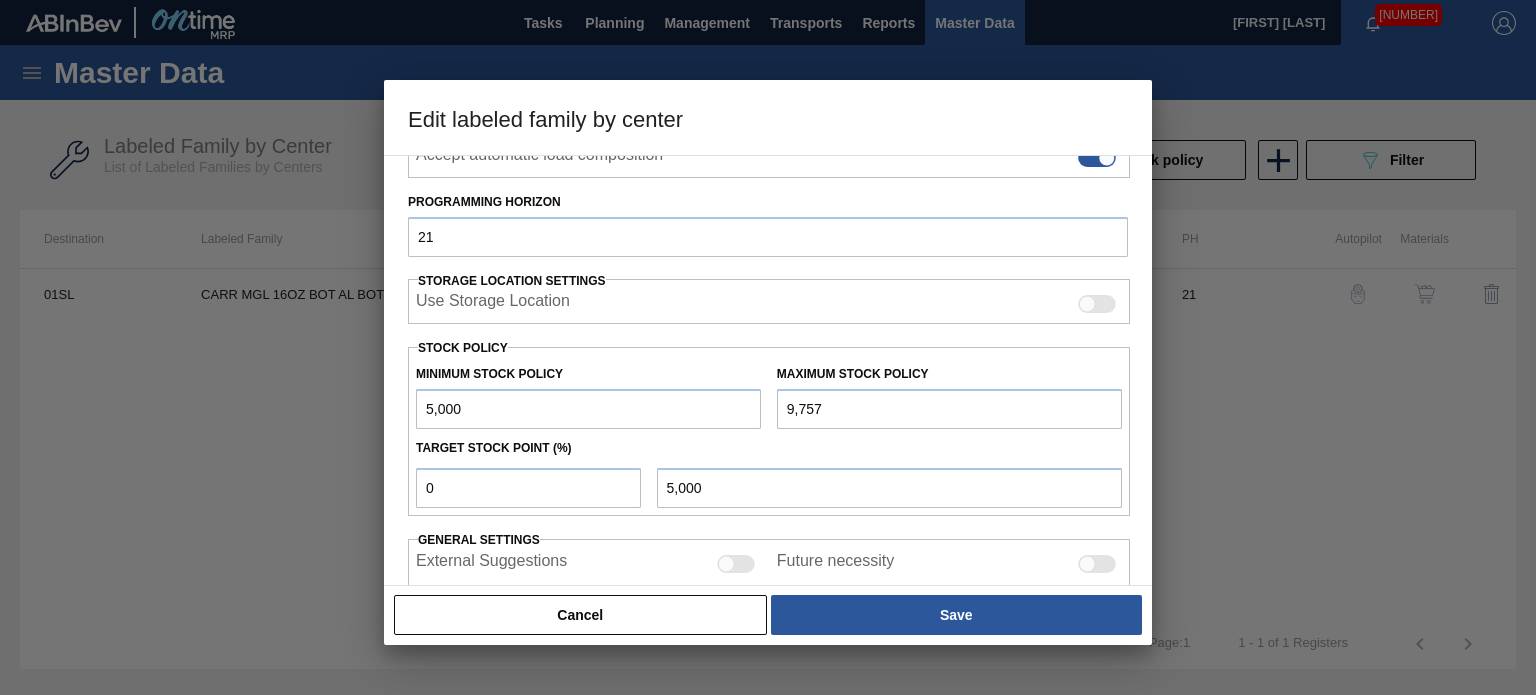 scroll, scrollTop: 454, scrollLeft: 0, axis: vertical 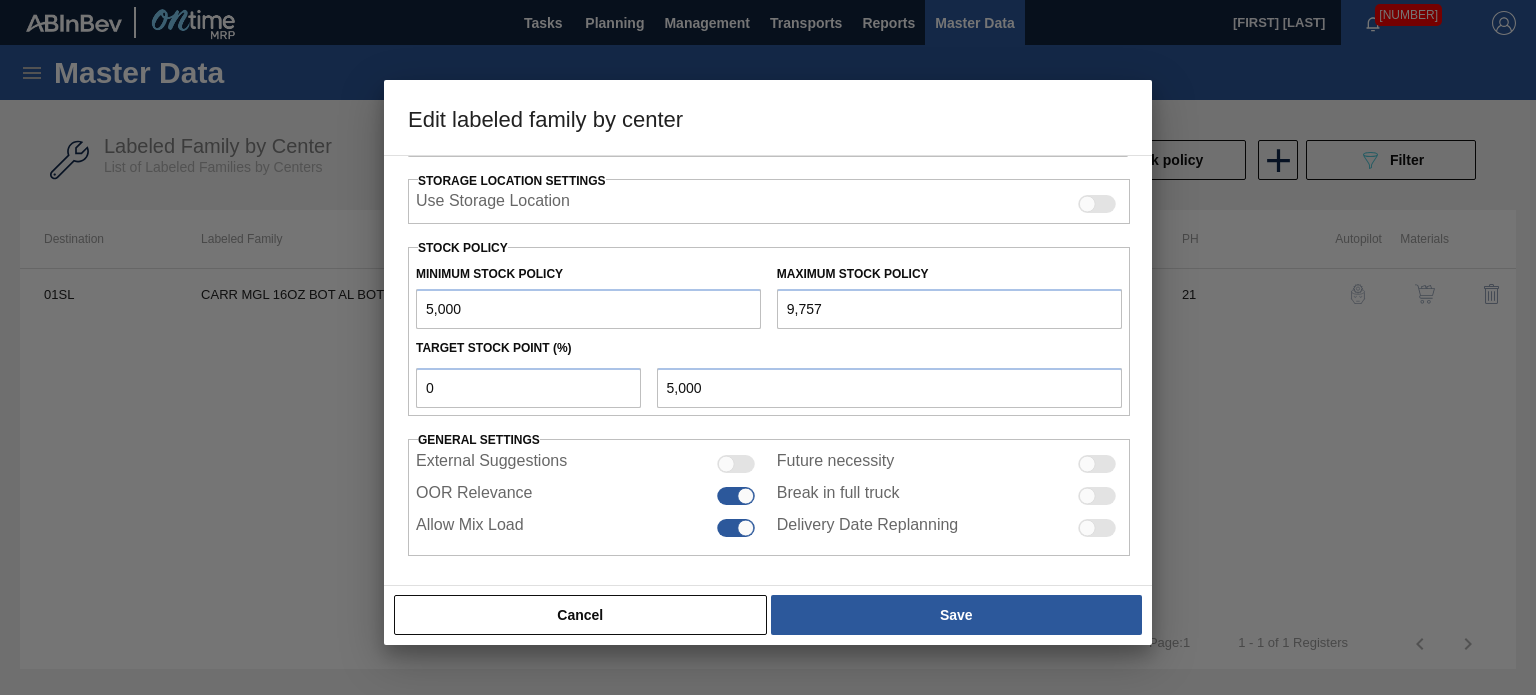 drag, startPoint x: 879, startPoint y: 307, endPoint x: 579, endPoint y: 294, distance: 300.28152 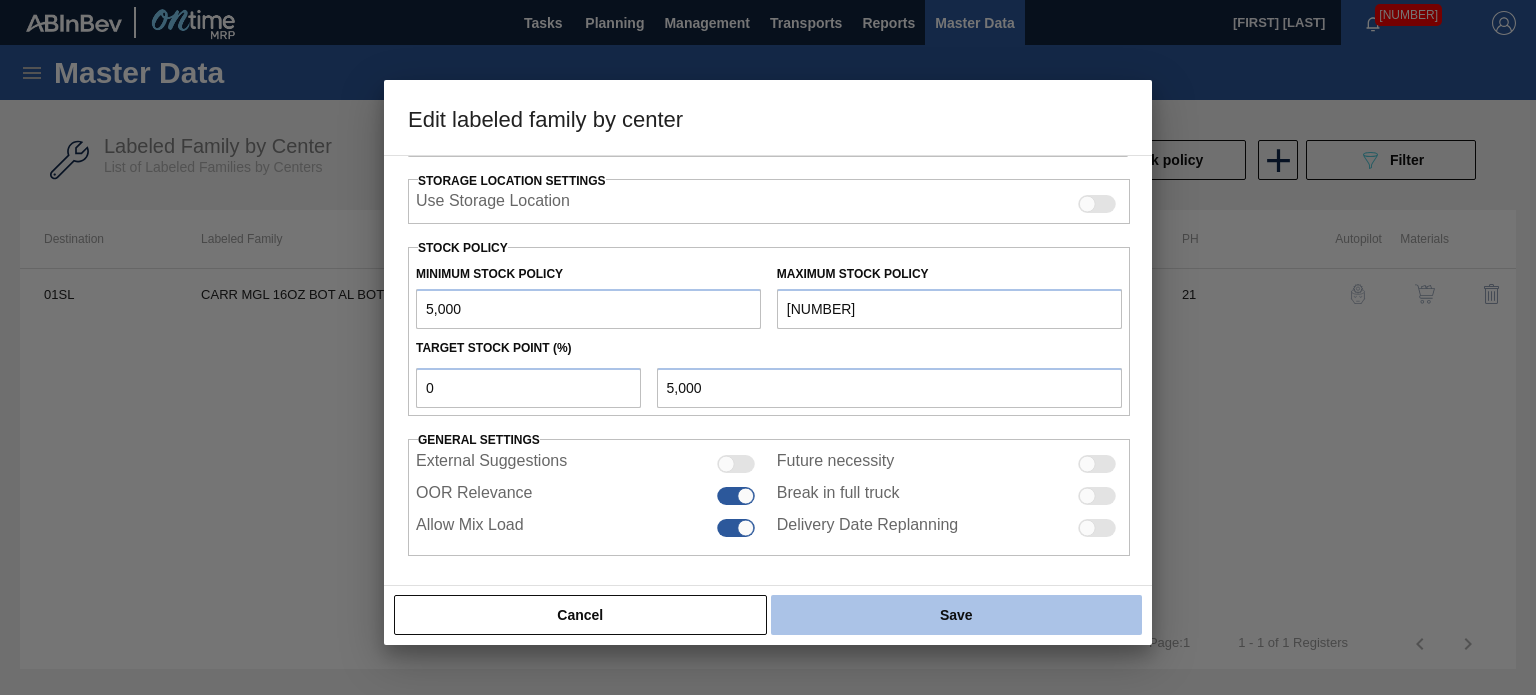 type on "[NUMBER]" 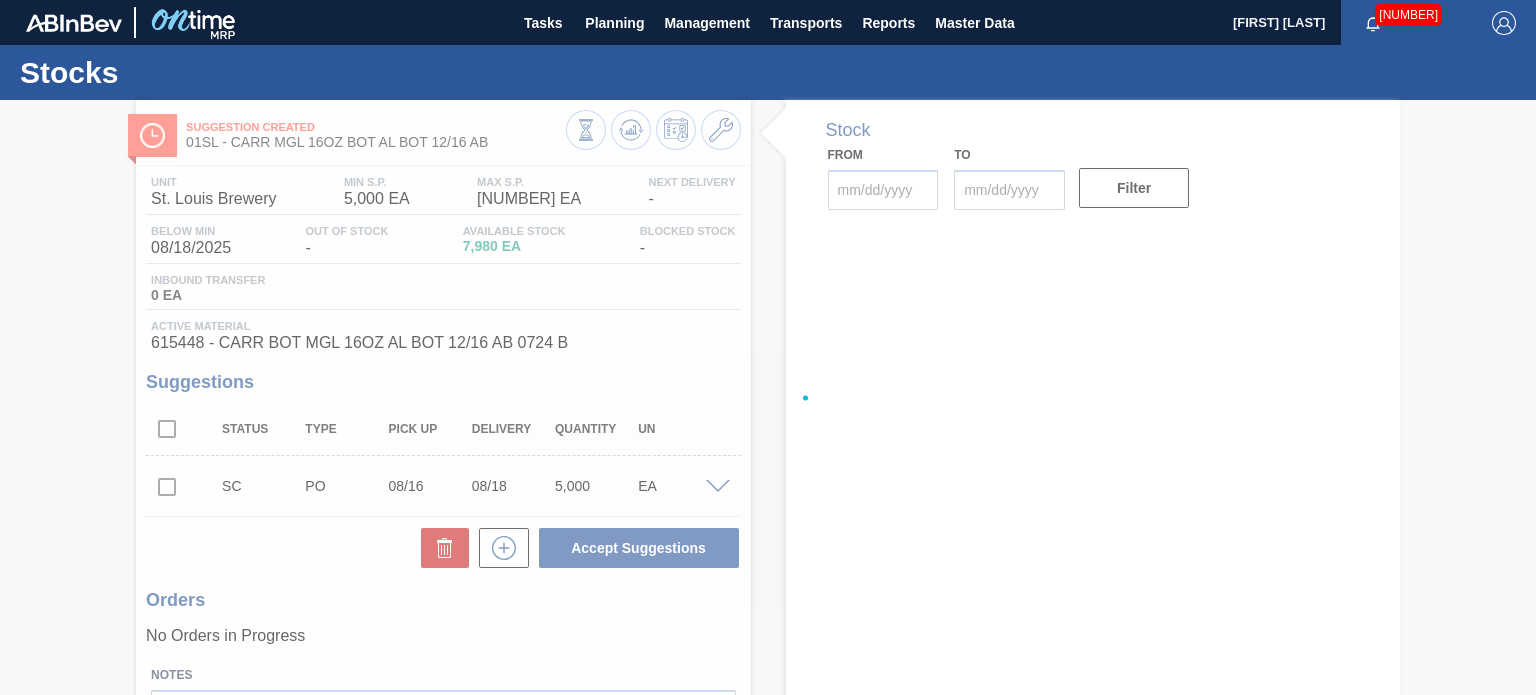 type on "08/05/2025" 